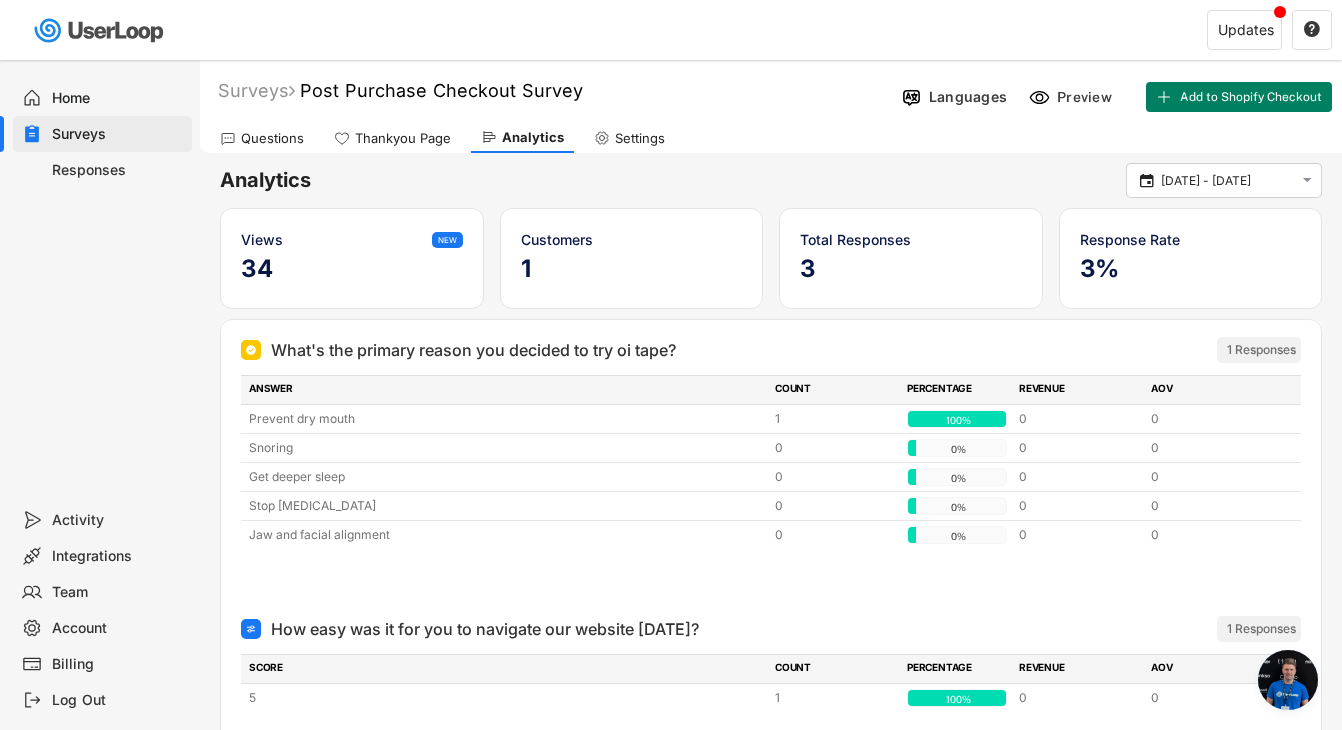 click on "Surveys" at bounding box center [118, 134] 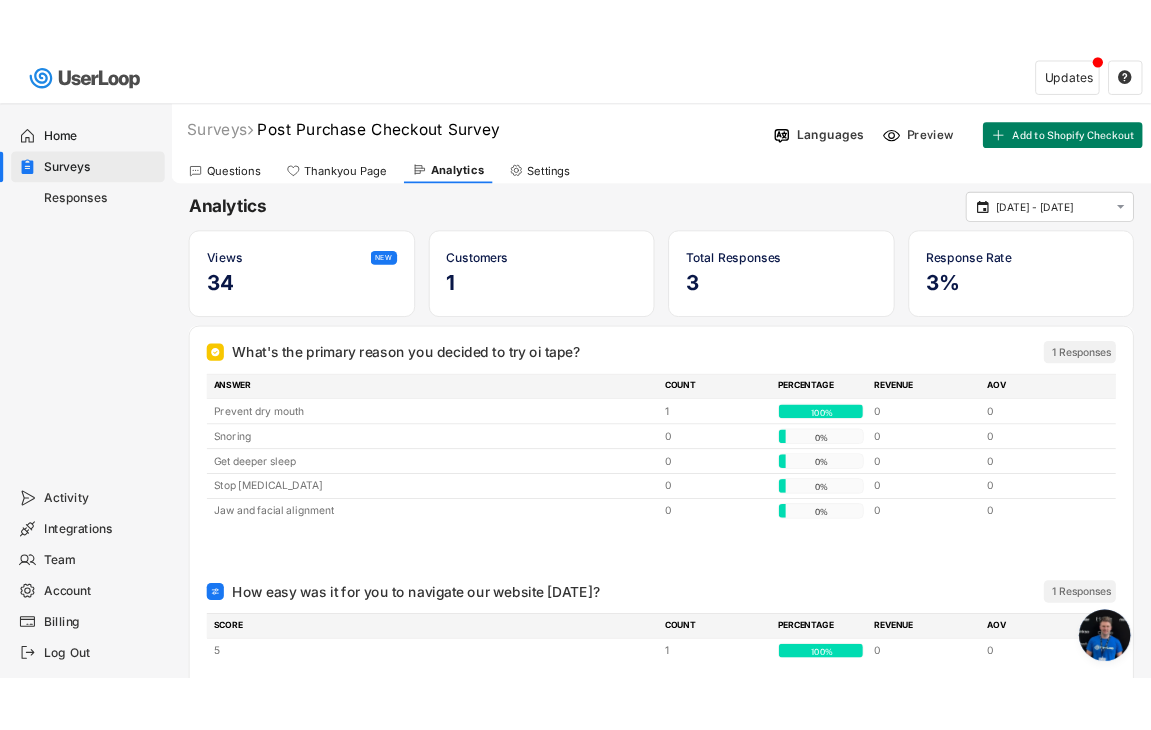 scroll, scrollTop: 0, scrollLeft: 0, axis: both 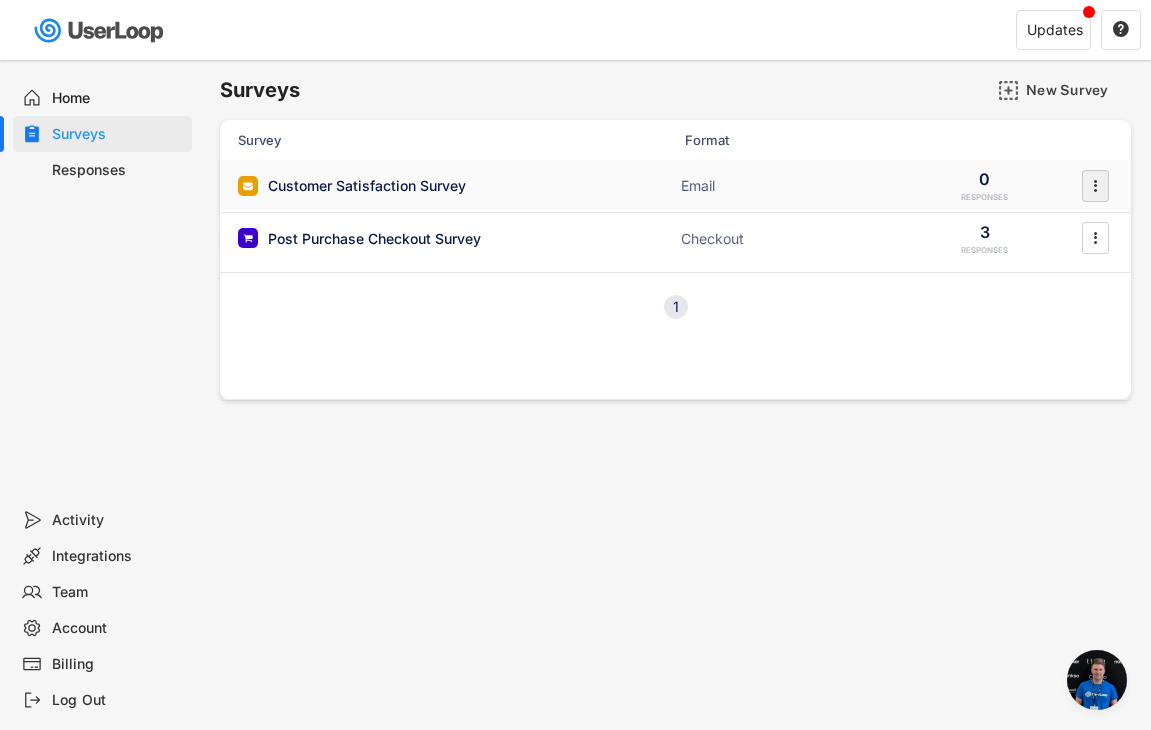 click on "" 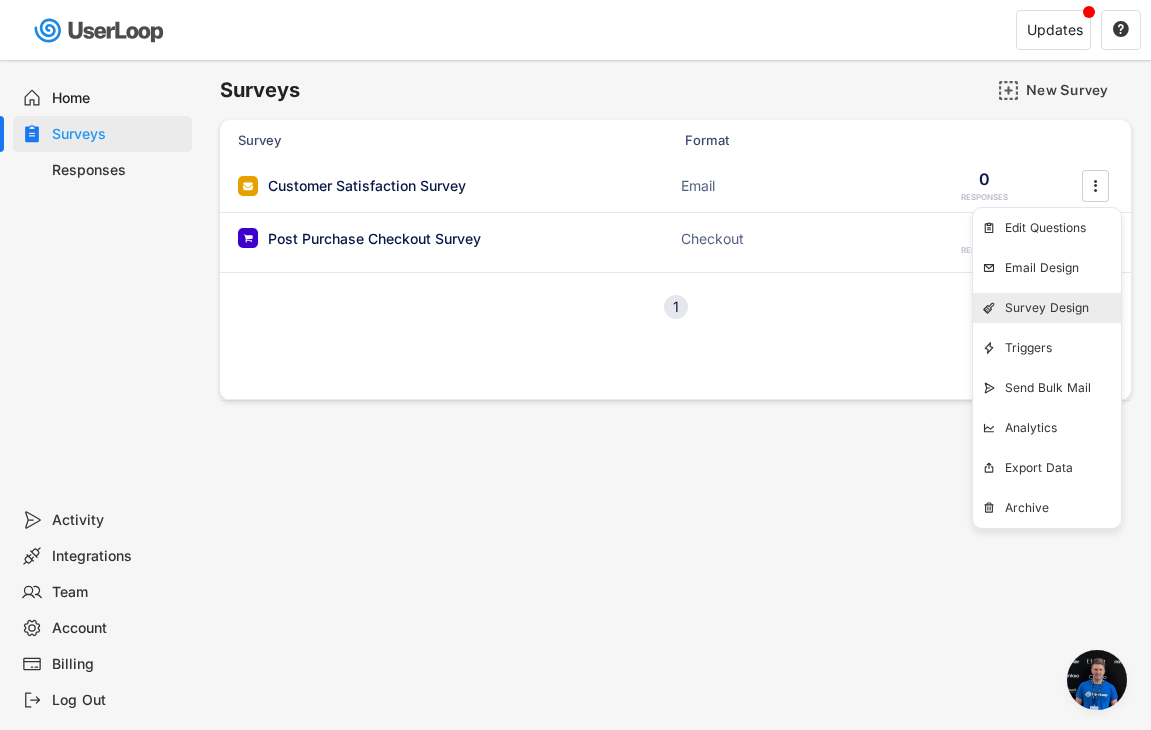 click on "Survey Design" at bounding box center [0, 0] 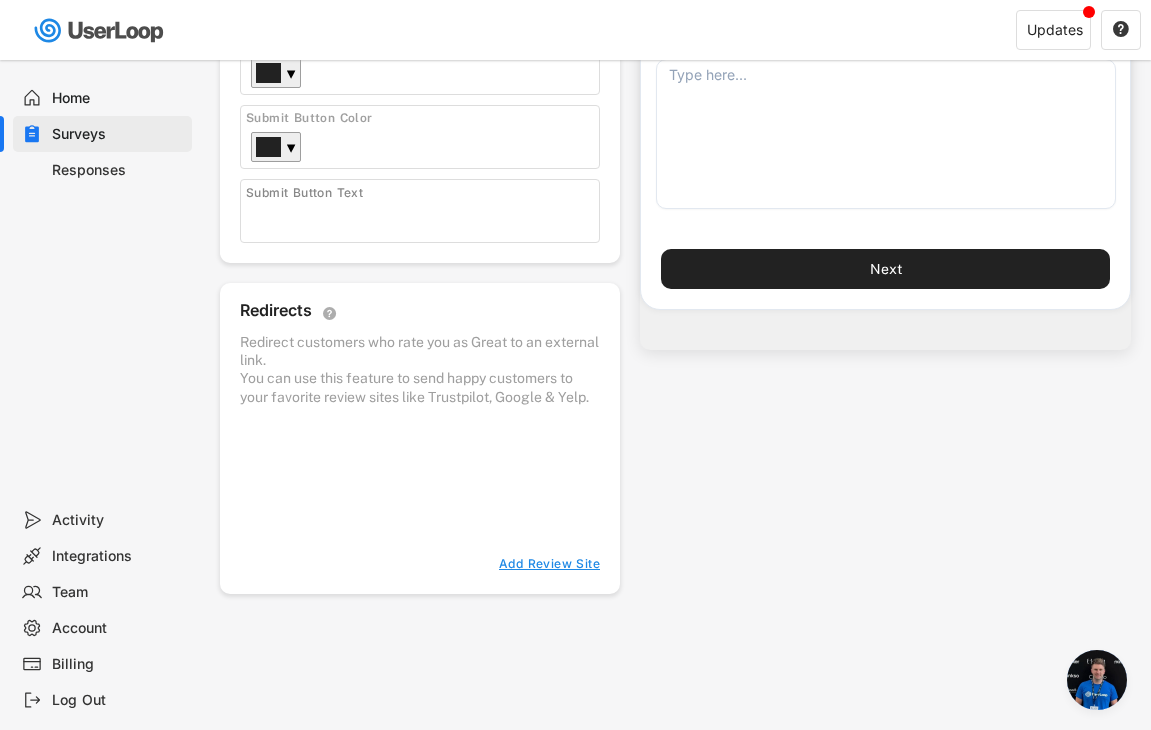 scroll, scrollTop: 0, scrollLeft: 0, axis: both 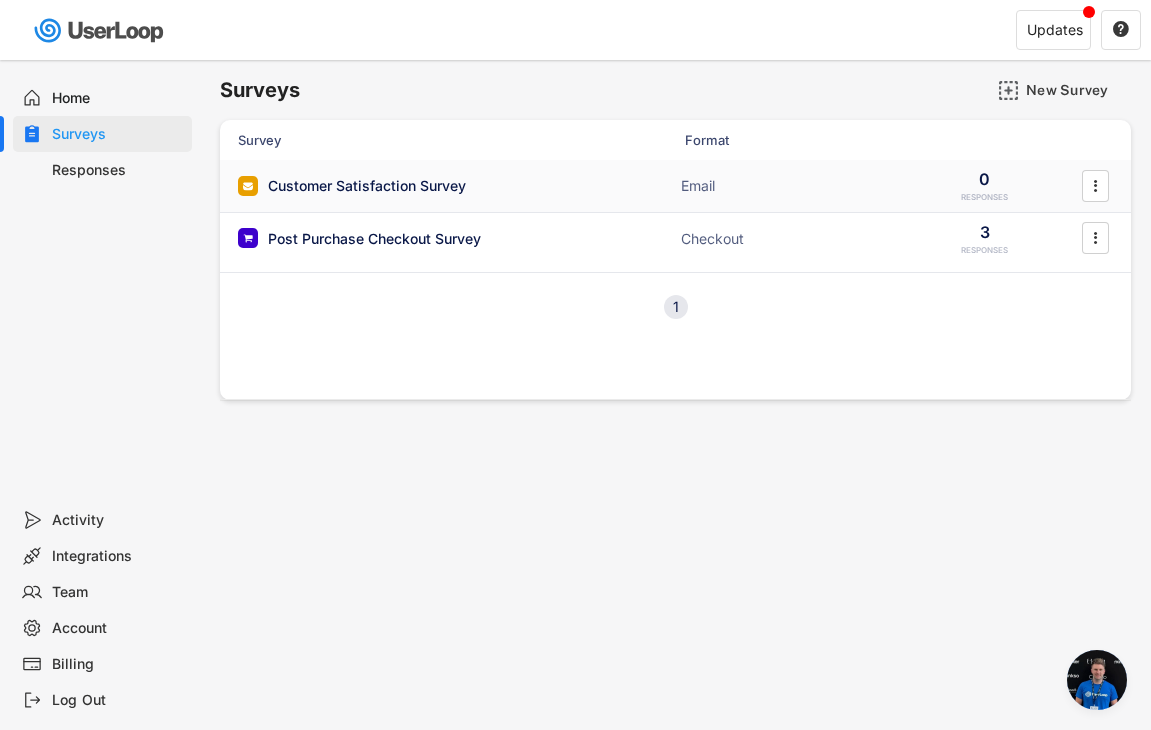 click on "" 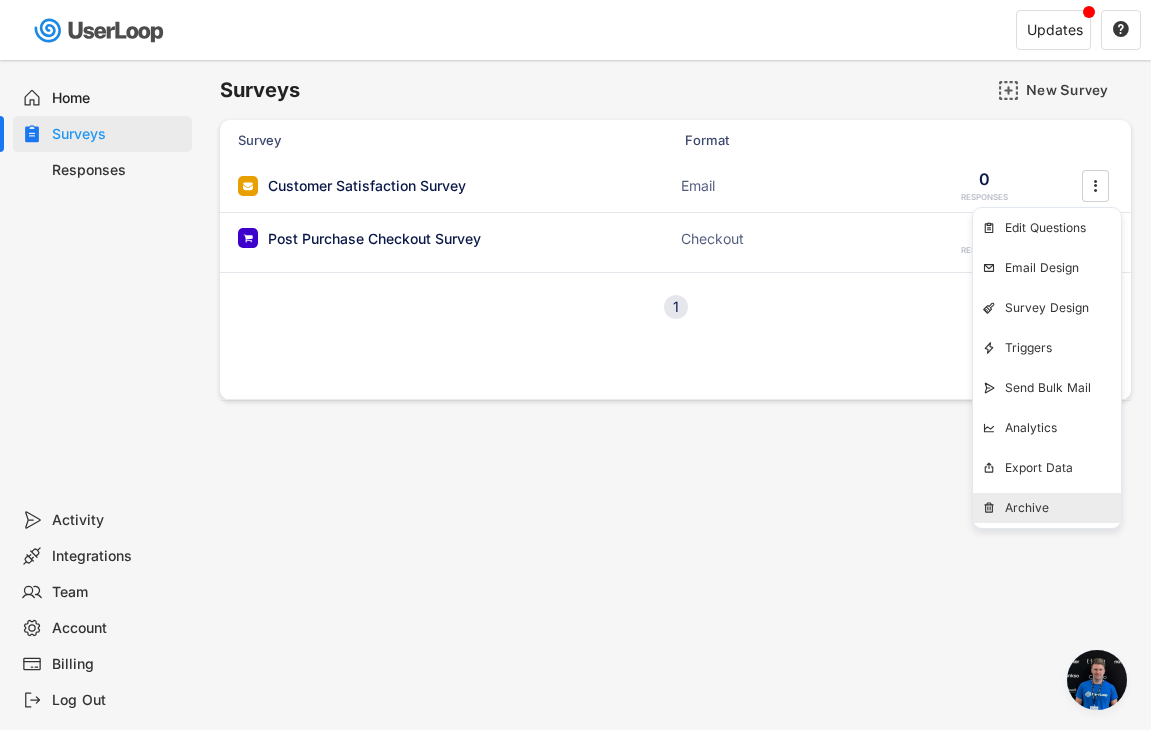 click on "Archive" at bounding box center [1063, 508] 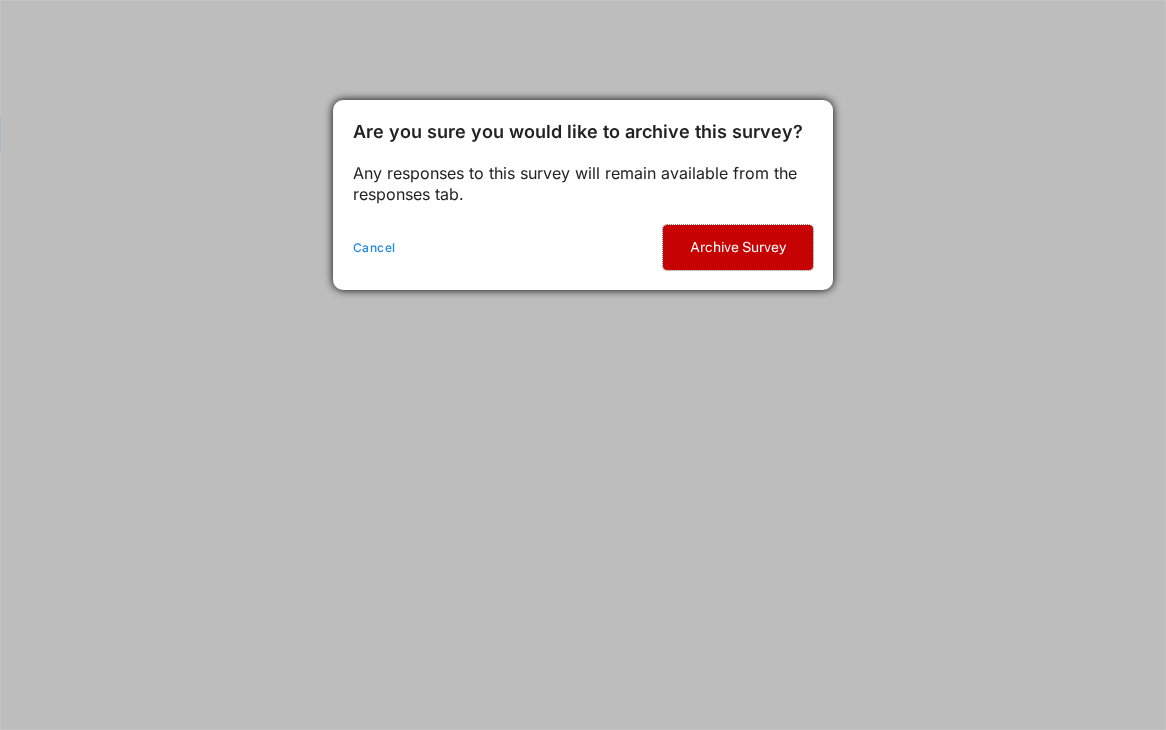 click on "Archive Survey" at bounding box center (738, 247) 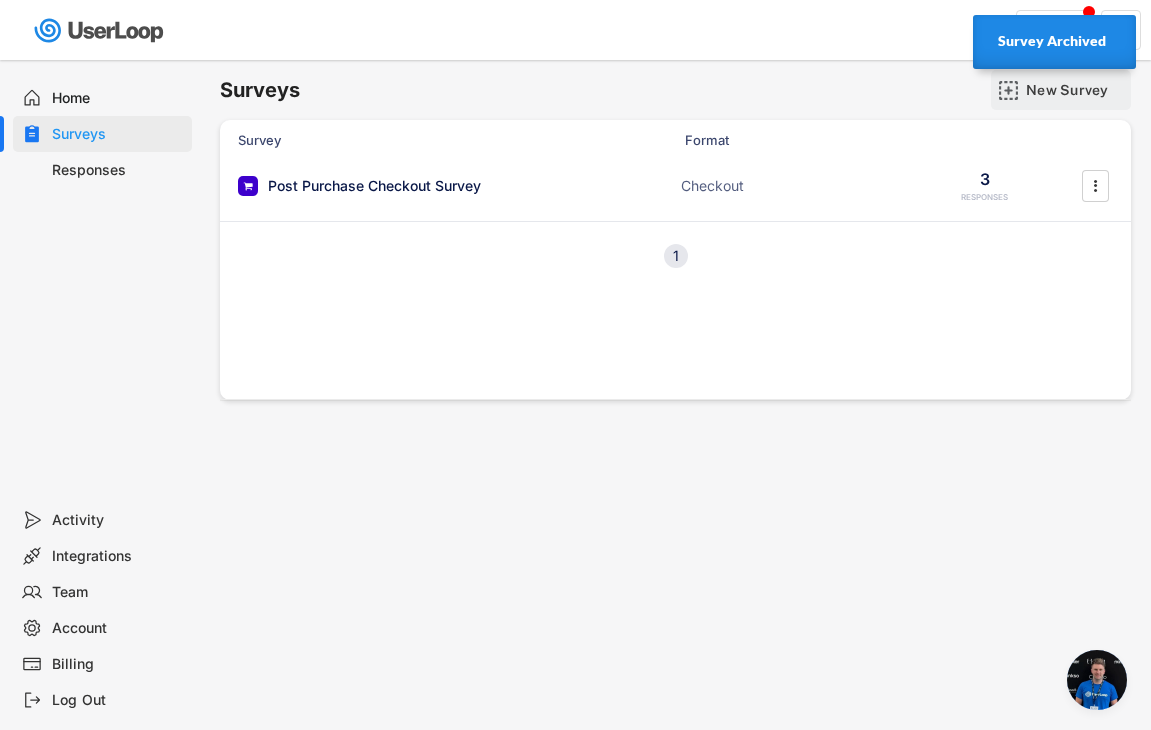 click on "New Survey" at bounding box center (1076, 90) 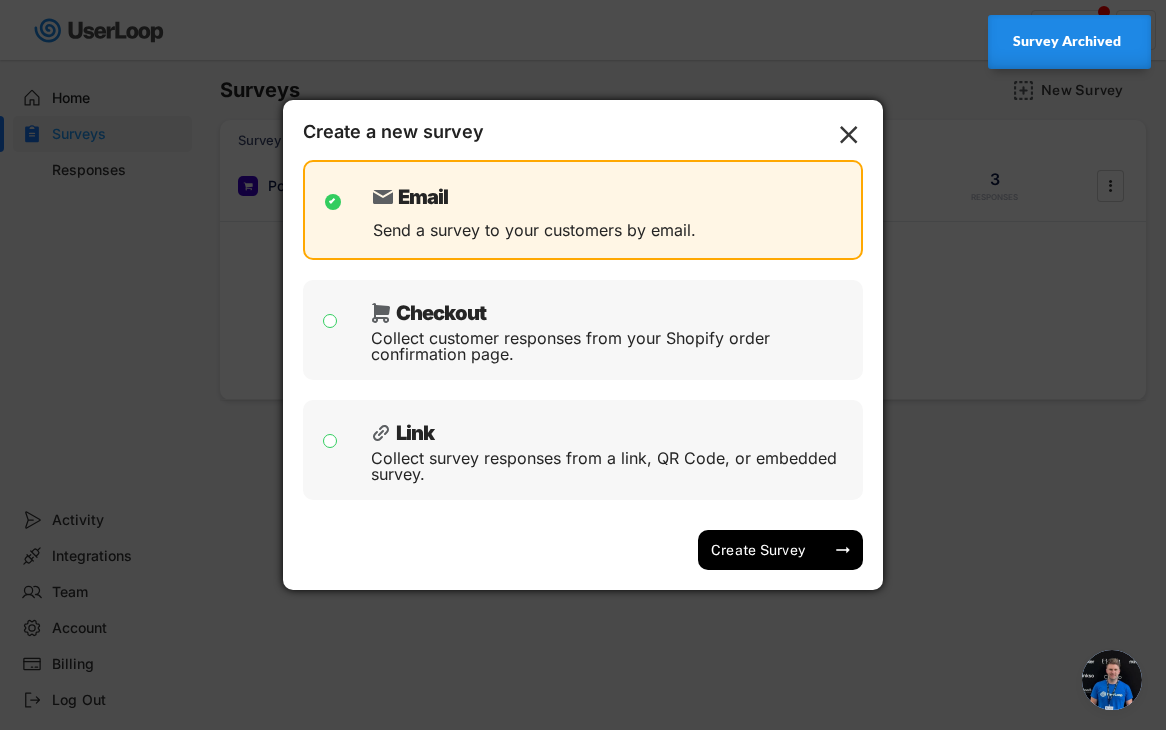 click on "Checkout" at bounding box center [612, 308] 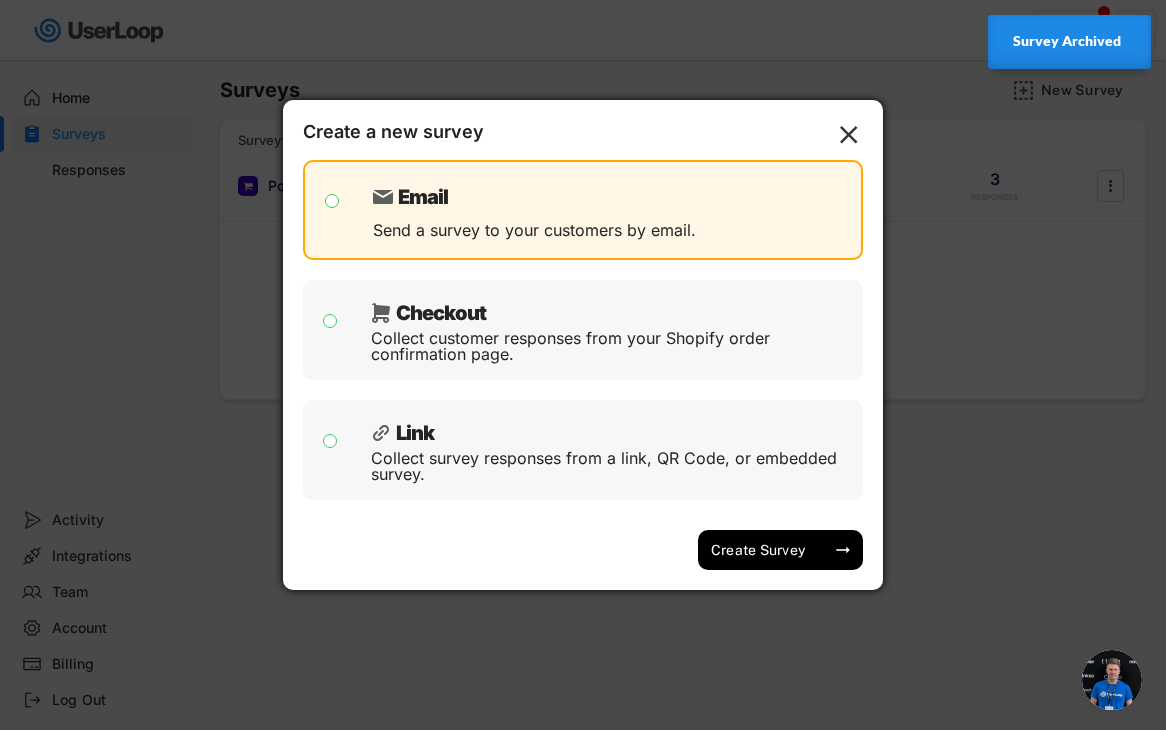 checkbox on "false" 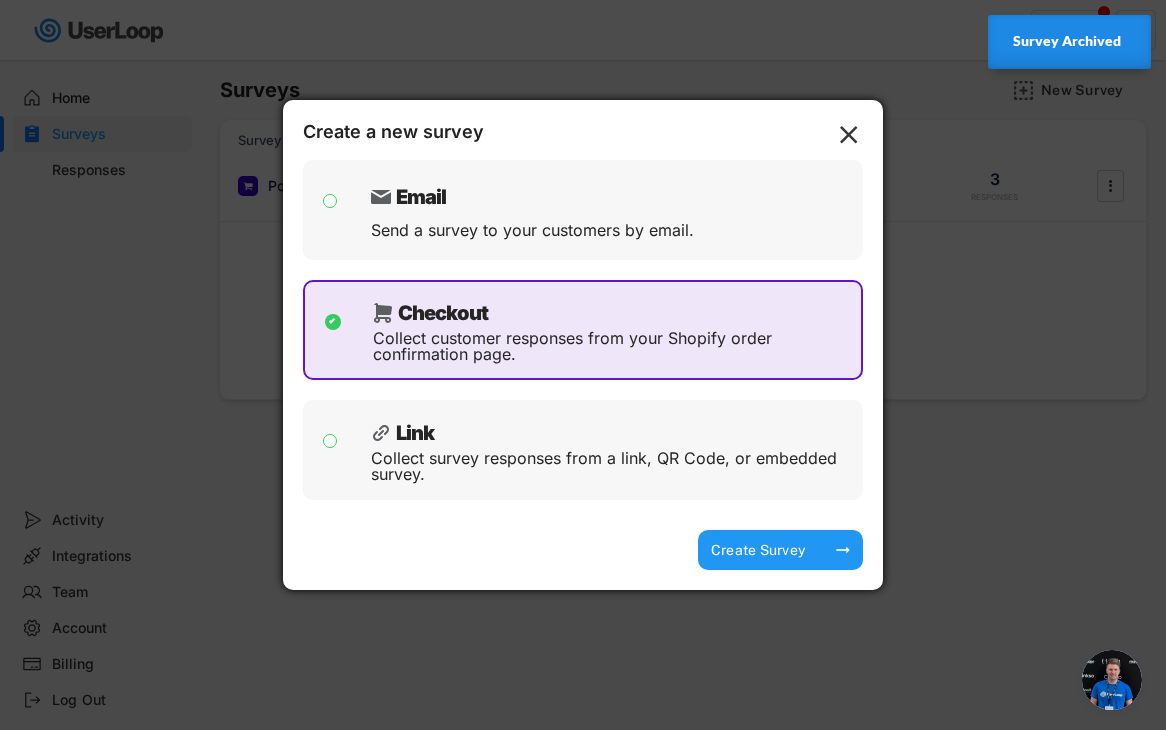 click on "Create Survey
arrow_right_alt" at bounding box center (780, 550) 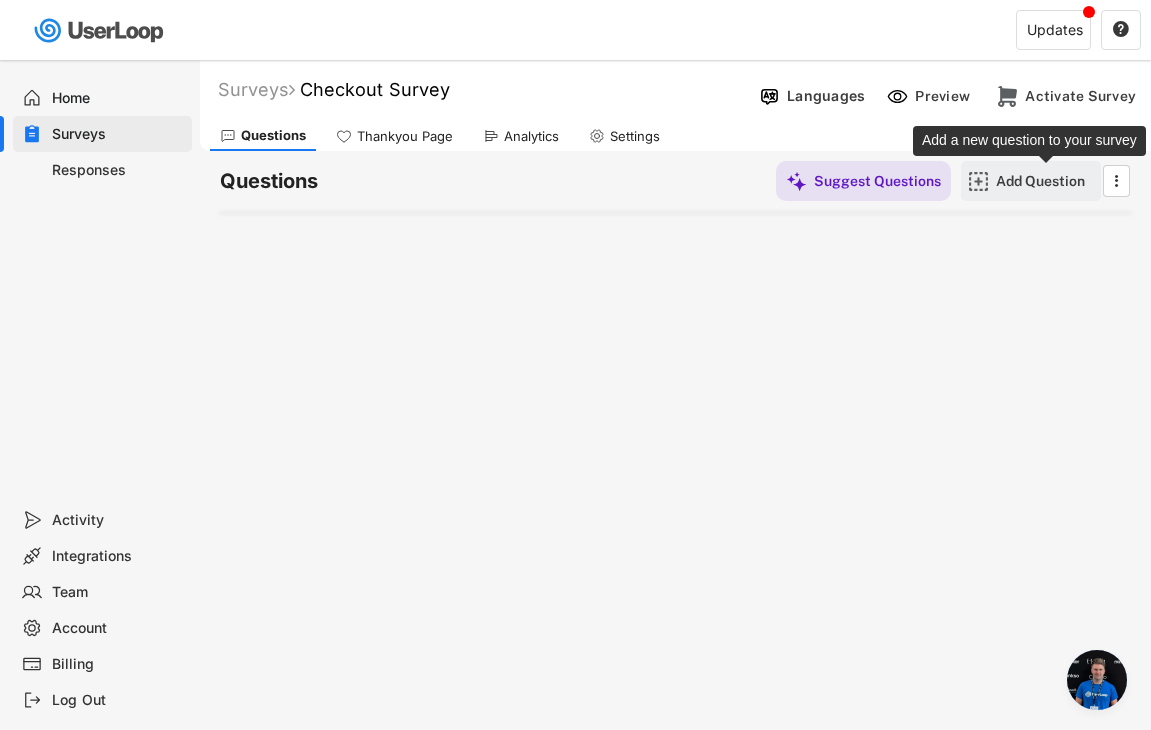 click on "Add Question" at bounding box center [1046, 181] 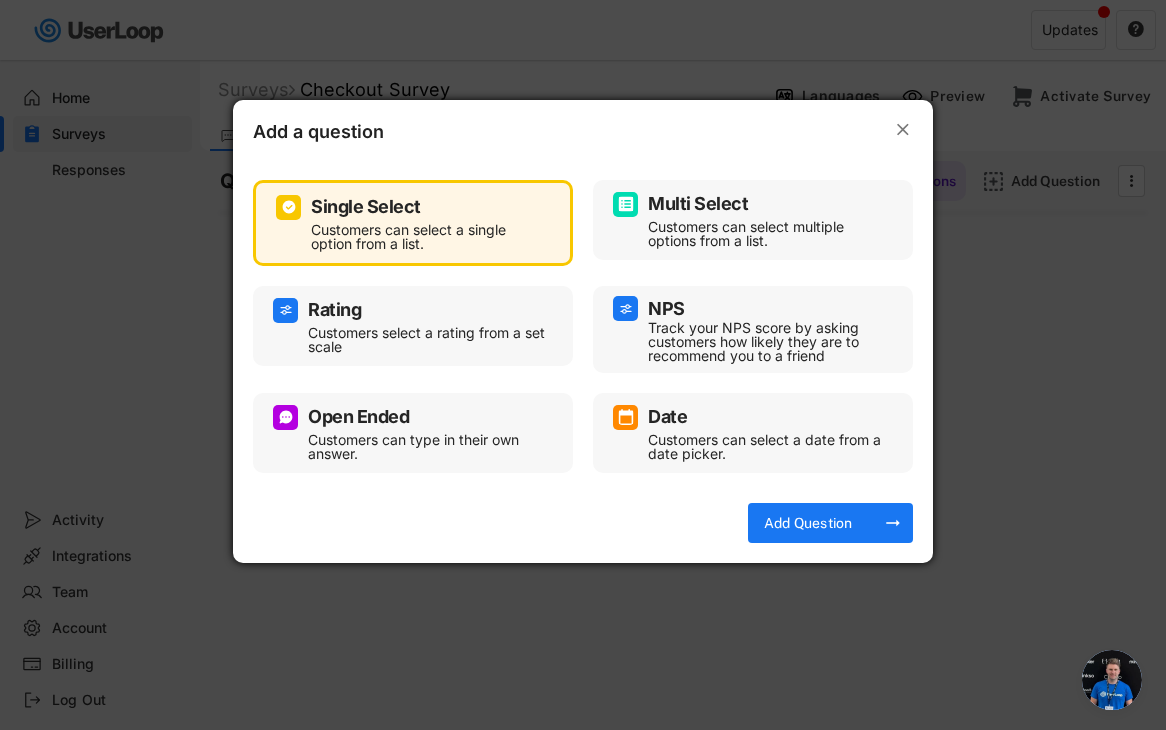 click on "Customers can select multiple options from a list." at bounding box center [768, 234] 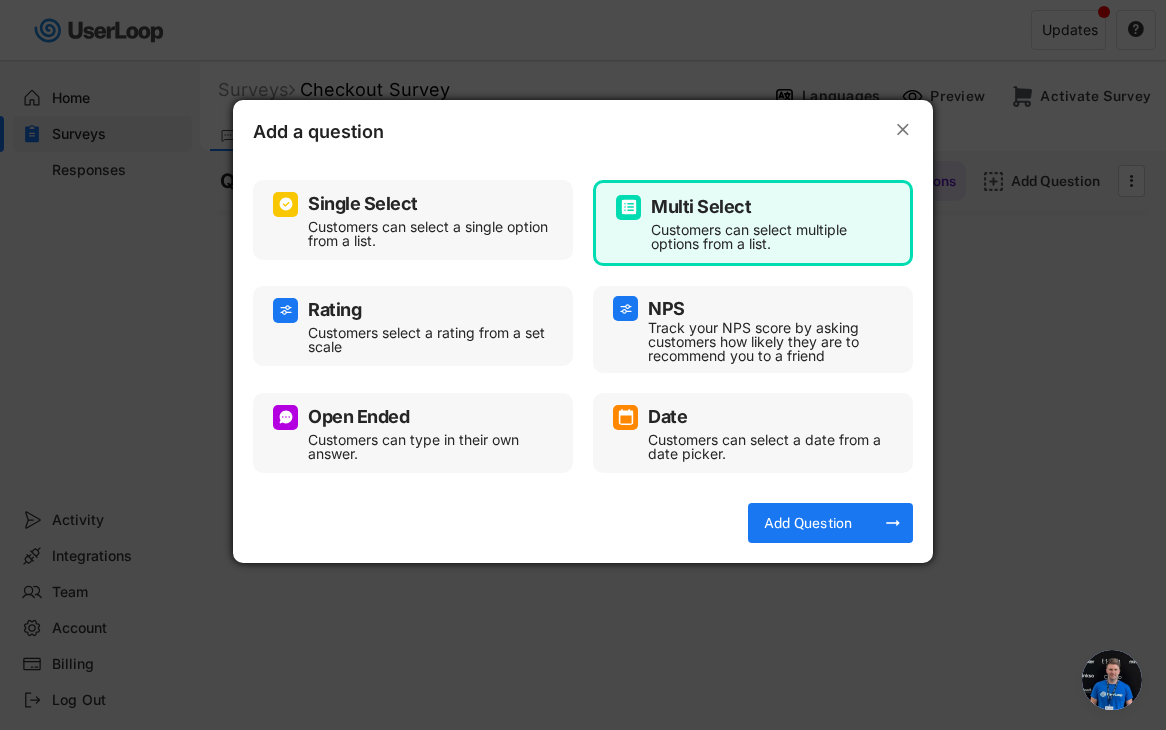 click on "Rating" at bounding box center (413, 310) 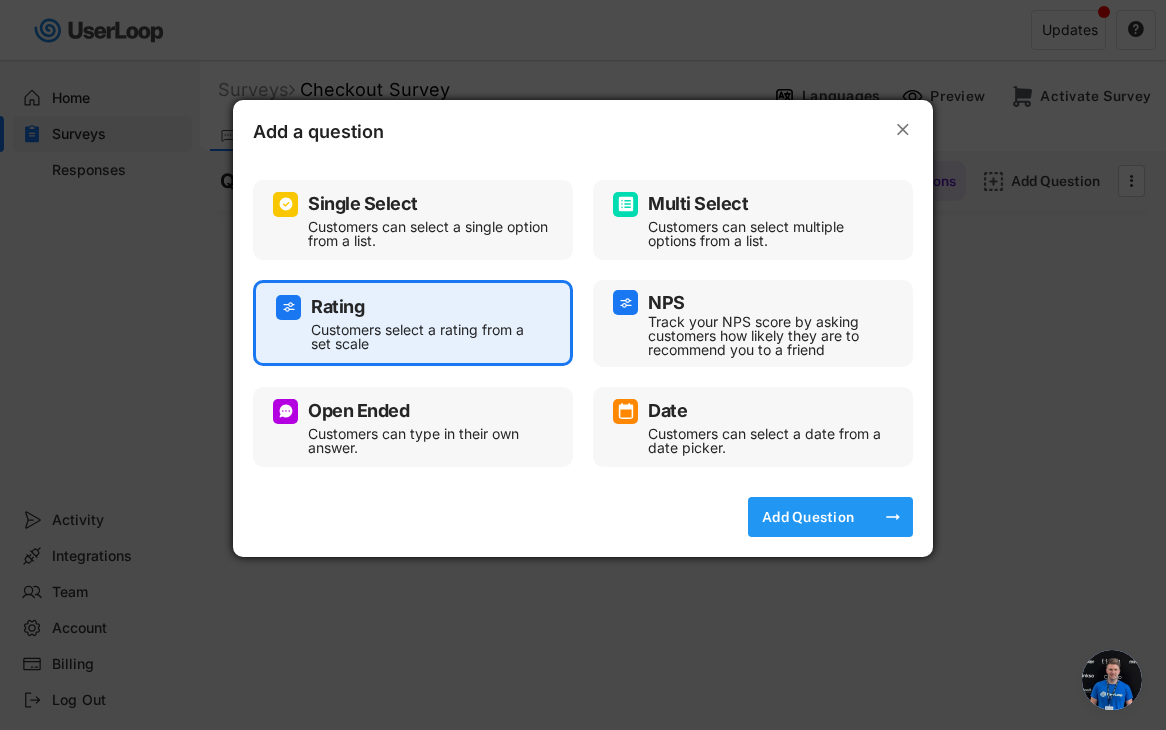 click on "Add Question" at bounding box center [808, 517] 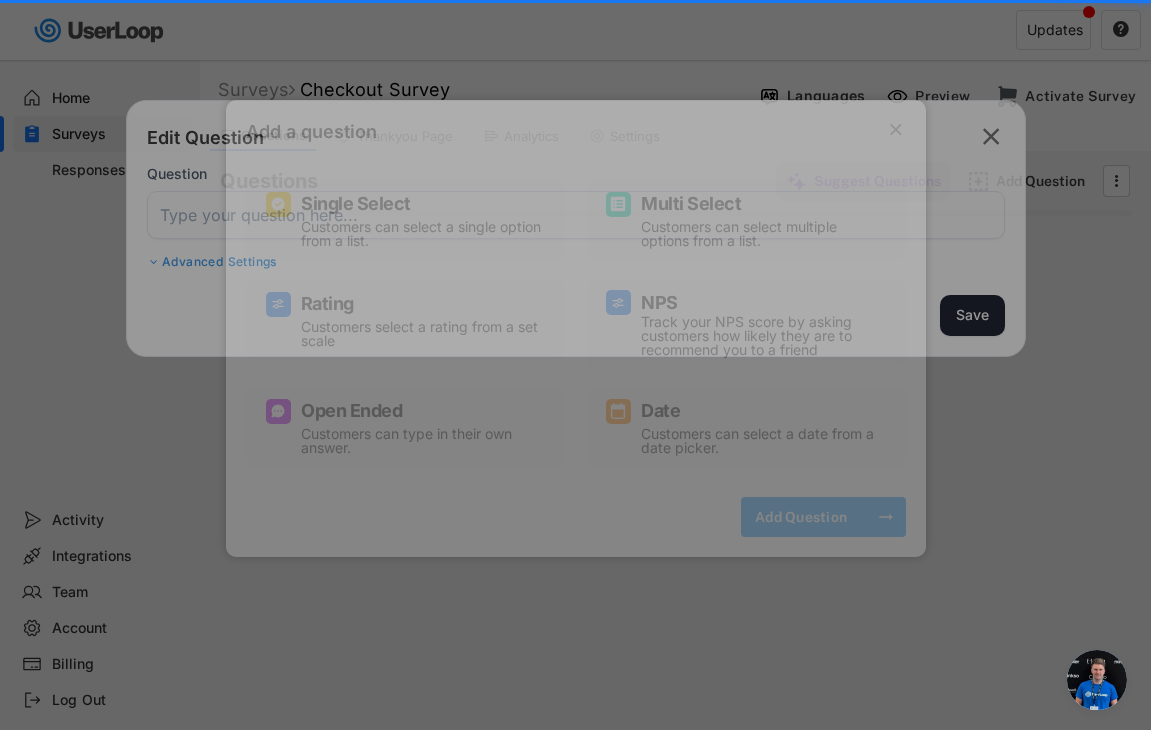select on ""1_10"" 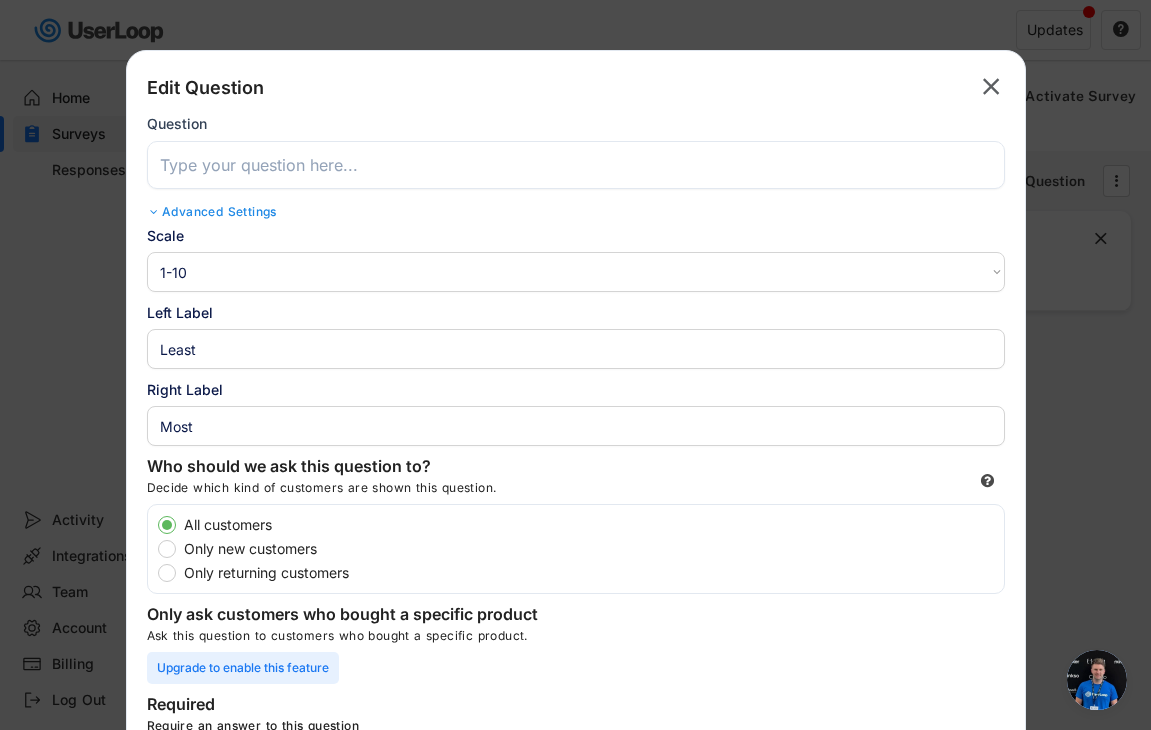 click at bounding box center [576, 165] 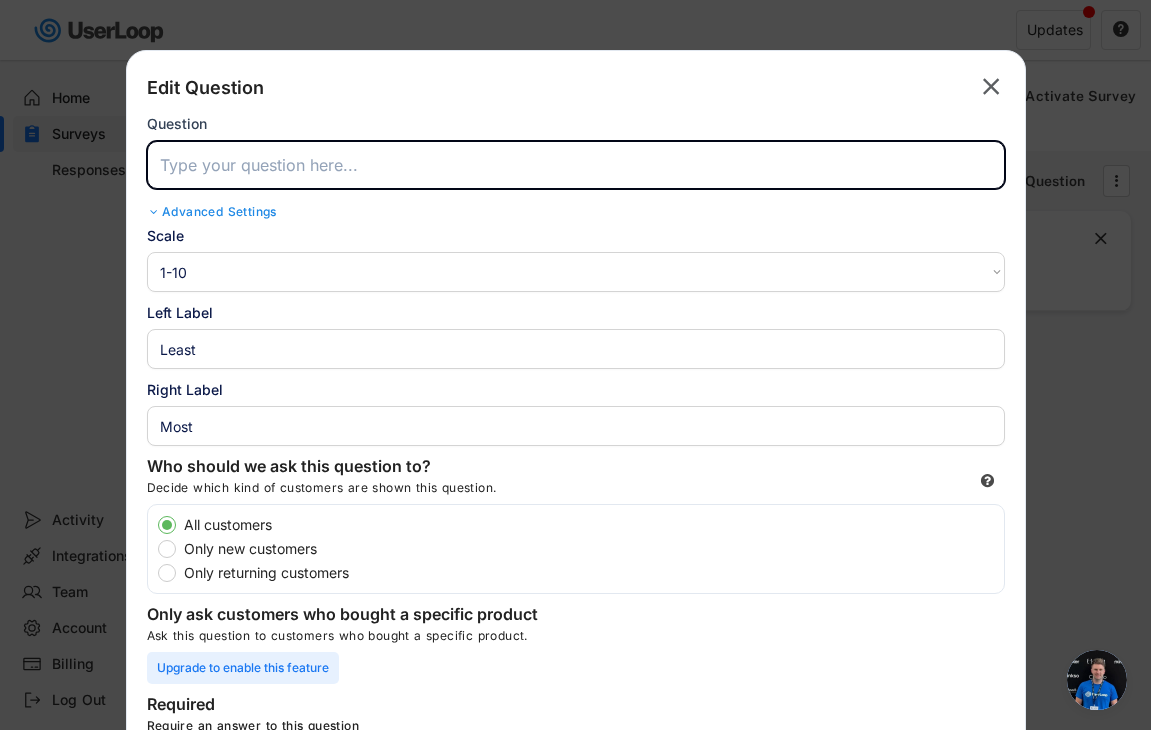 paste on "How was first week using oi tape?" 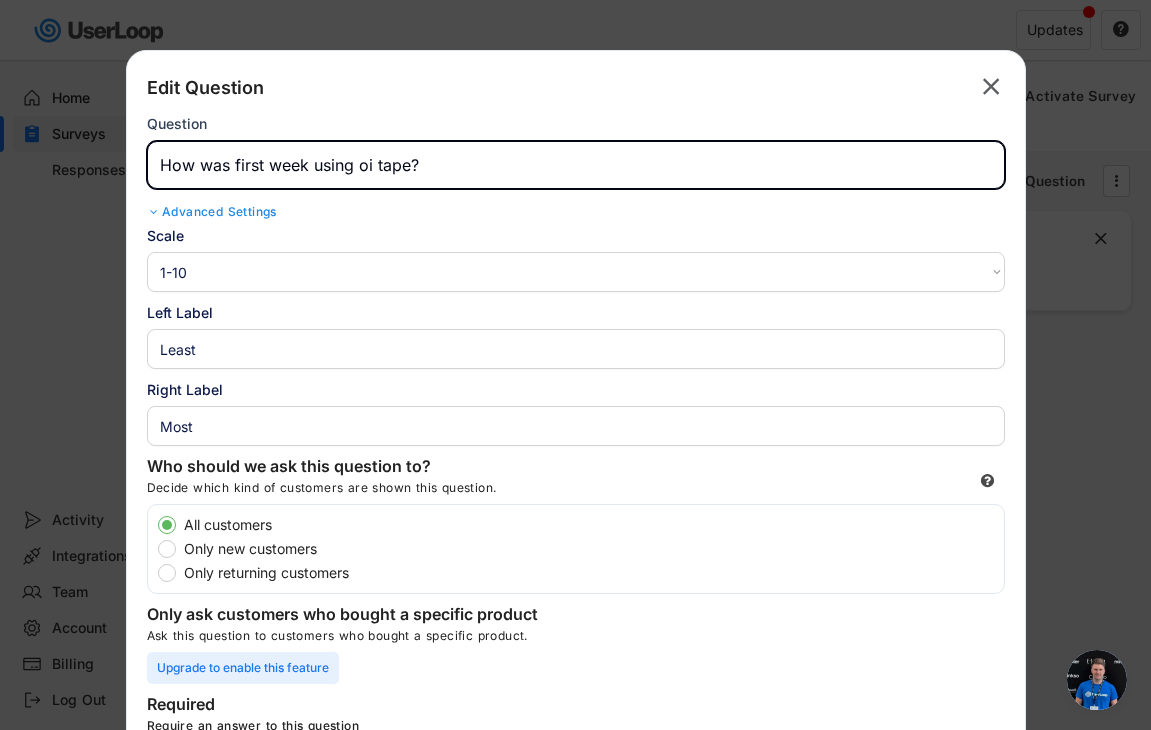 type on "How was first week using oi tape?" 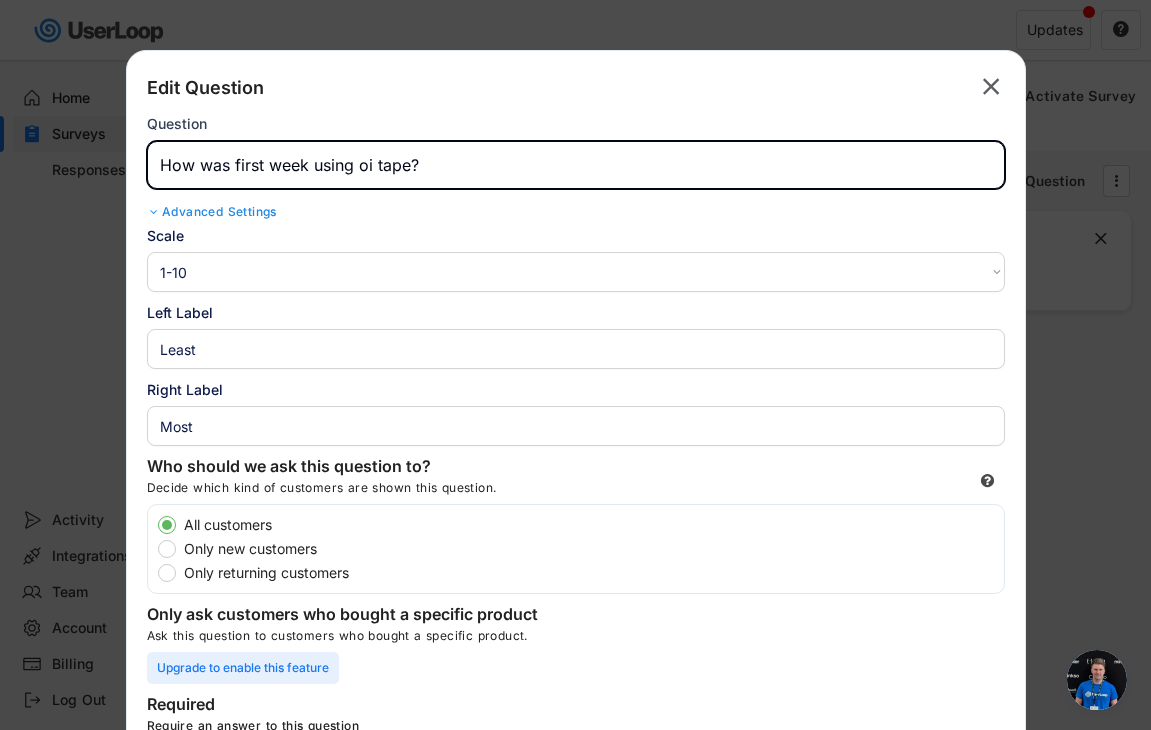 click on "1-10 10-1 1-5 5-1" at bounding box center (576, 272) 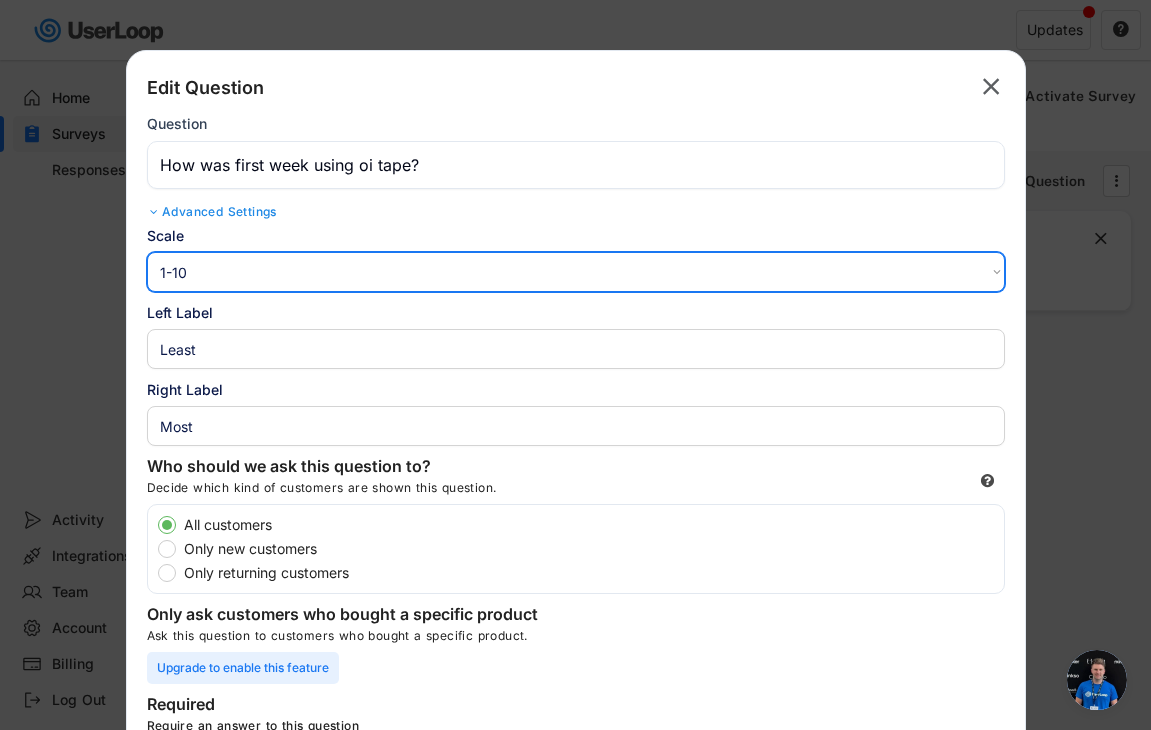 click at bounding box center (576, 349) 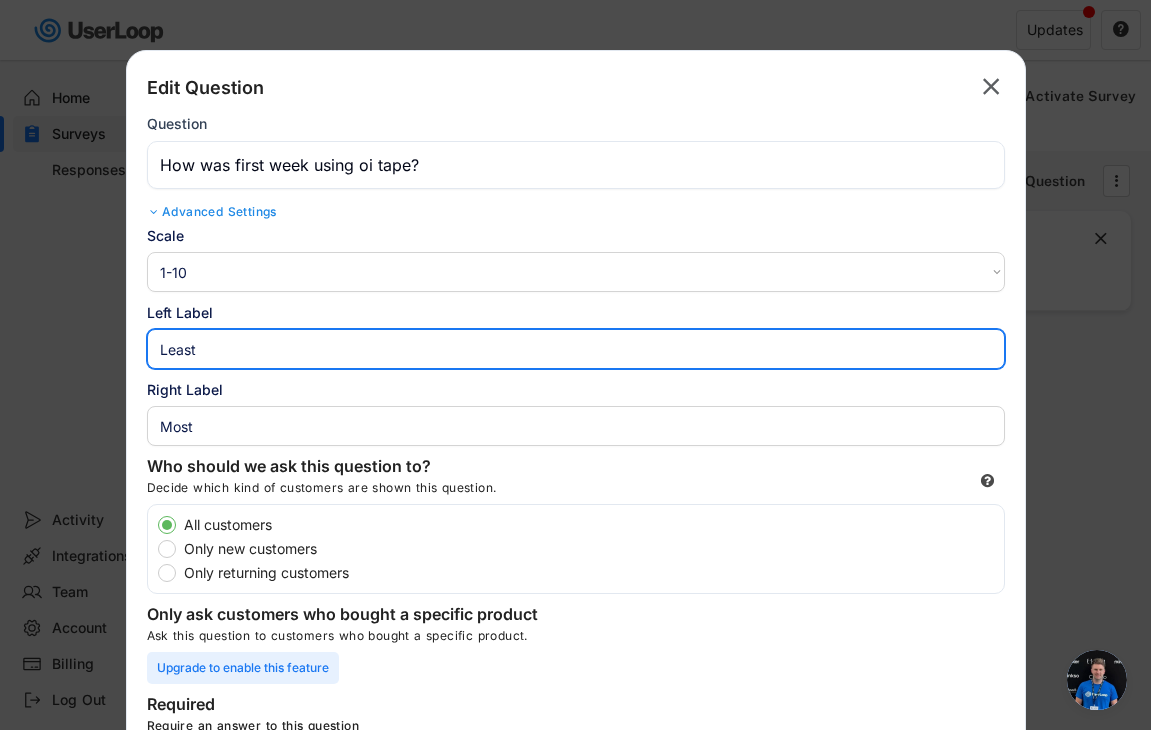 click at bounding box center (576, 349) 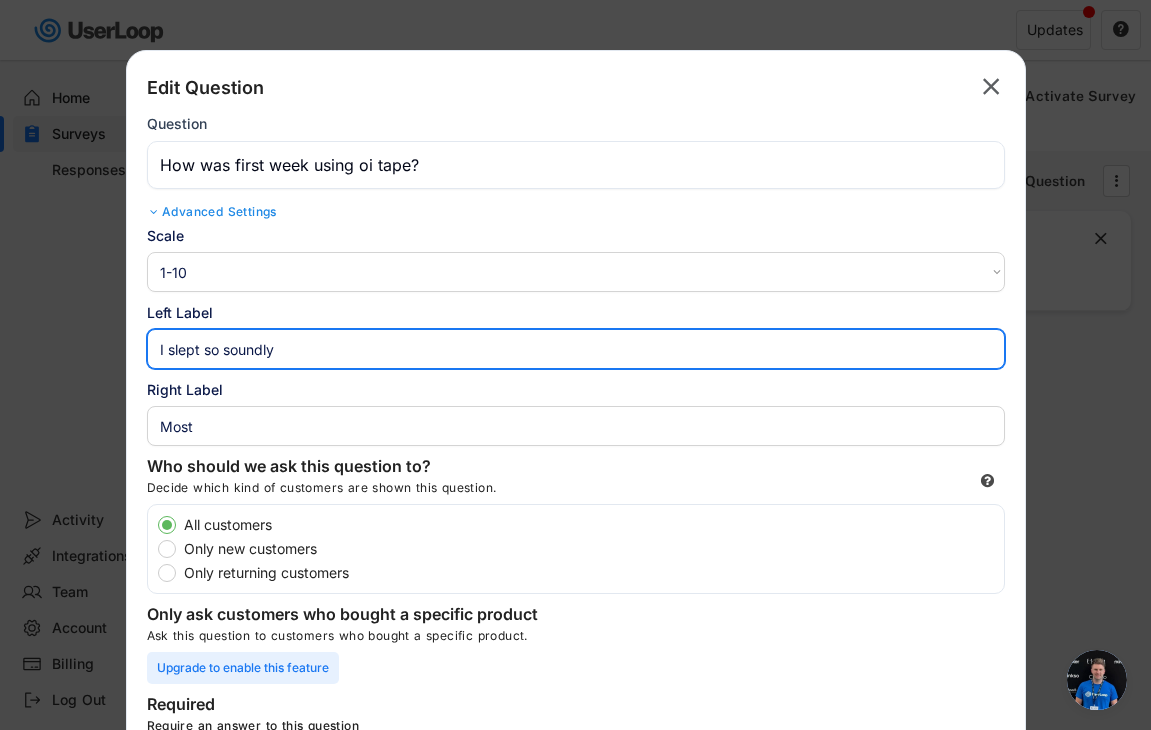 drag, startPoint x: 288, startPoint y: 350, endPoint x: 192, endPoint y: 349, distance: 96.00521 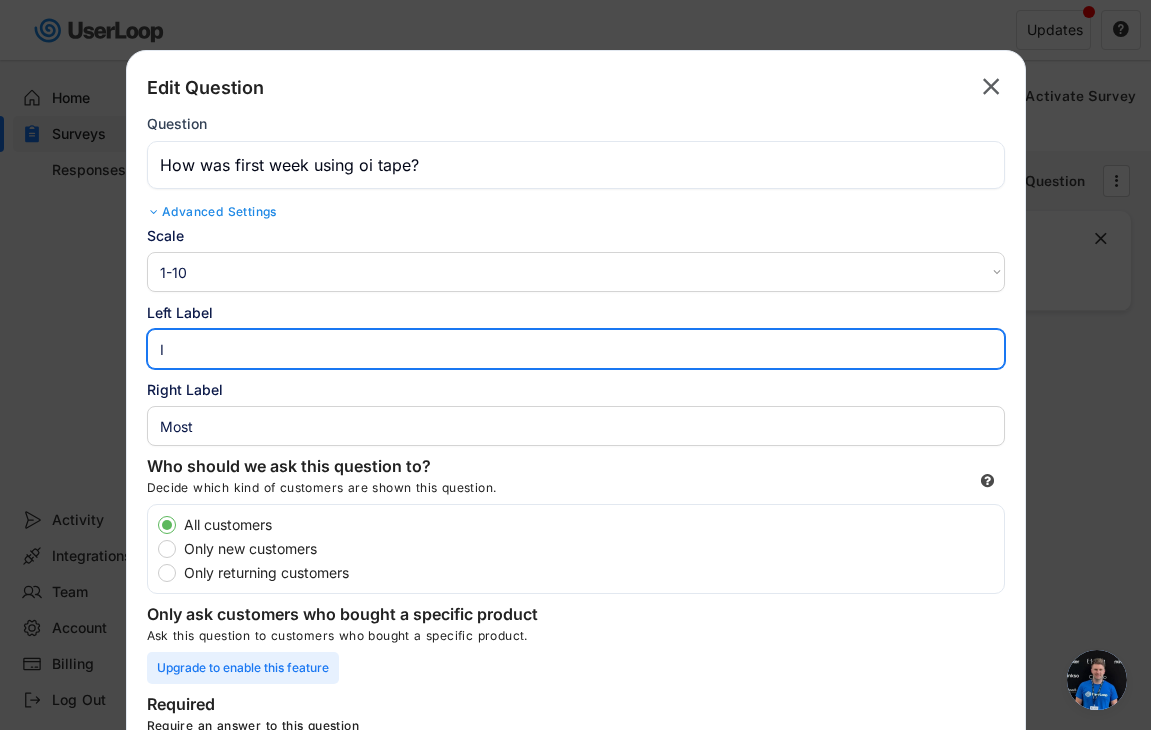 type on "I" 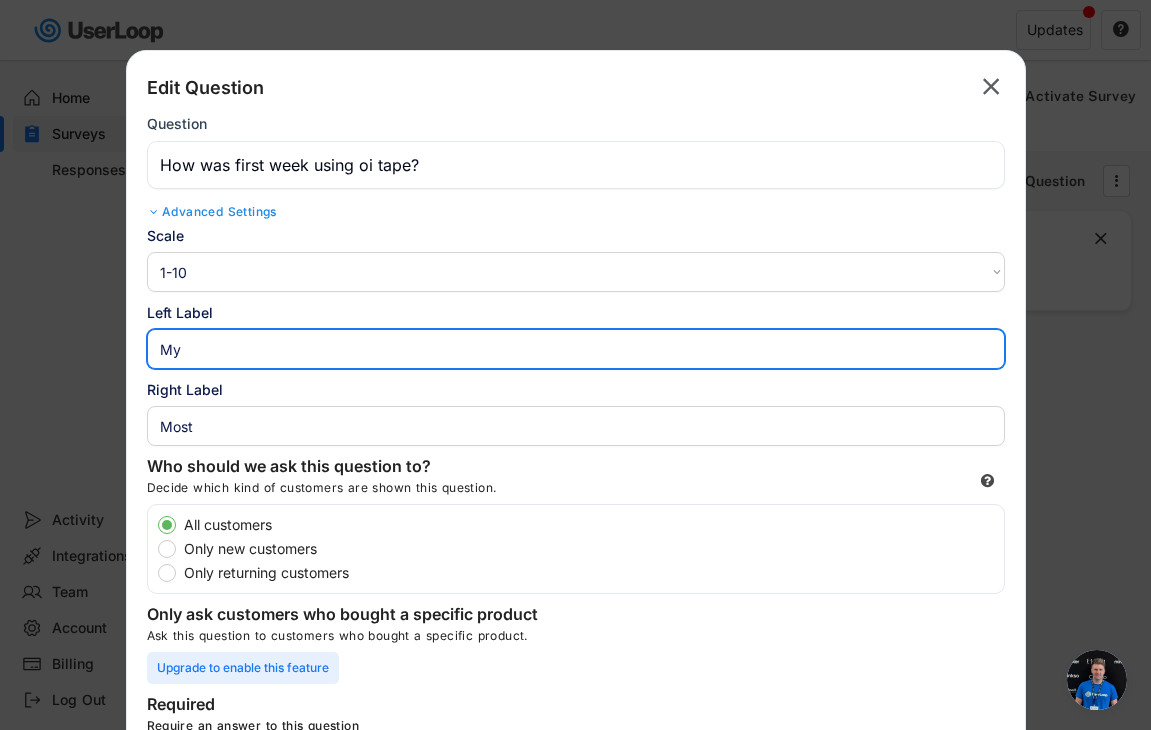 type on "M" 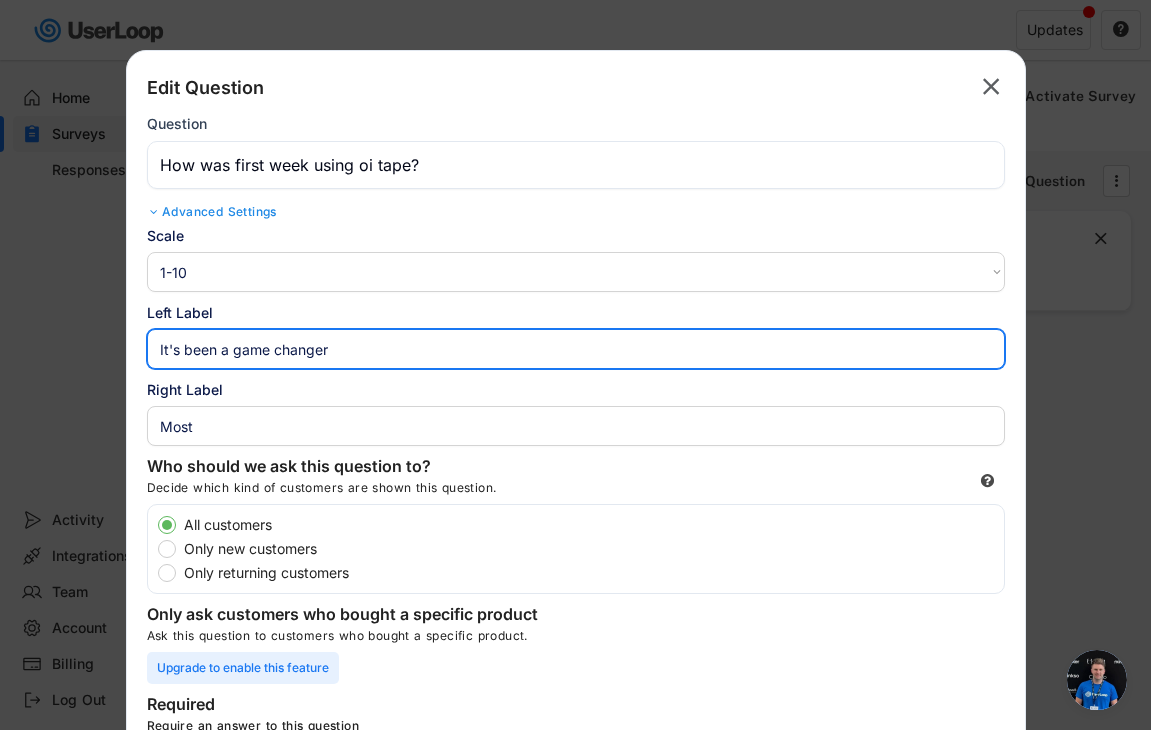 type on "It's been a game changer" 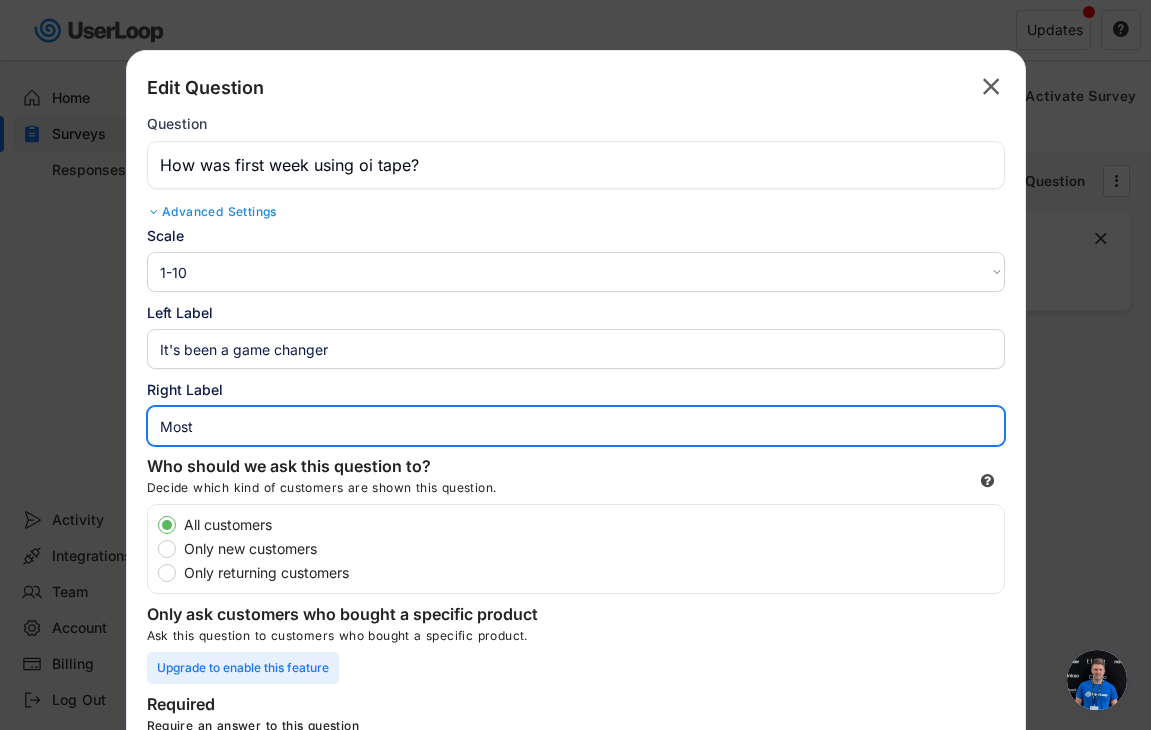 click at bounding box center (576, 426) 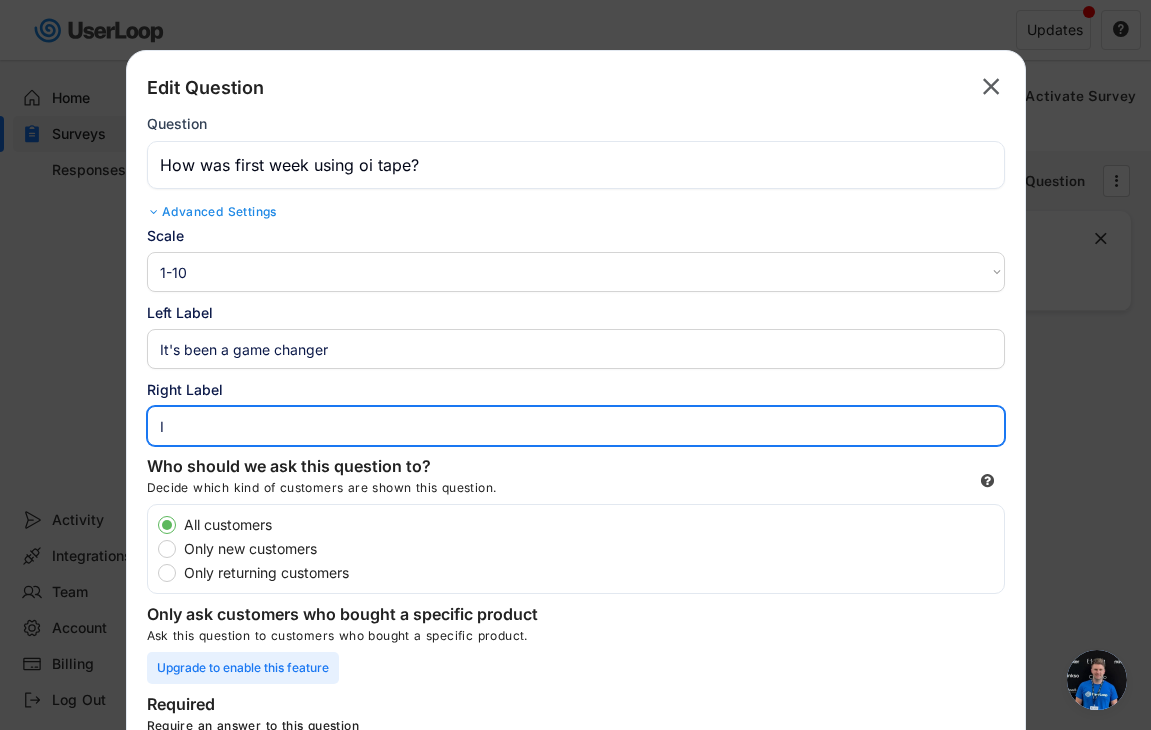 type on "I" 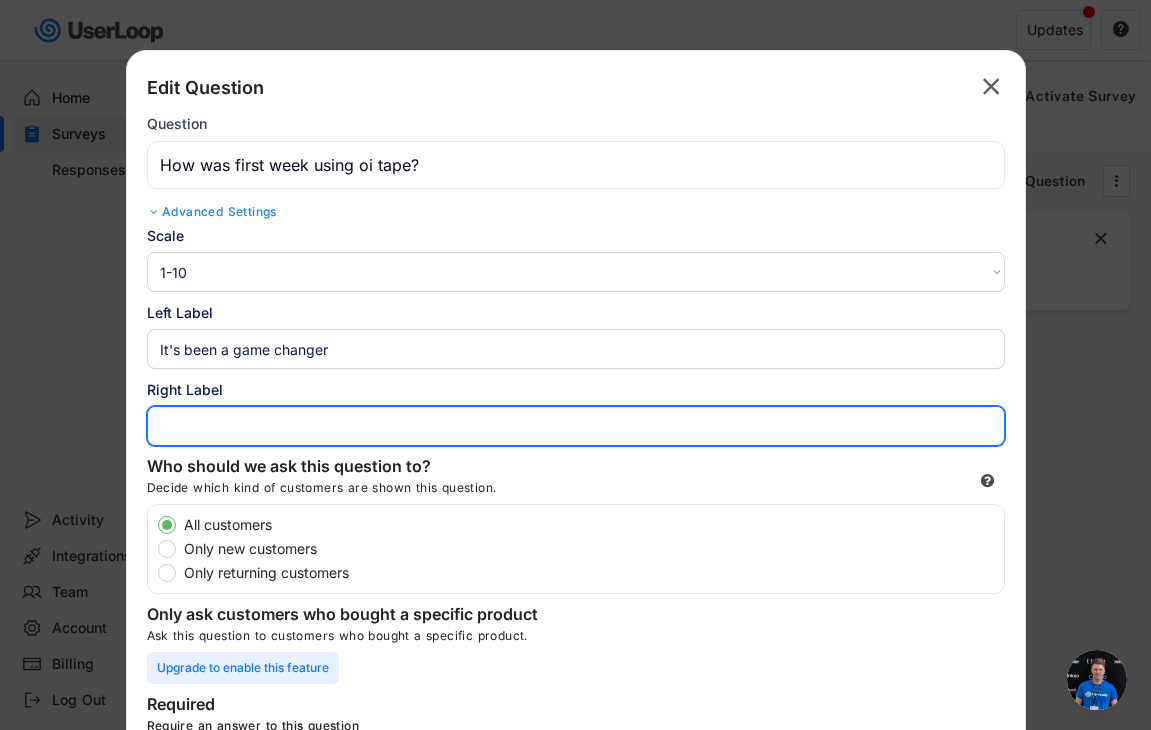 type 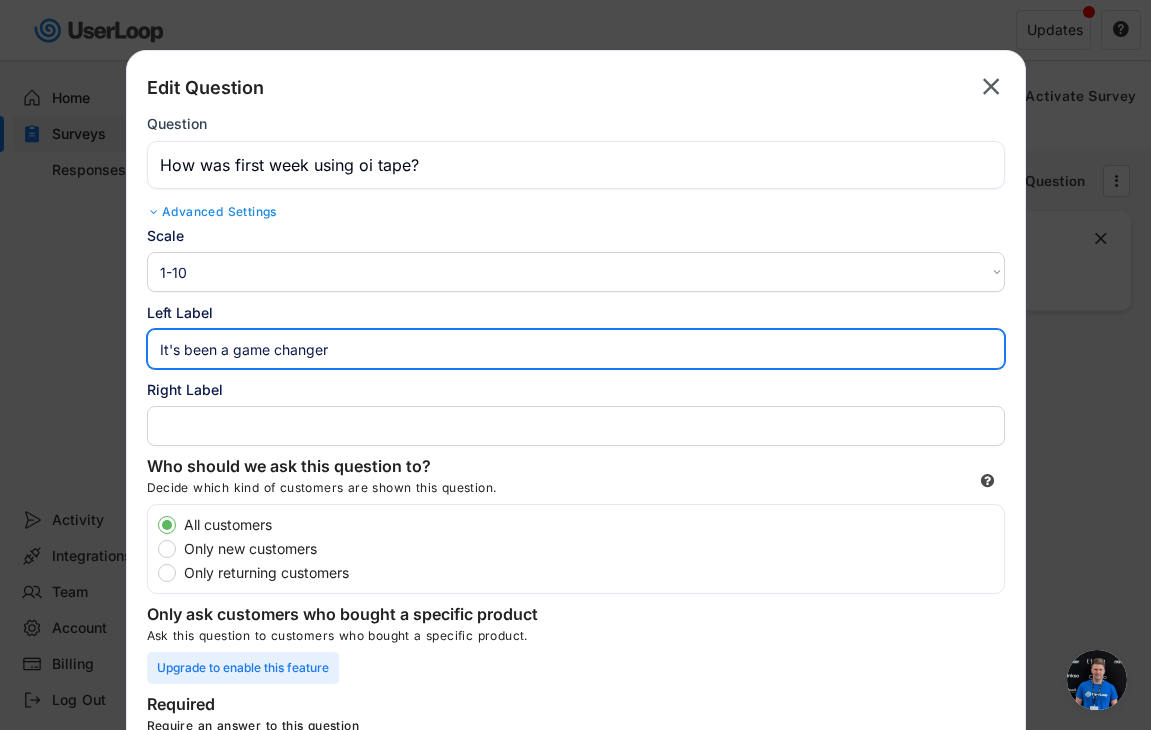 click at bounding box center (576, 349) 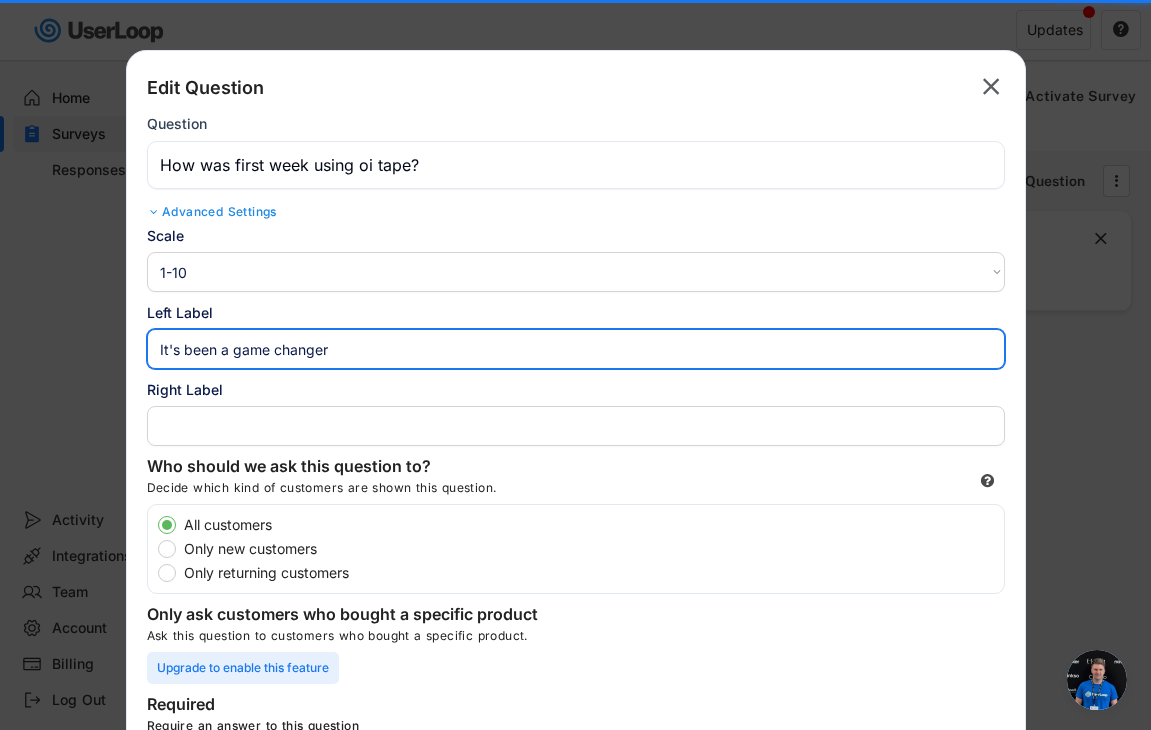 click at bounding box center (576, 349) 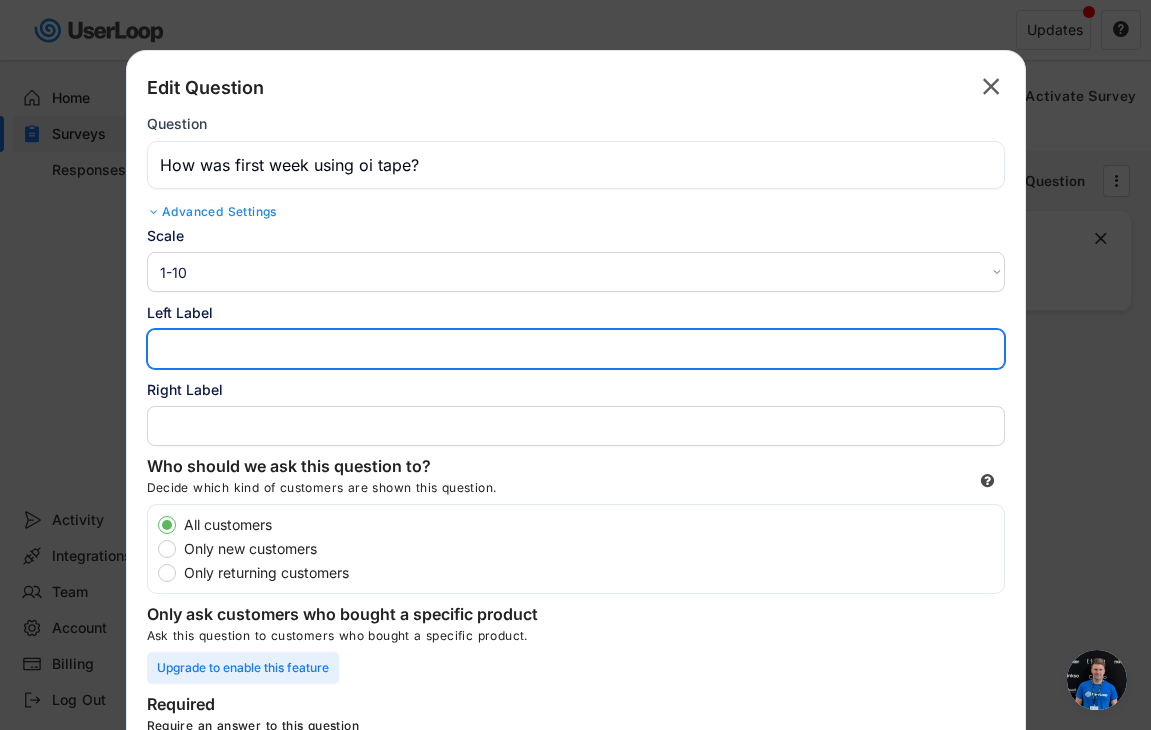 type 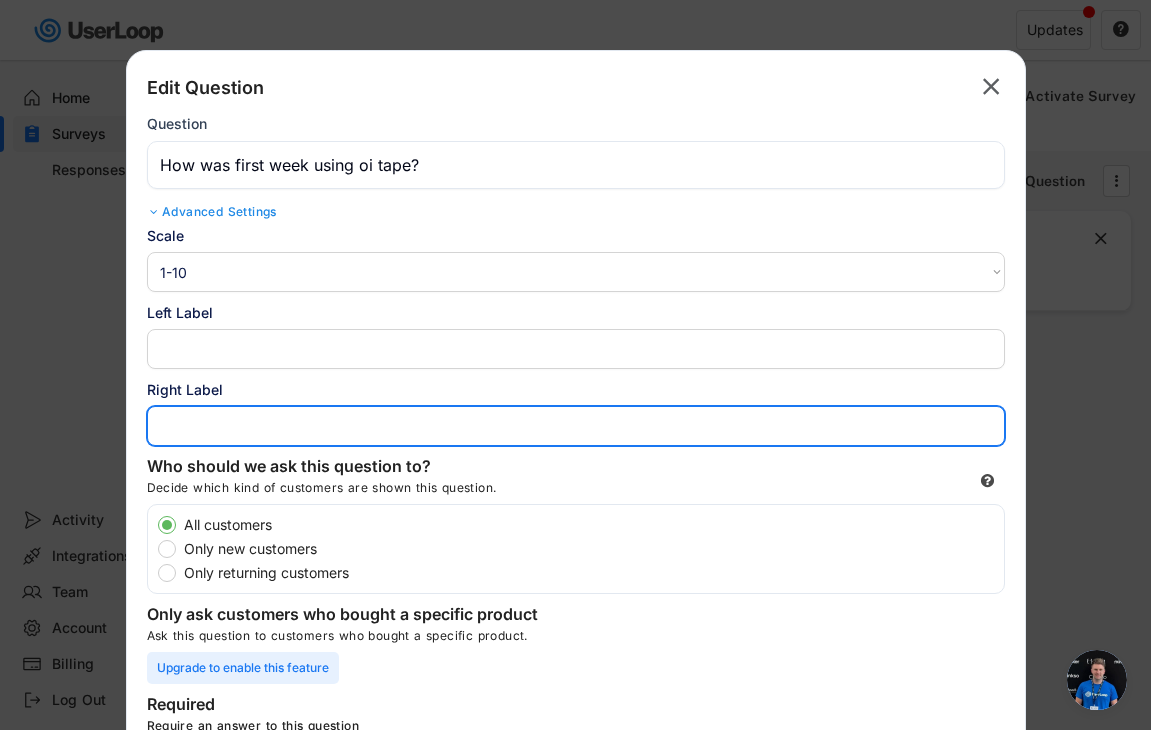 click at bounding box center [576, 426] 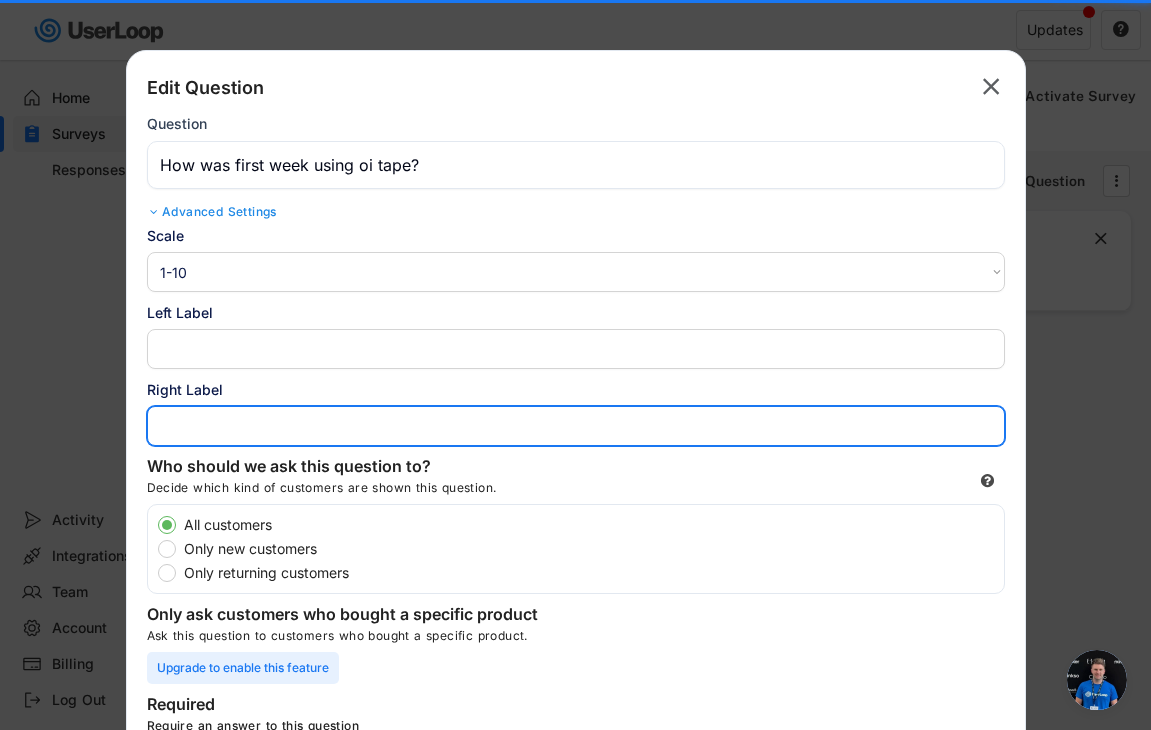 paste on "It's been a game changer" 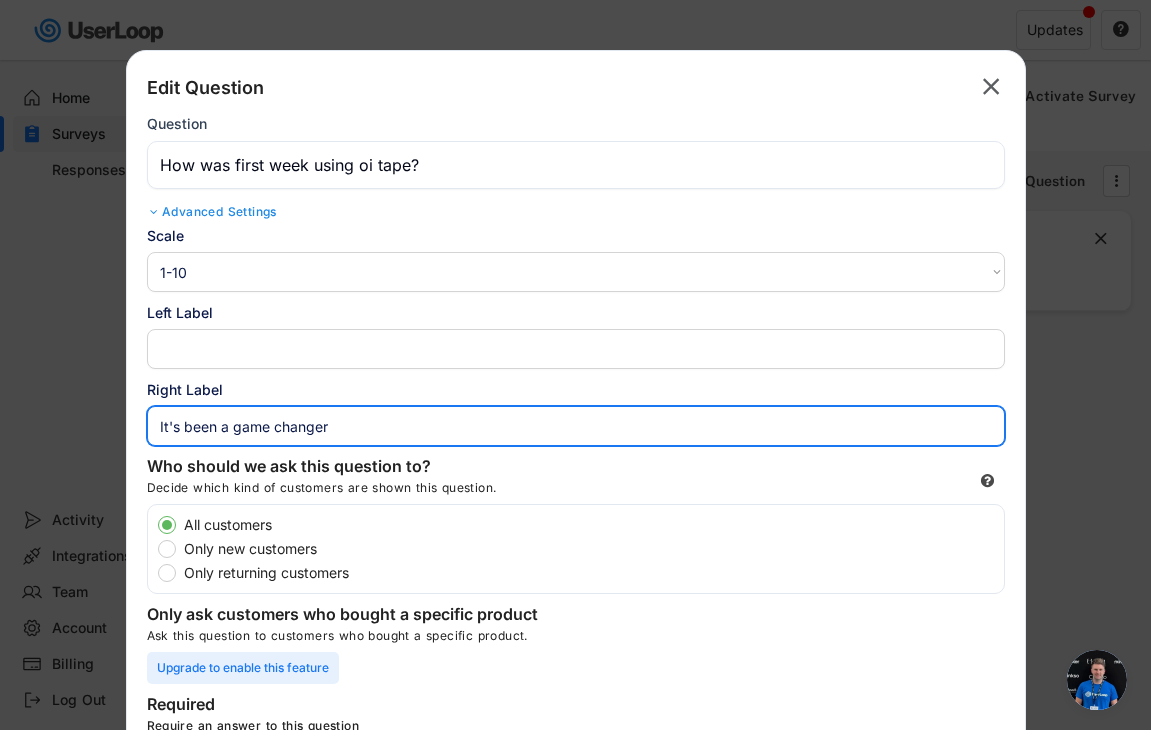 type on "It's been a game changer" 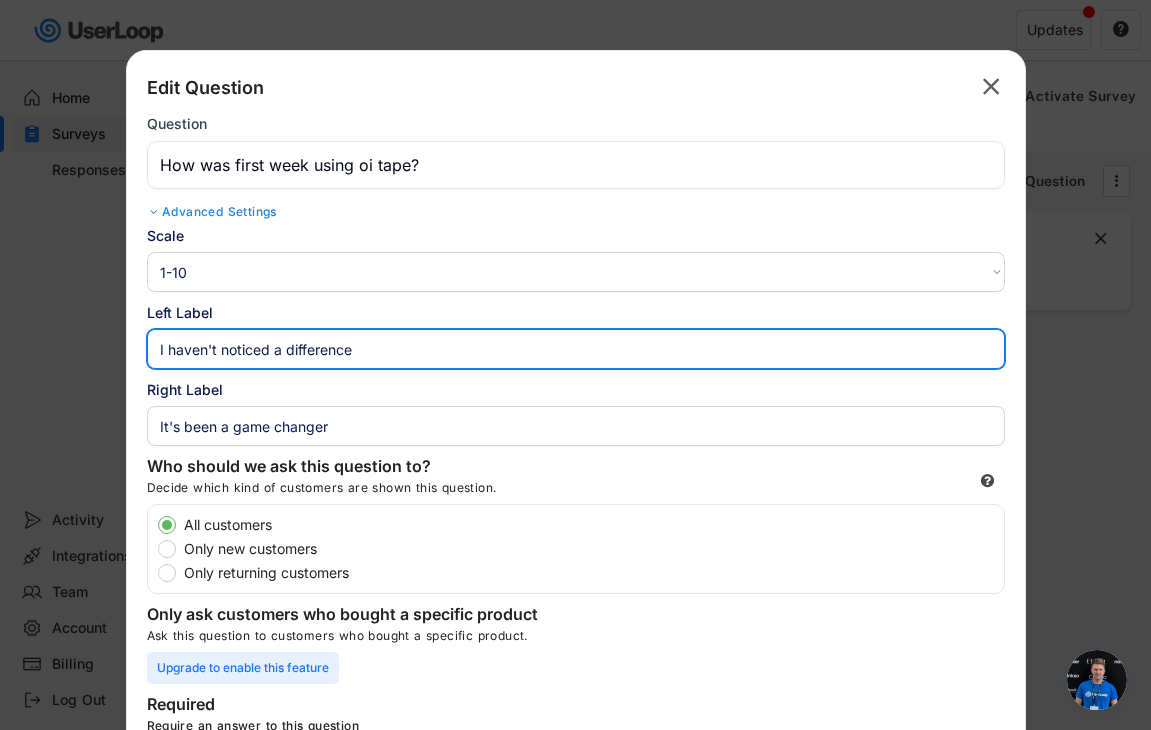 drag, startPoint x: 394, startPoint y: 349, endPoint x: 125, endPoint y: 329, distance: 269.74246 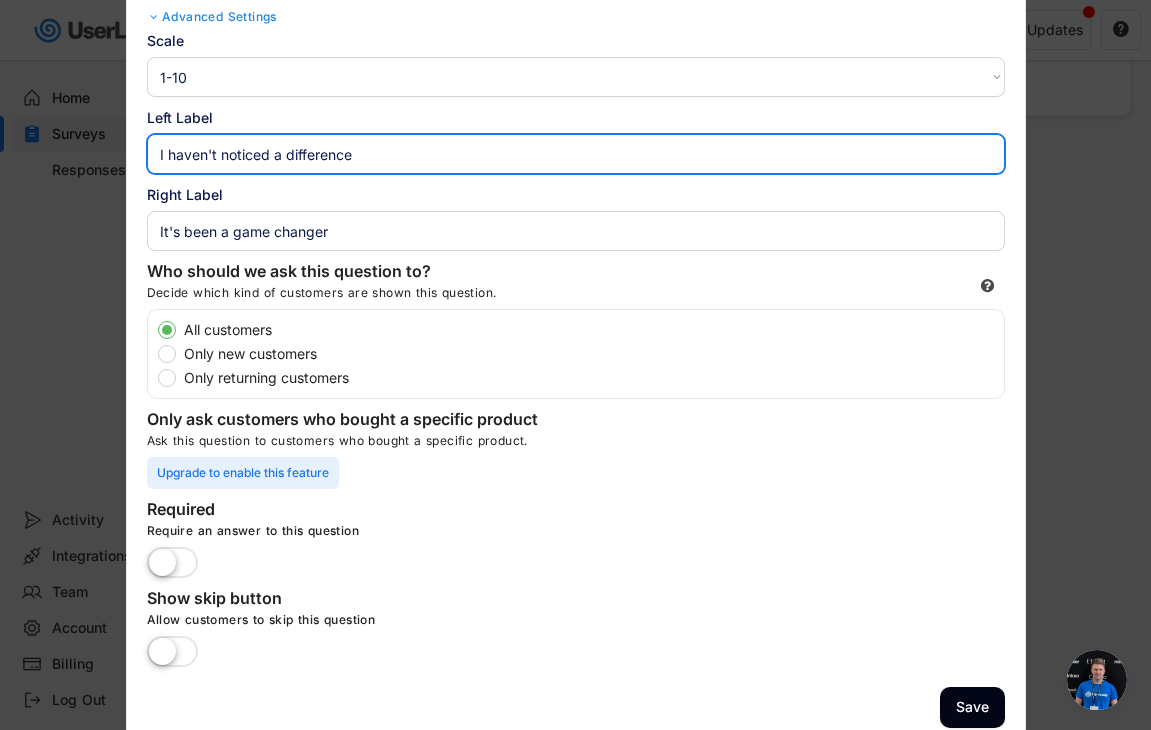 scroll, scrollTop: 228, scrollLeft: 0, axis: vertical 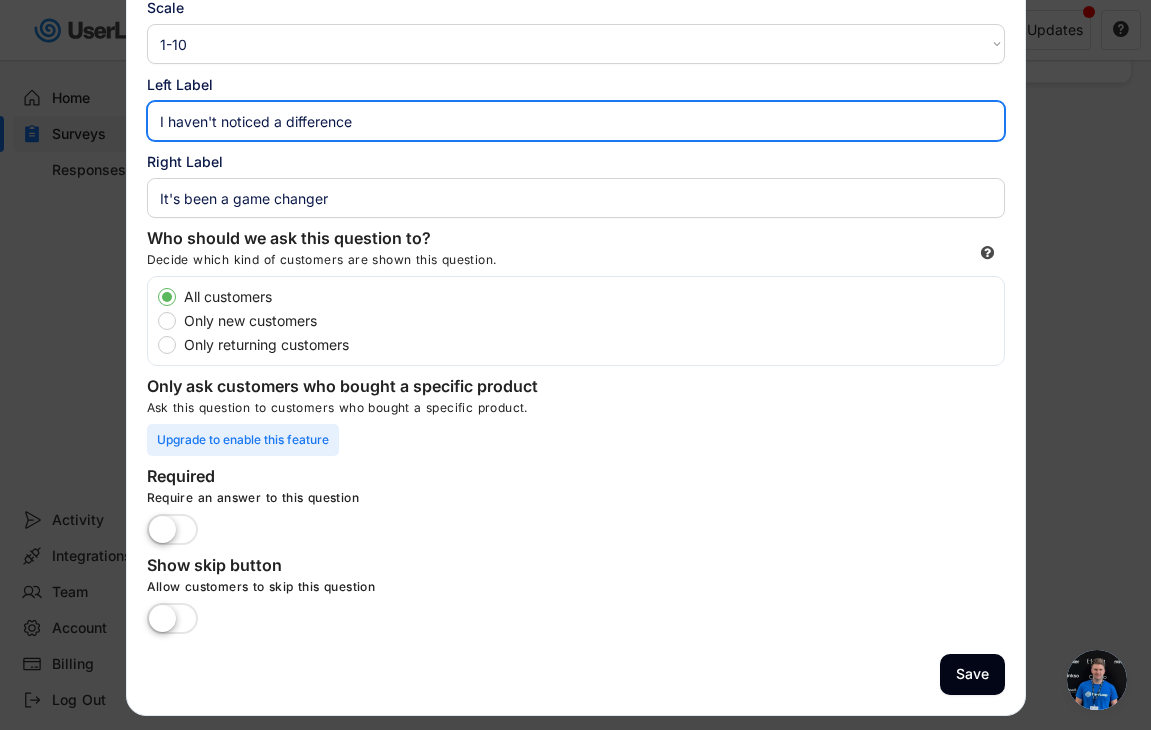 type on "I haven't noticed a difference" 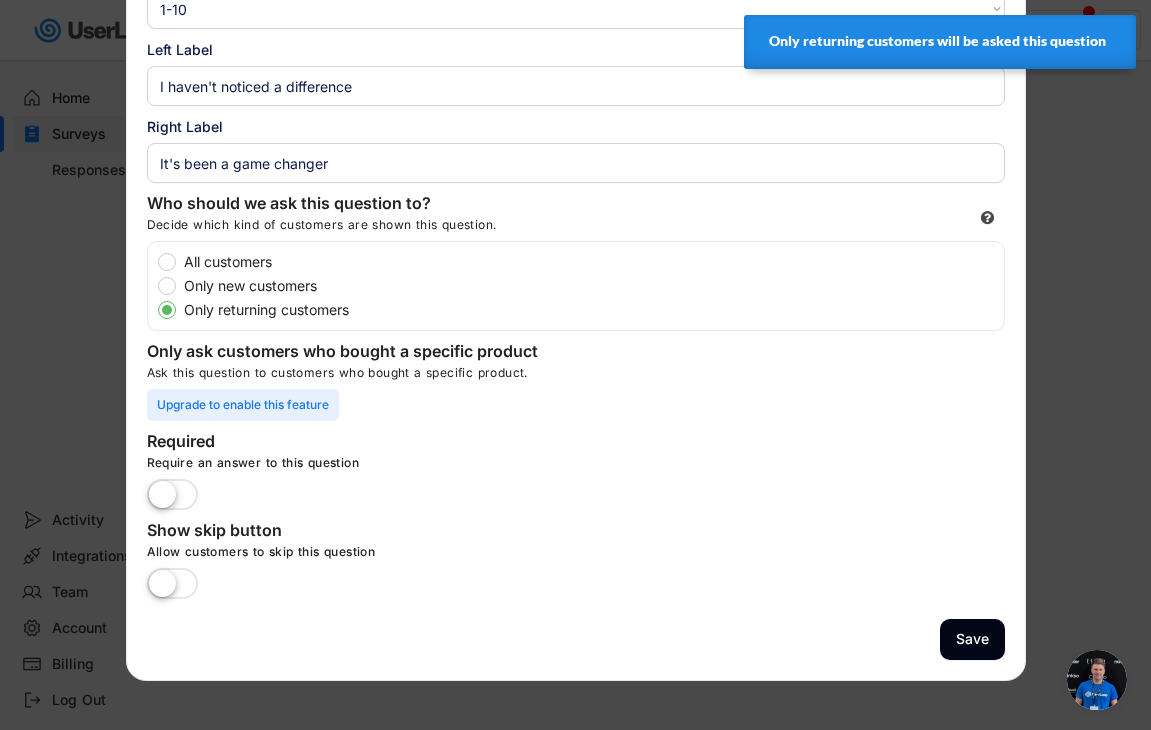 scroll, scrollTop: 283, scrollLeft: 0, axis: vertical 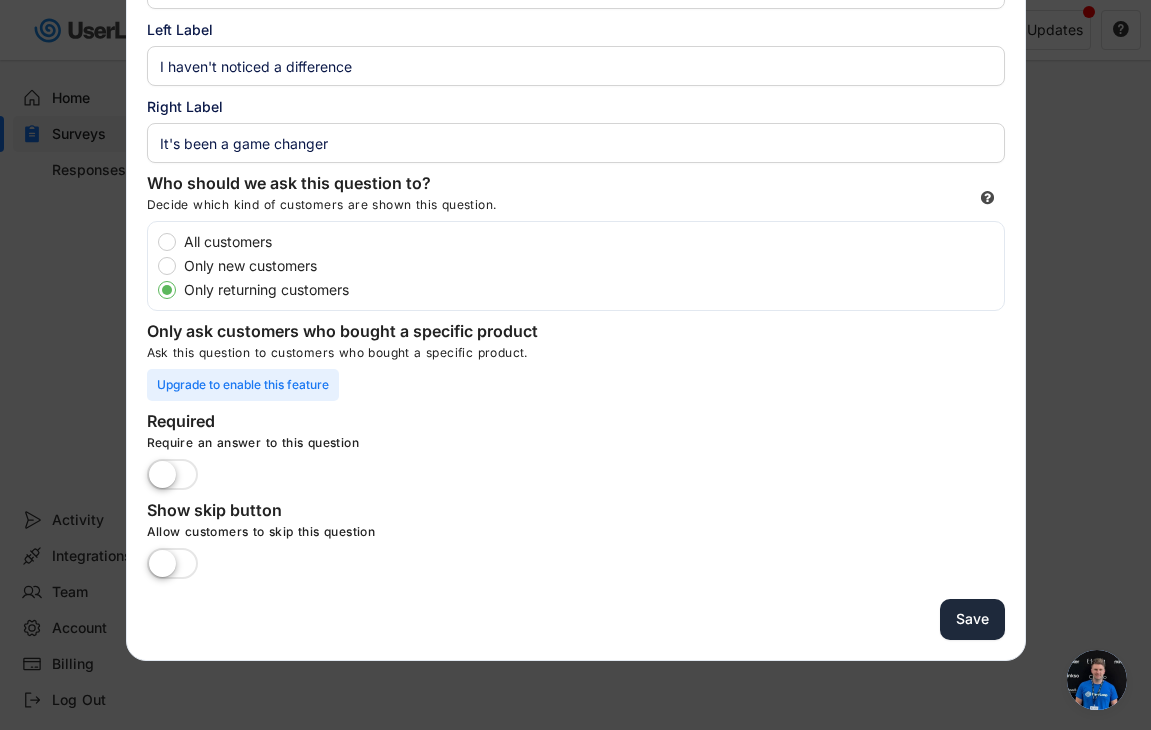 click on "Save" at bounding box center (972, 619) 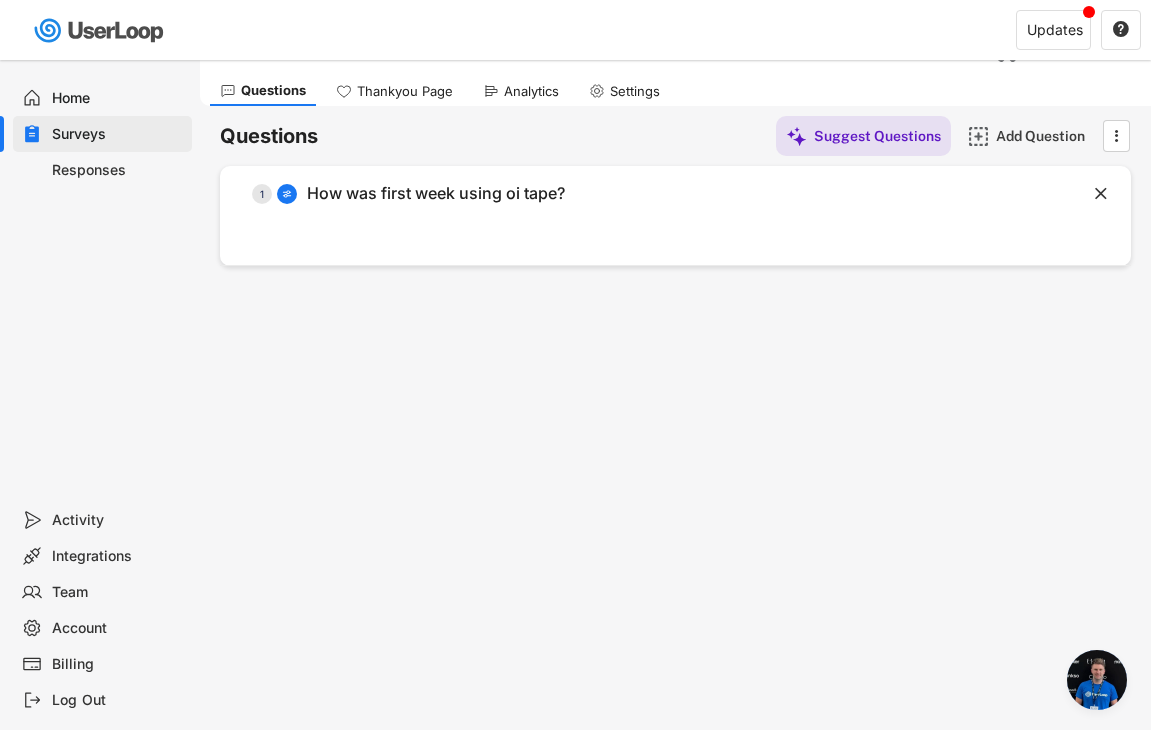 scroll, scrollTop: 0, scrollLeft: 0, axis: both 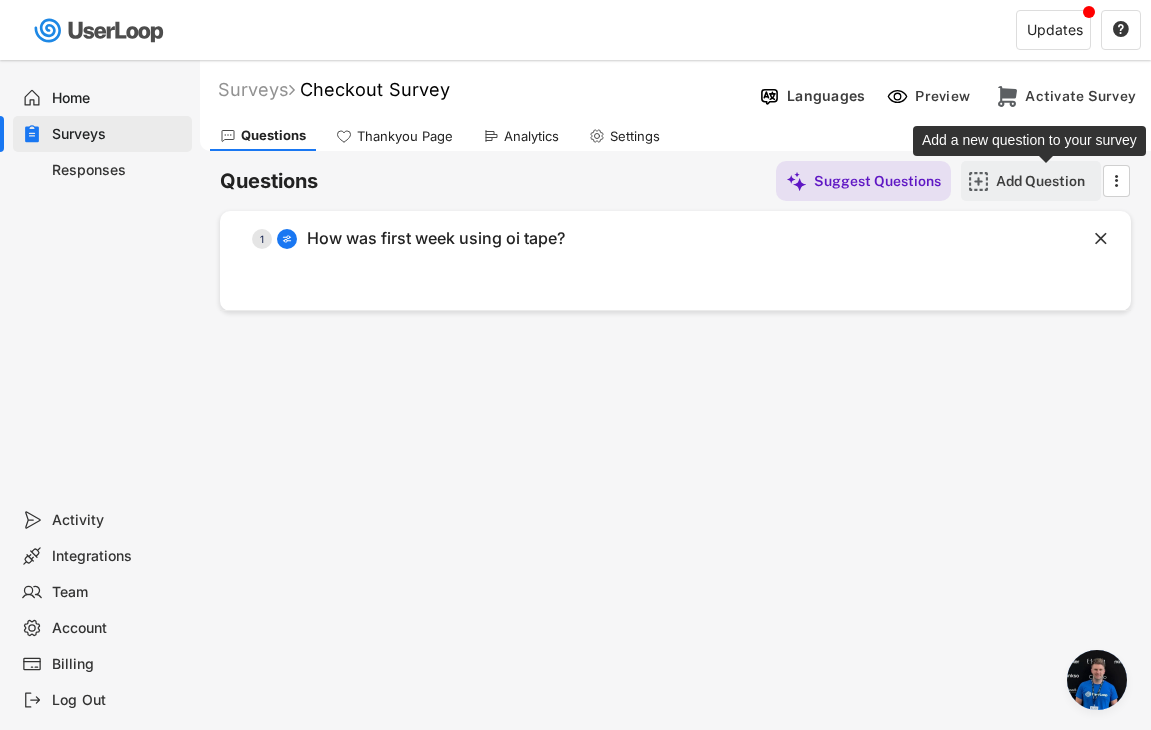 click on "Add Question" at bounding box center (1046, 181) 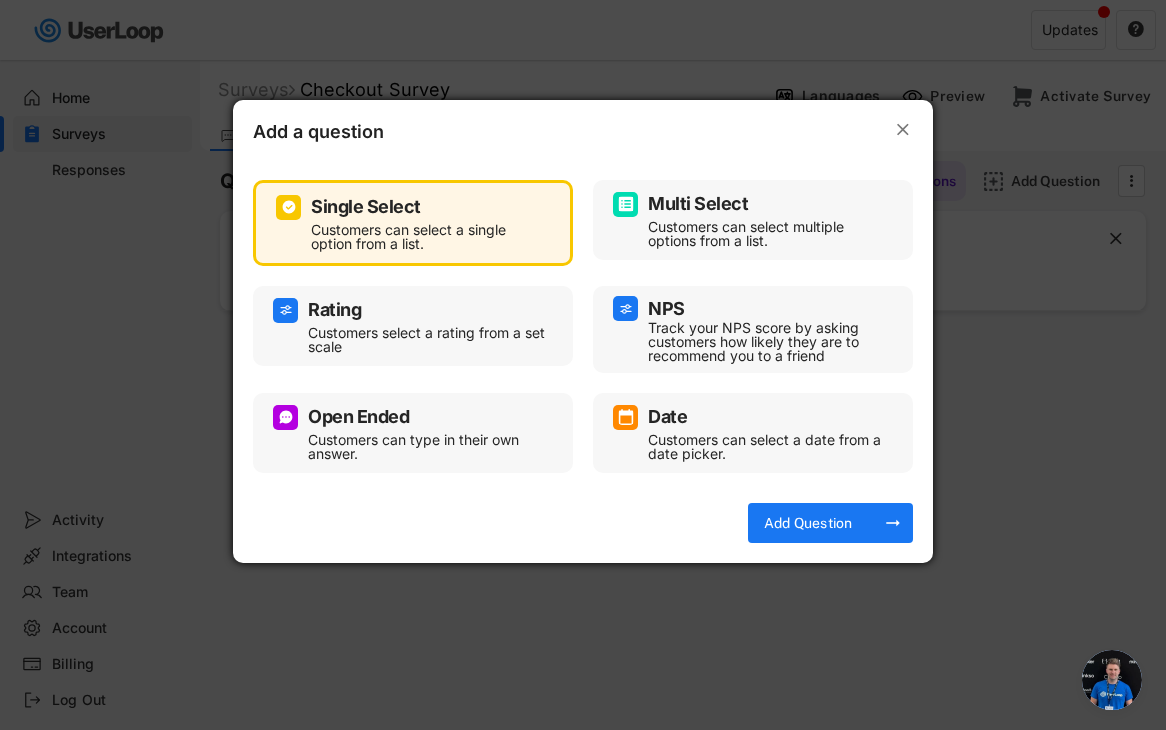 click on "Multi Select Customers can select multiple options from a list." at bounding box center (753, 220) 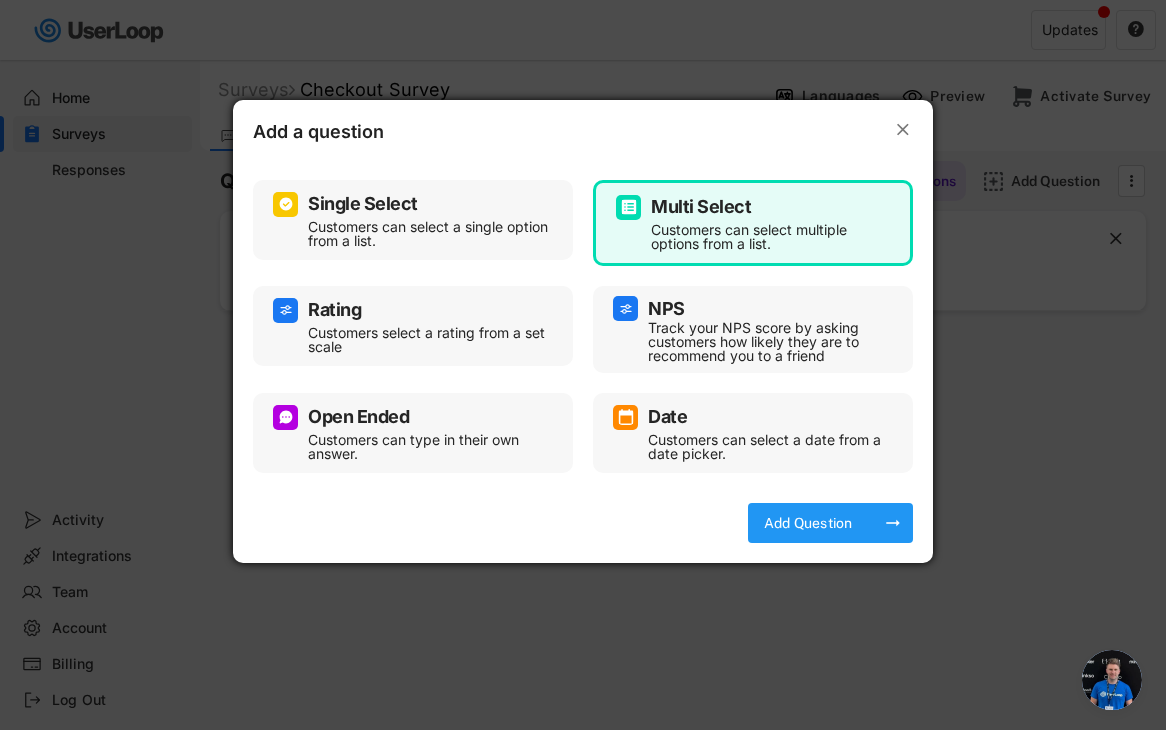 click on "arrow_right_alt" 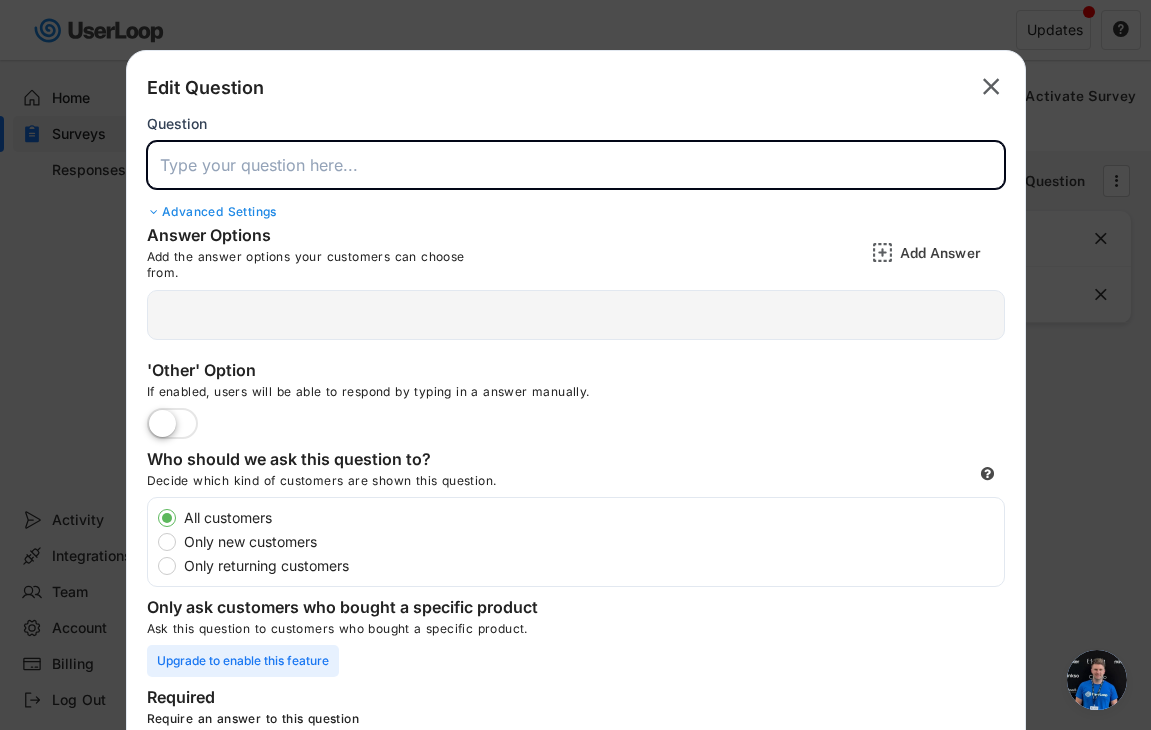 click at bounding box center [576, 165] 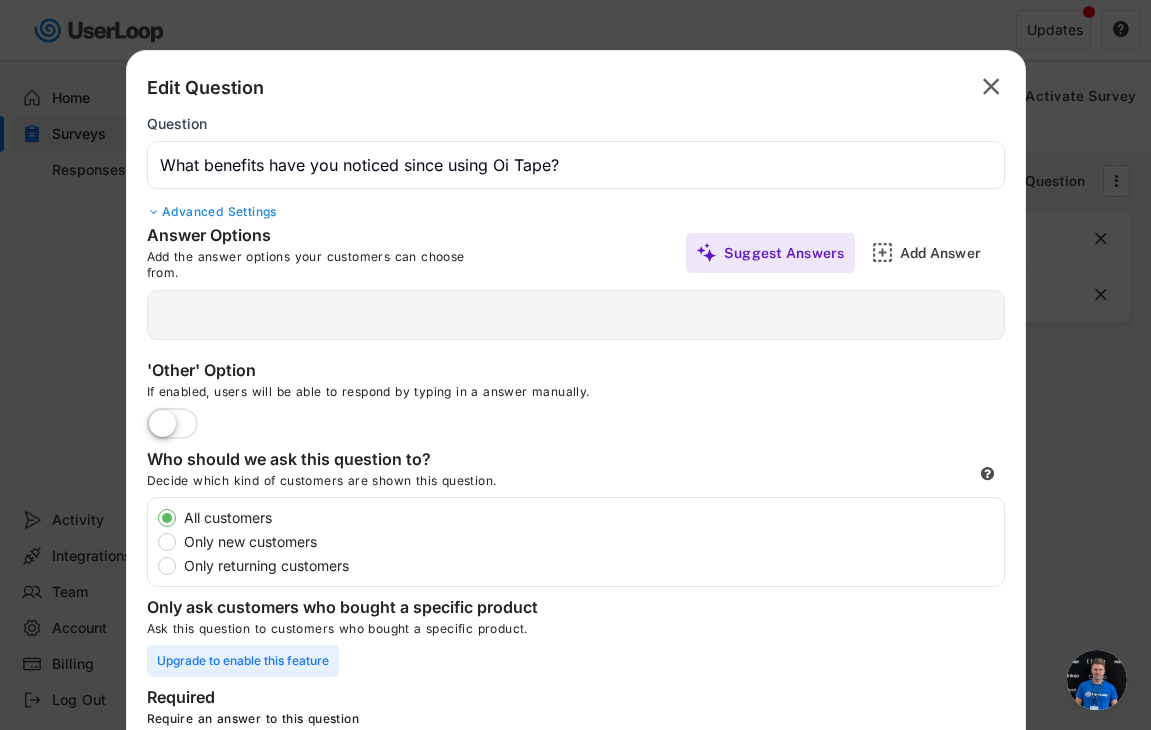 click at bounding box center (576, 165) 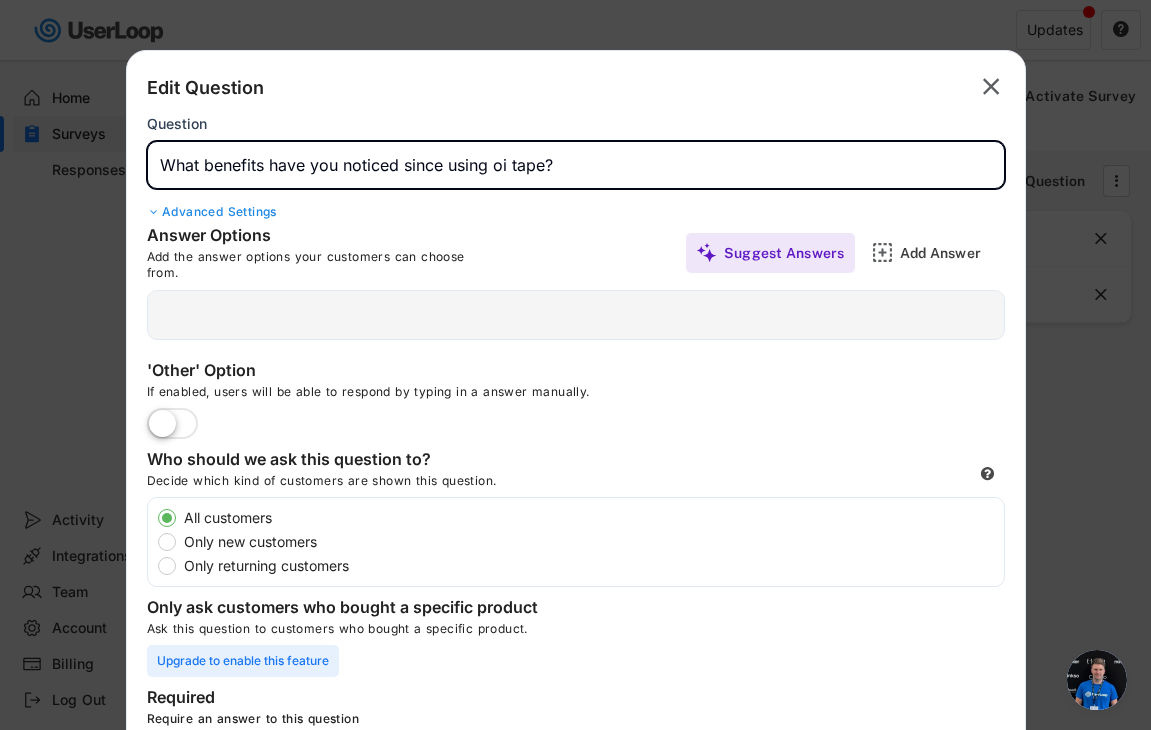 type on "What benefits have you noticed since using oi tape?" 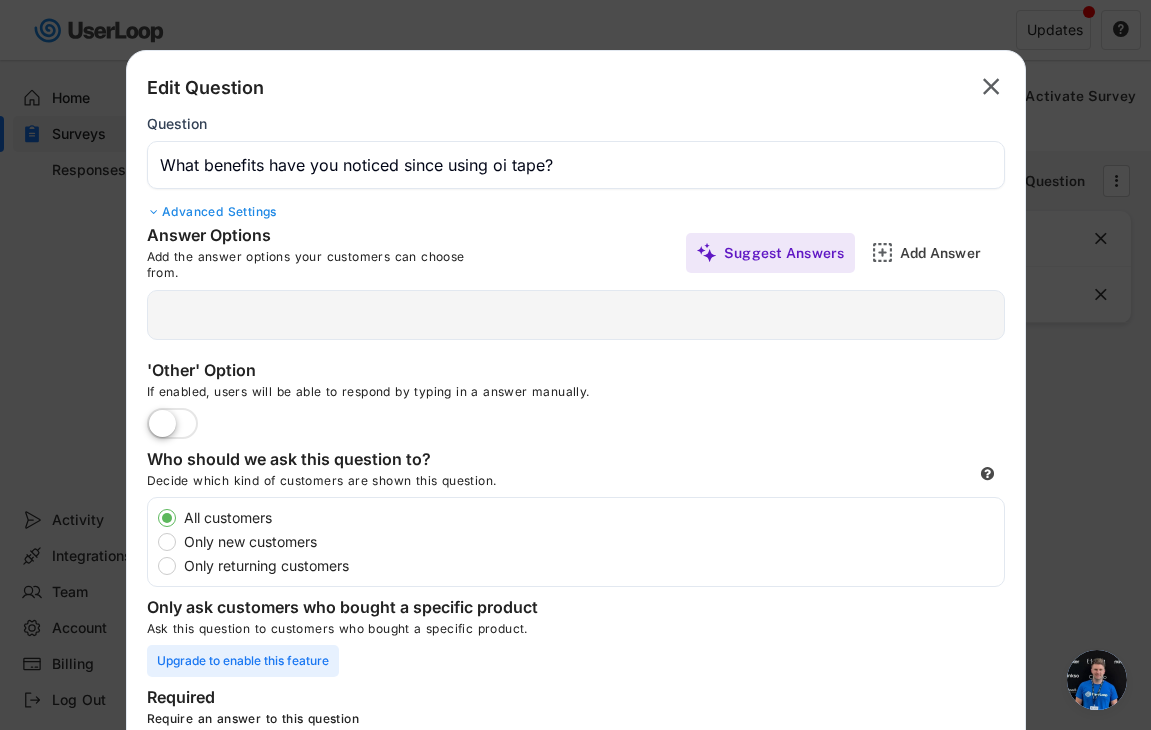 click on "Answer Options Add the answer options your customers can choose from." at bounding box center [361, 252] 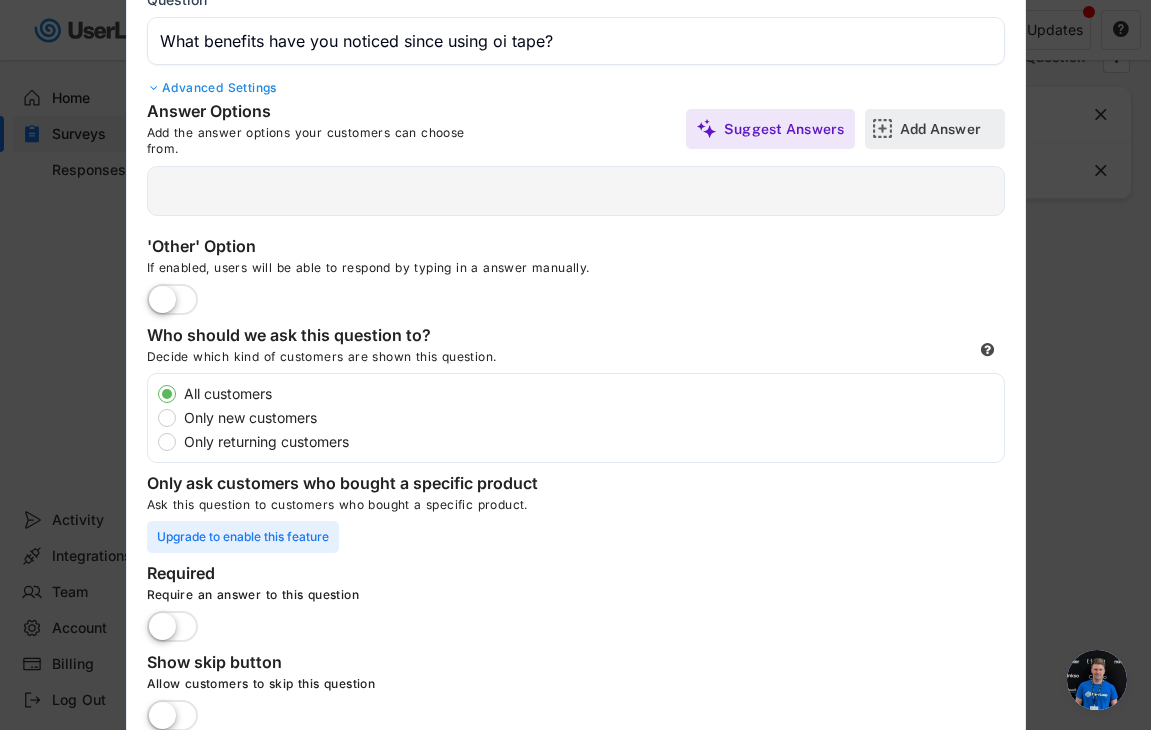 click on "Add Answer" at bounding box center [950, 129] 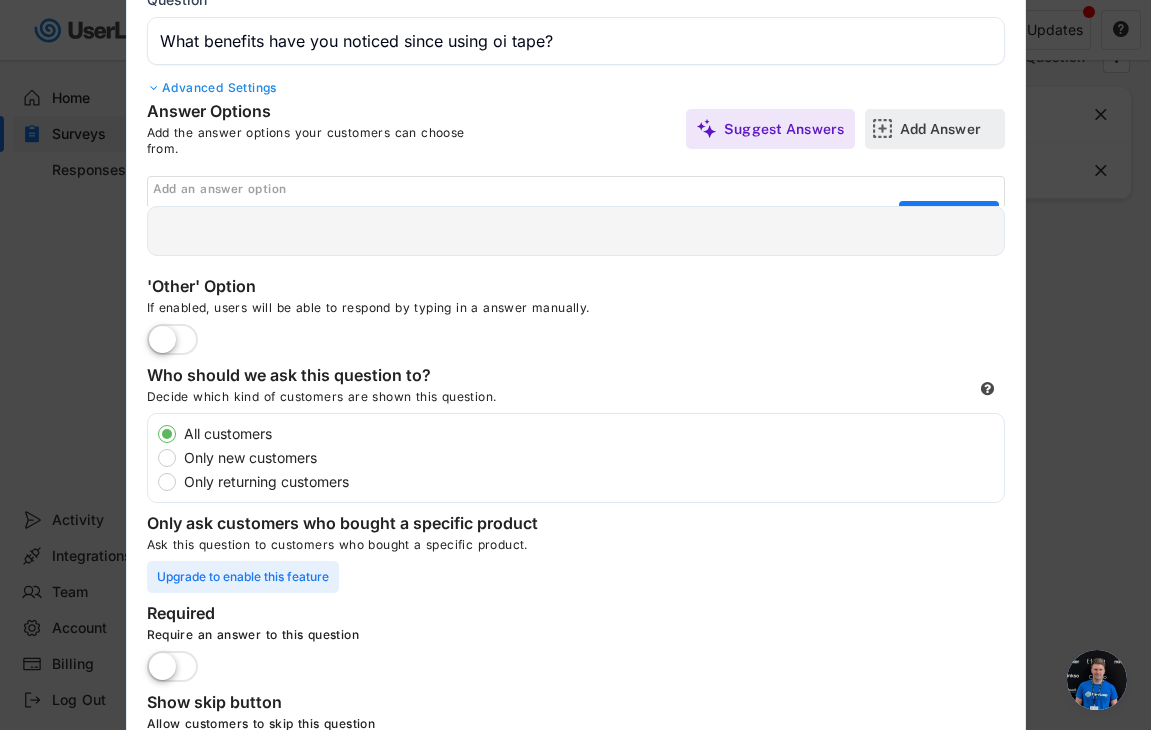scroll, scrollTop: 0, scrollLeft: 0, axis: both 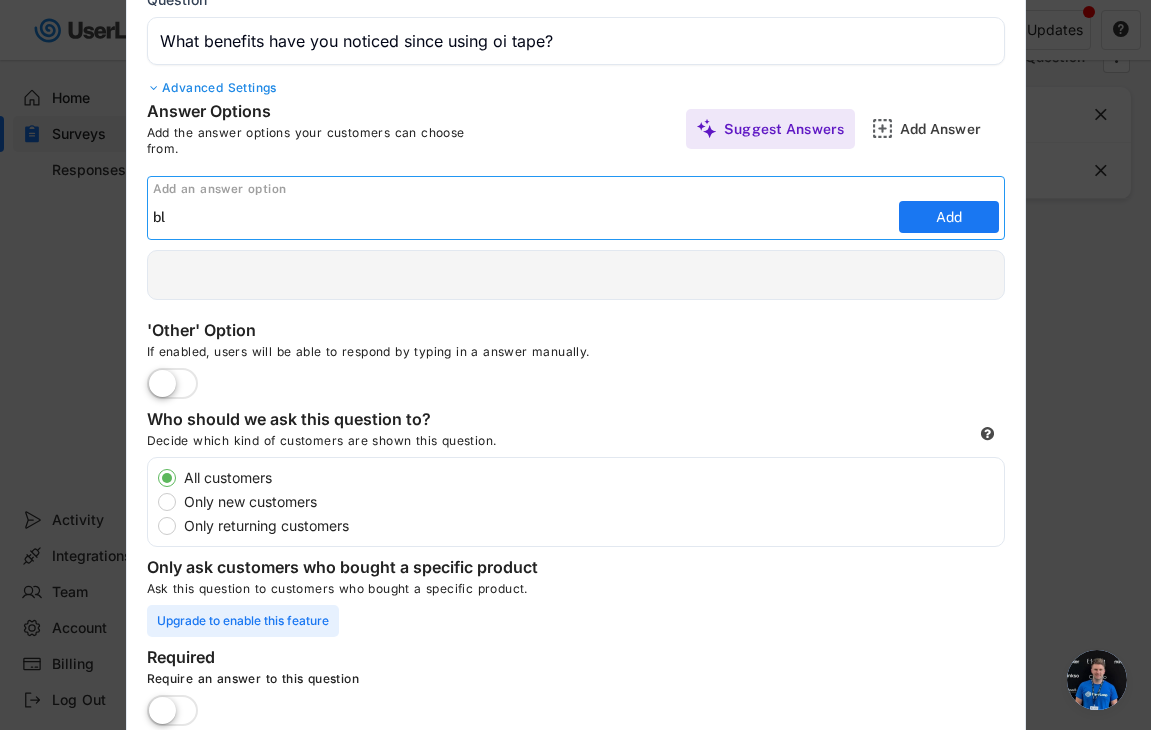 type on "b" 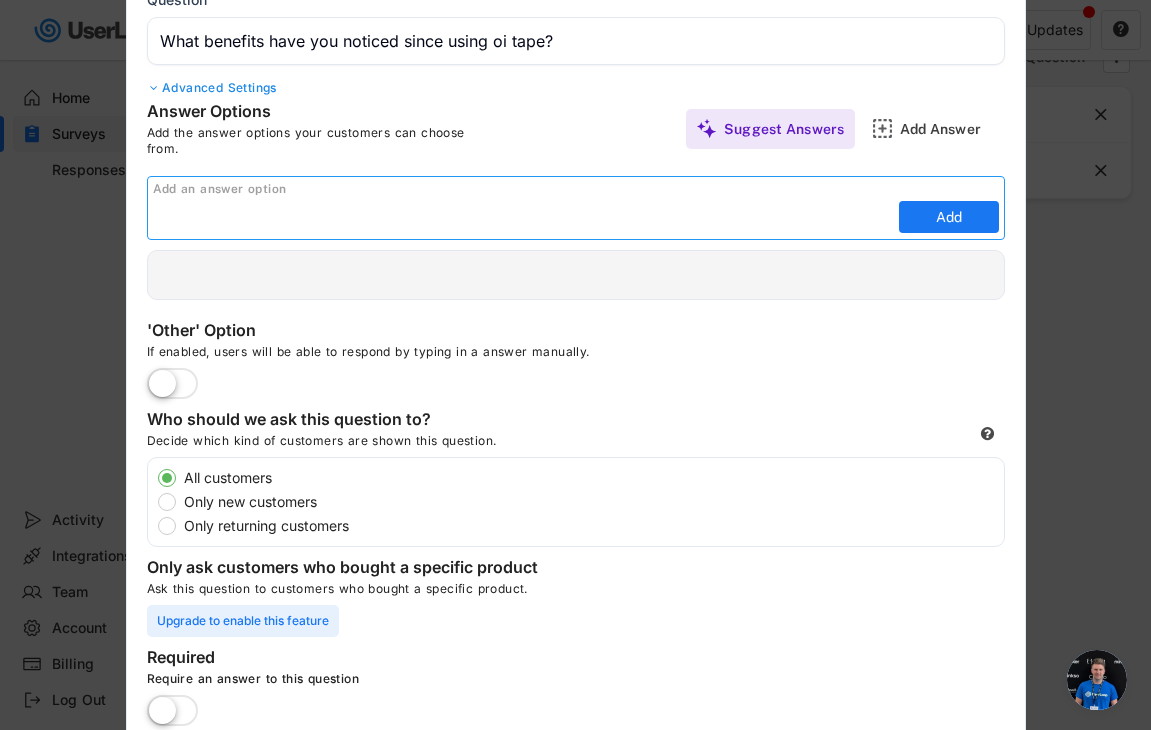 type on "e" 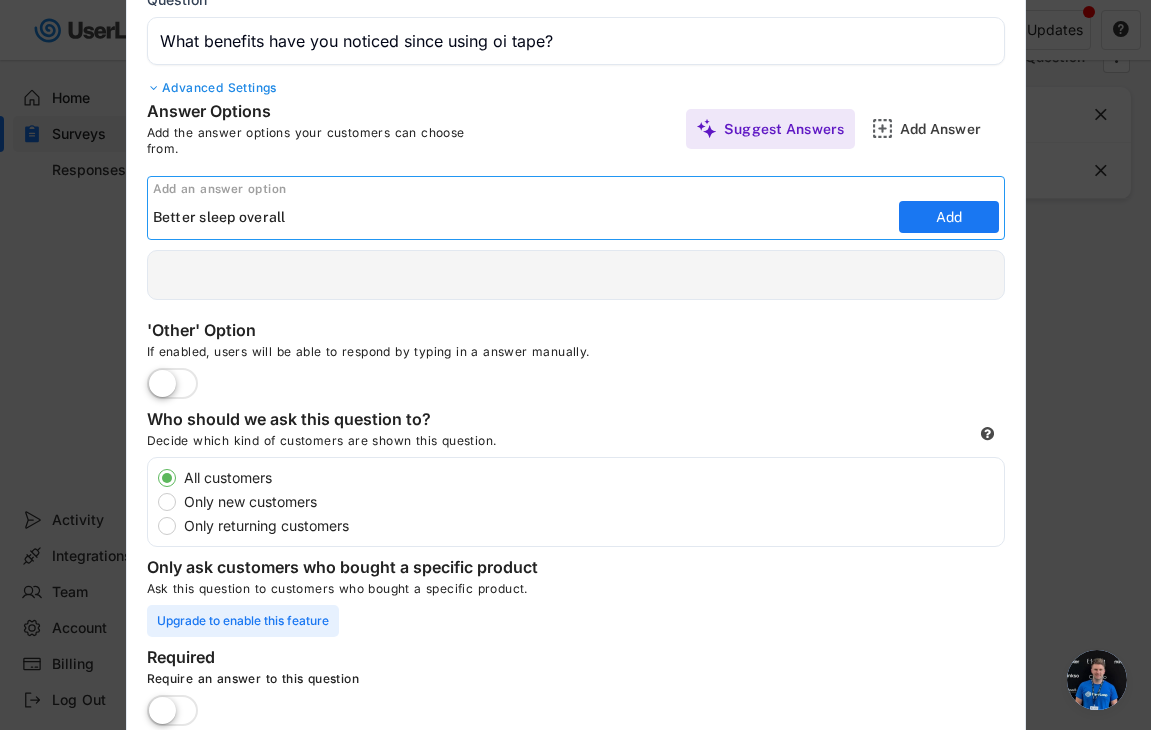 click on "Add" at bounding box center (949, 217) 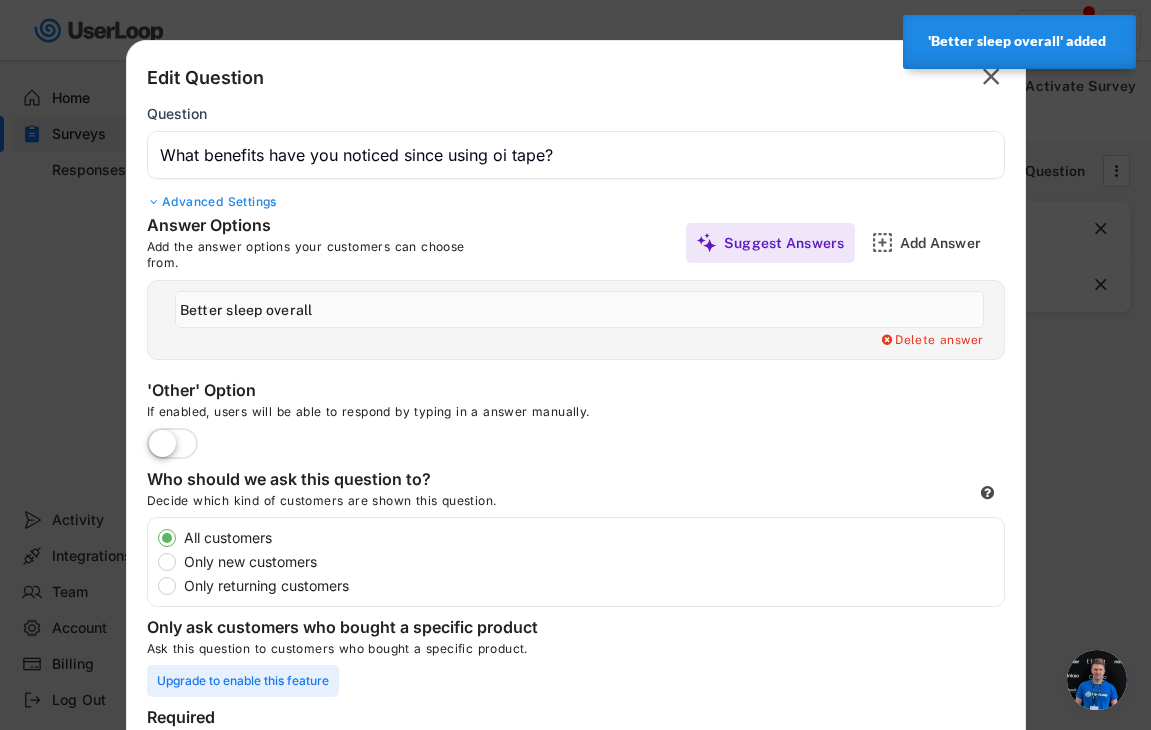 scroll, scrollTop: 0, scrollLeft: 0, axis: both 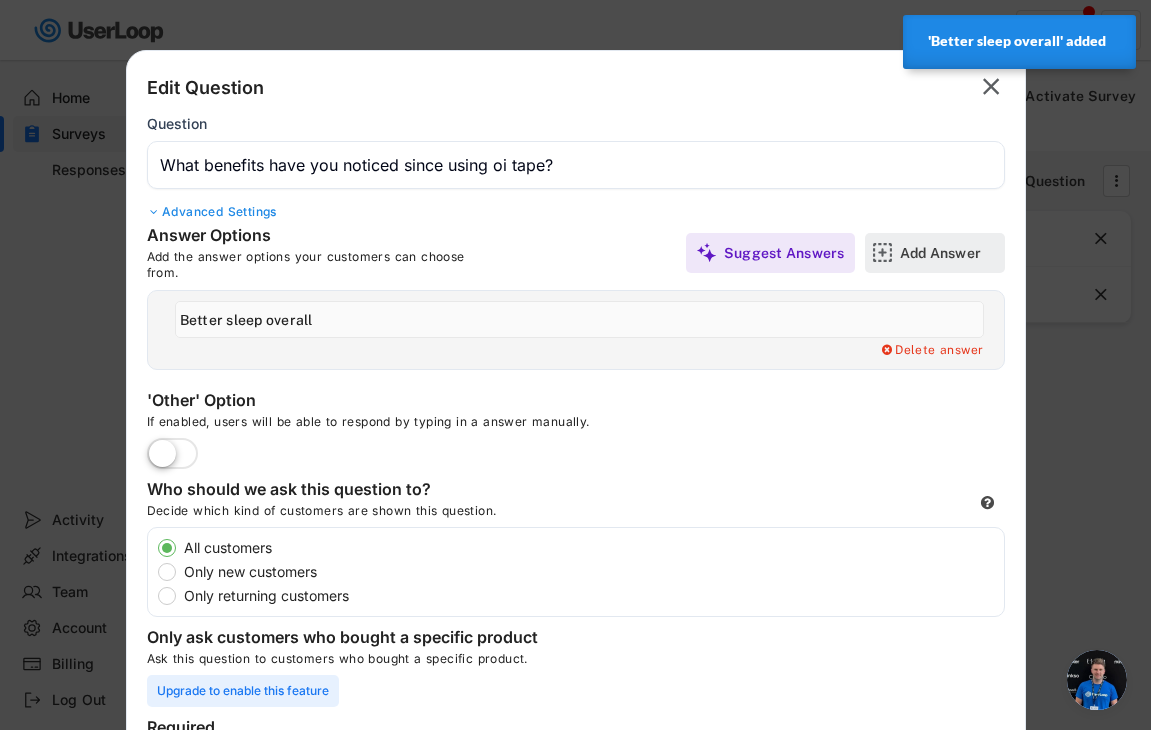 click on "Add Answer" at bounding box center (950, 253) 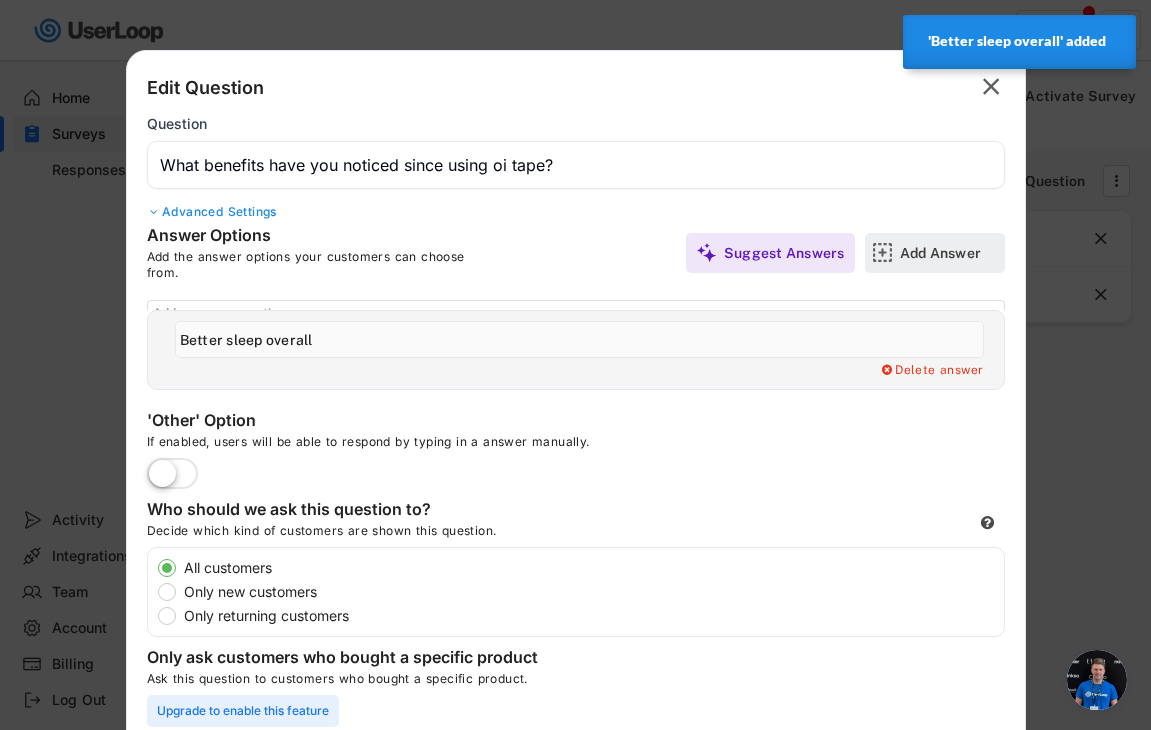 scroll, scrollTop: 0, scrollLeft: 0, axis: both 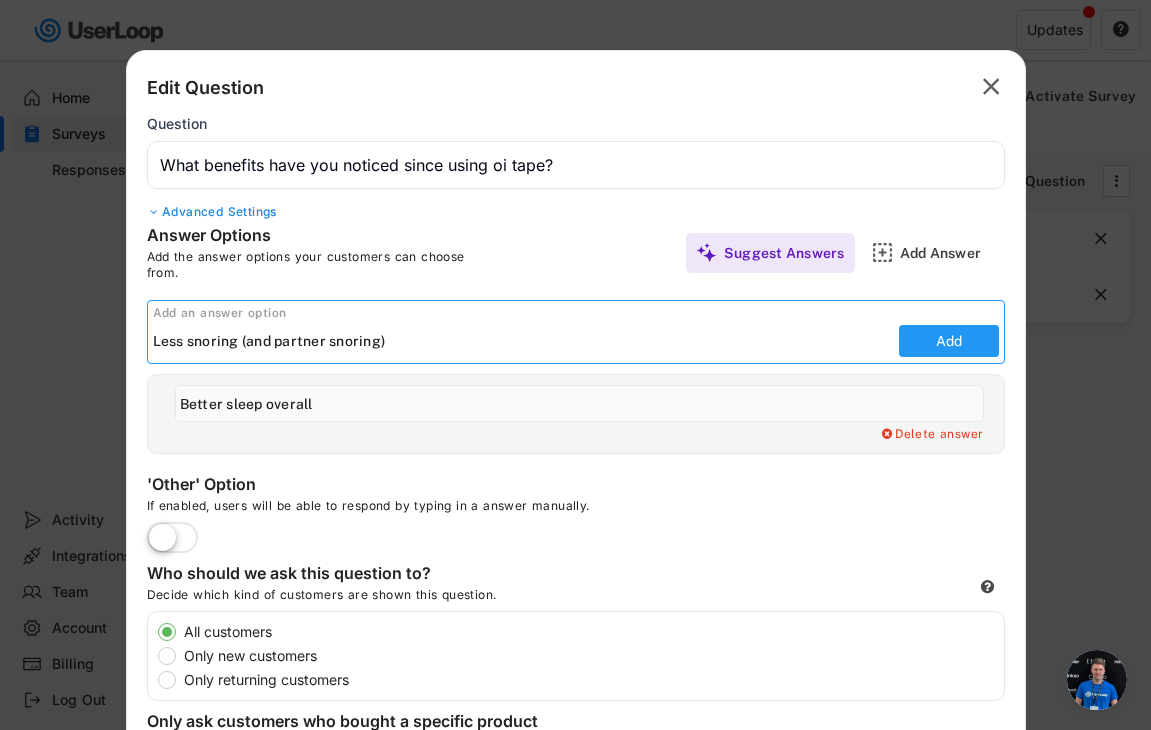 type on "Less snoring (and partner snoring)" 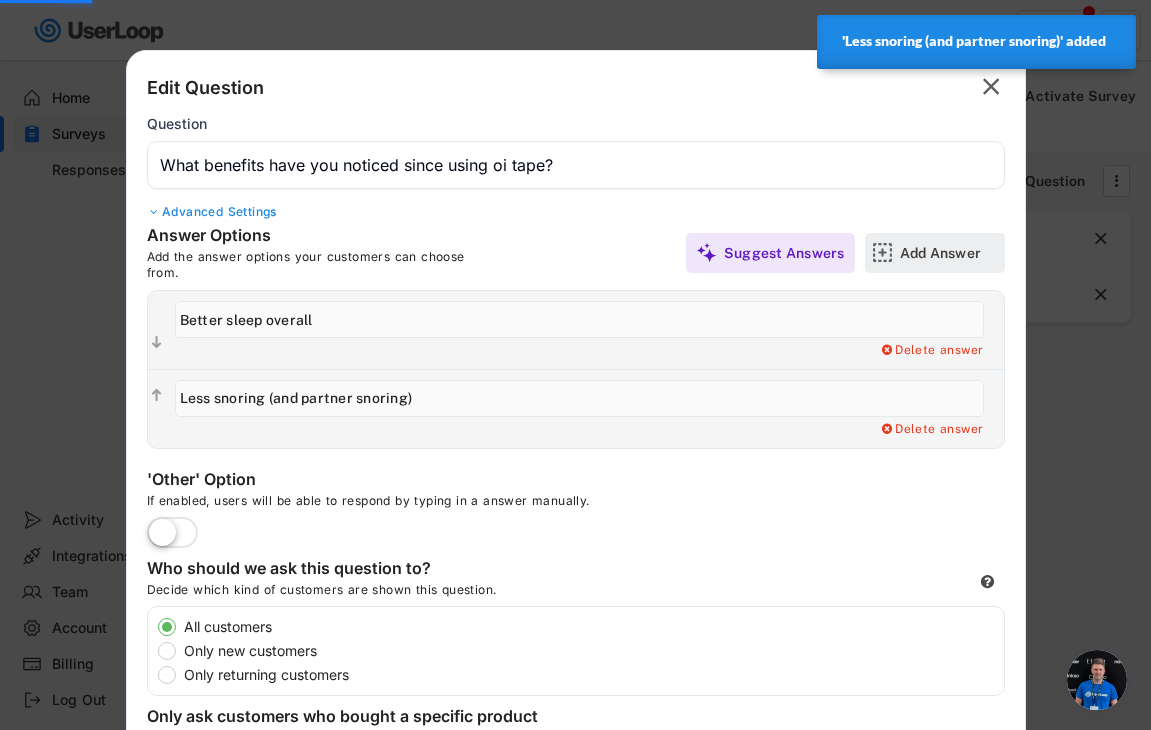 click on "Add Answer" at bounding box center (950, 253) 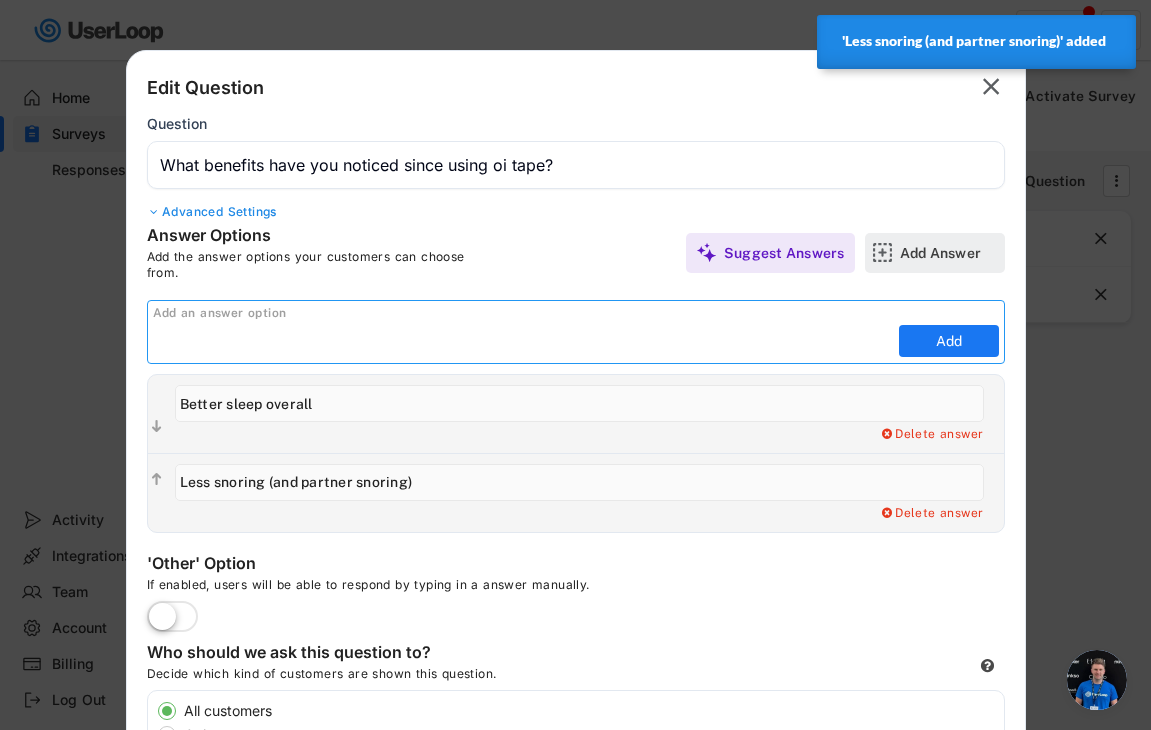 scroll, scrollTop: 0, scrollLeft: 0, axis: both 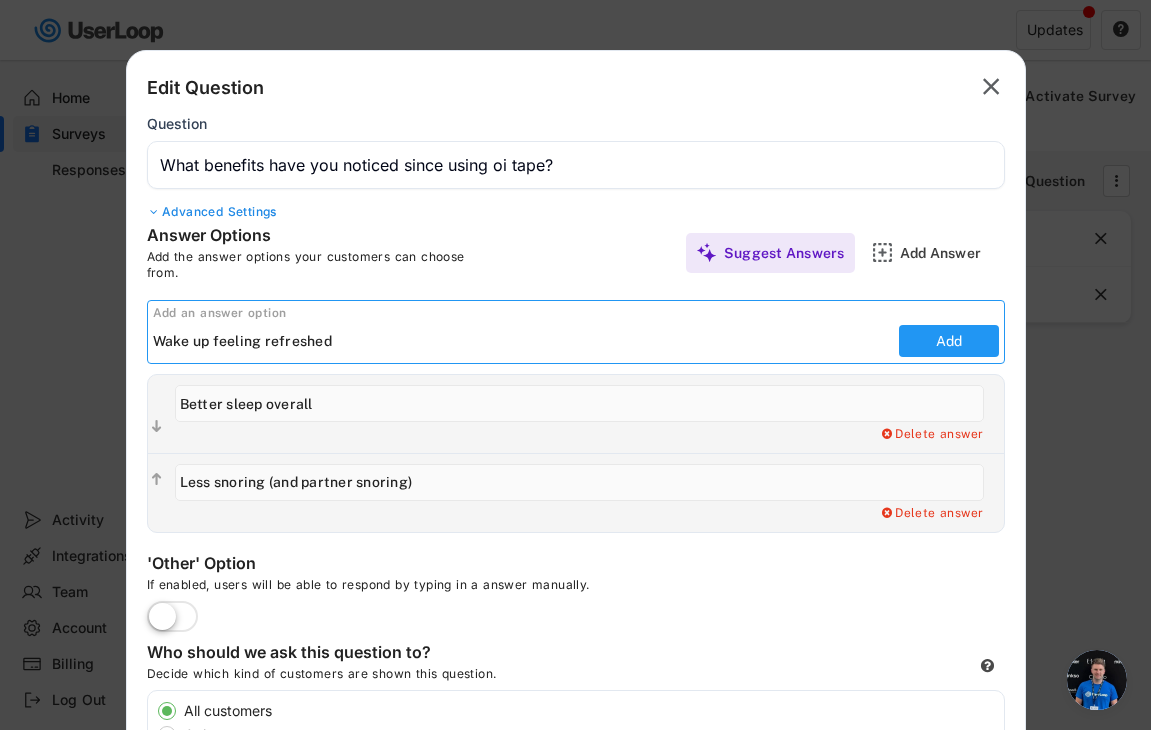 type on "Wake up feeling refreshed" 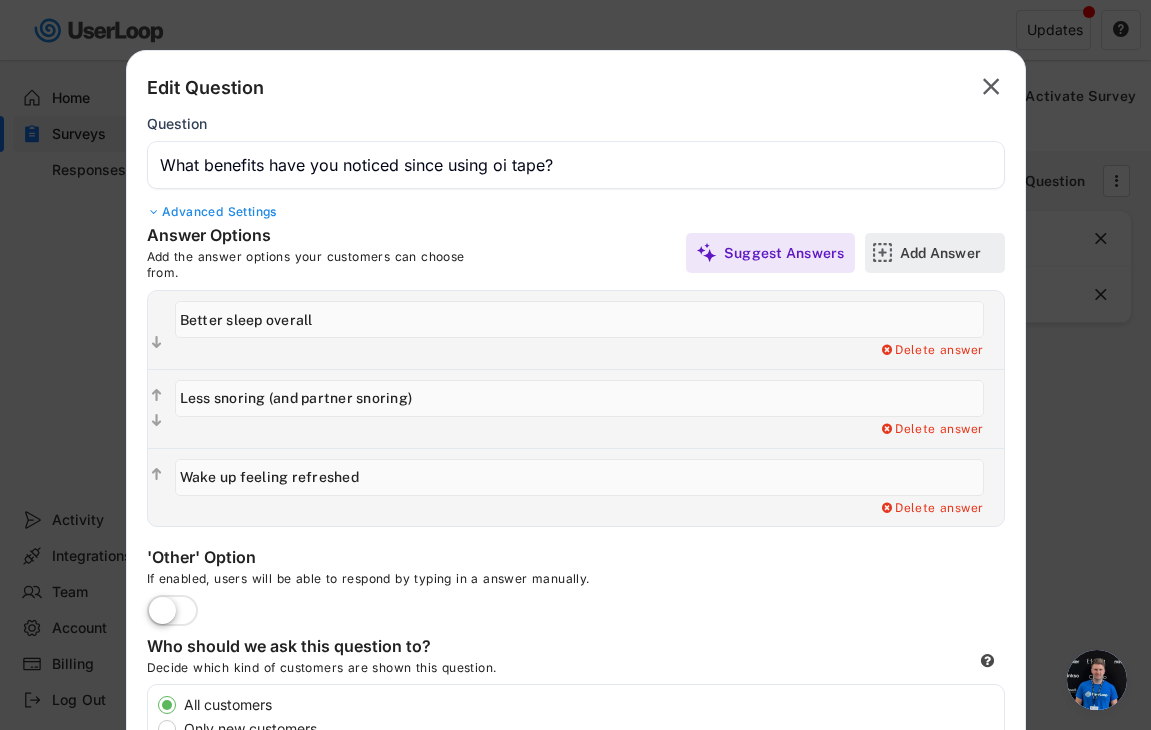 click on "Add Answer" at bounding box center [950, 253] 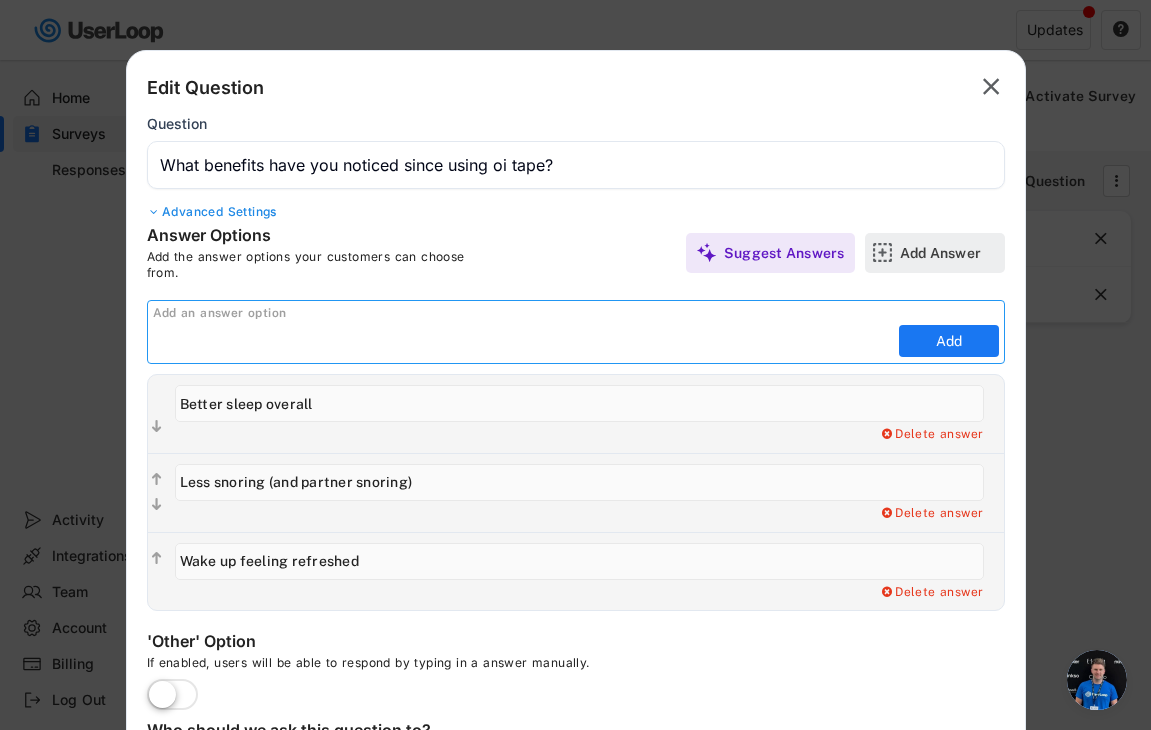 scroll, scrollTop: 0, scrollLeft: 0, axis: both 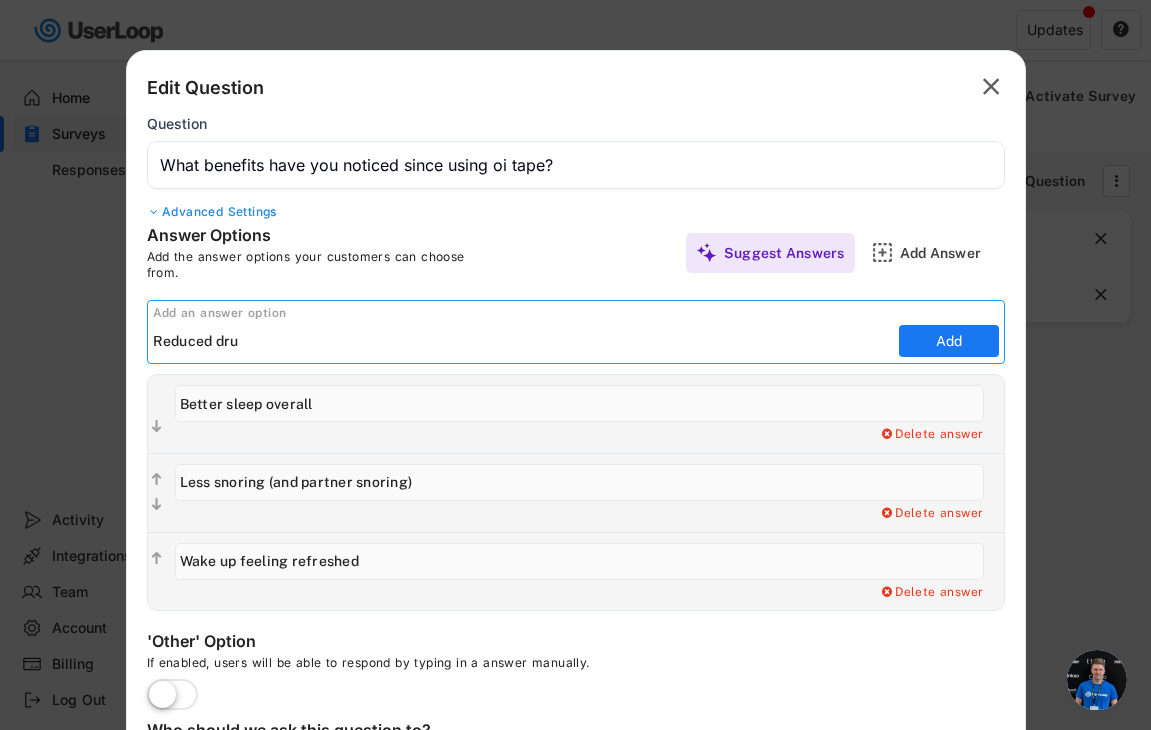 type on "Reduced dru" 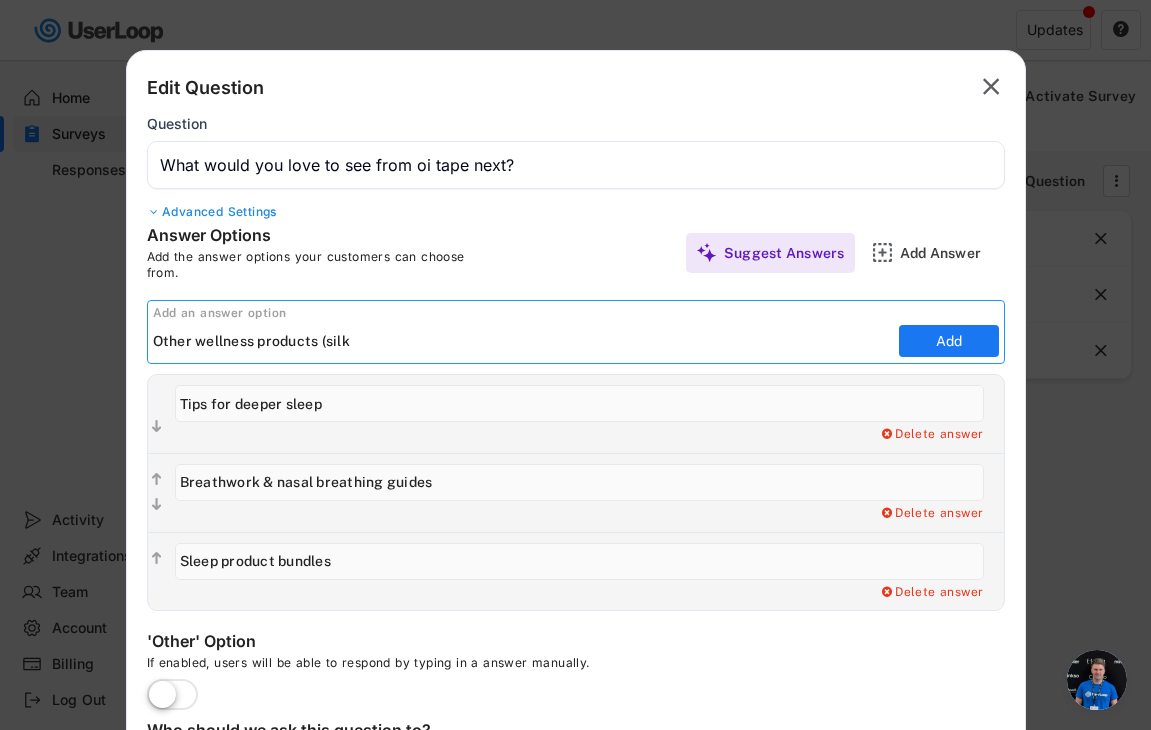 scroll, scrollTop: 0, scrollLeft: 0, axis: both 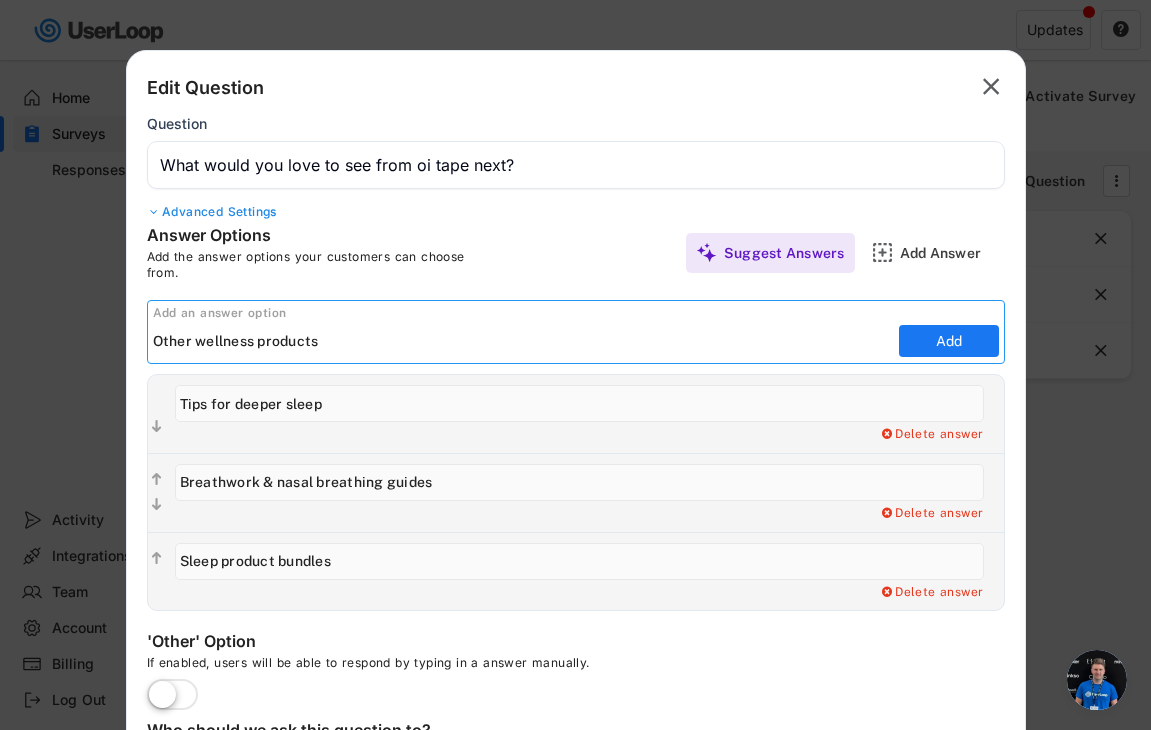 click at bounding box center [523, 341] 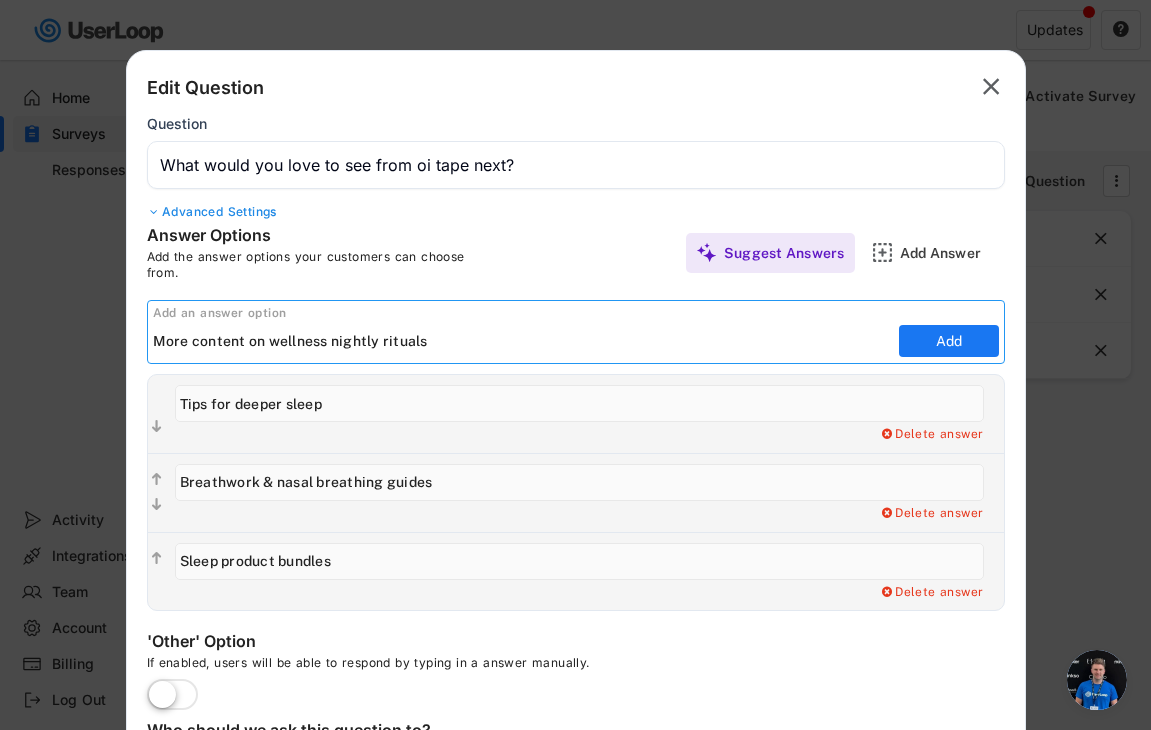 click at bounding box center [523, 341] 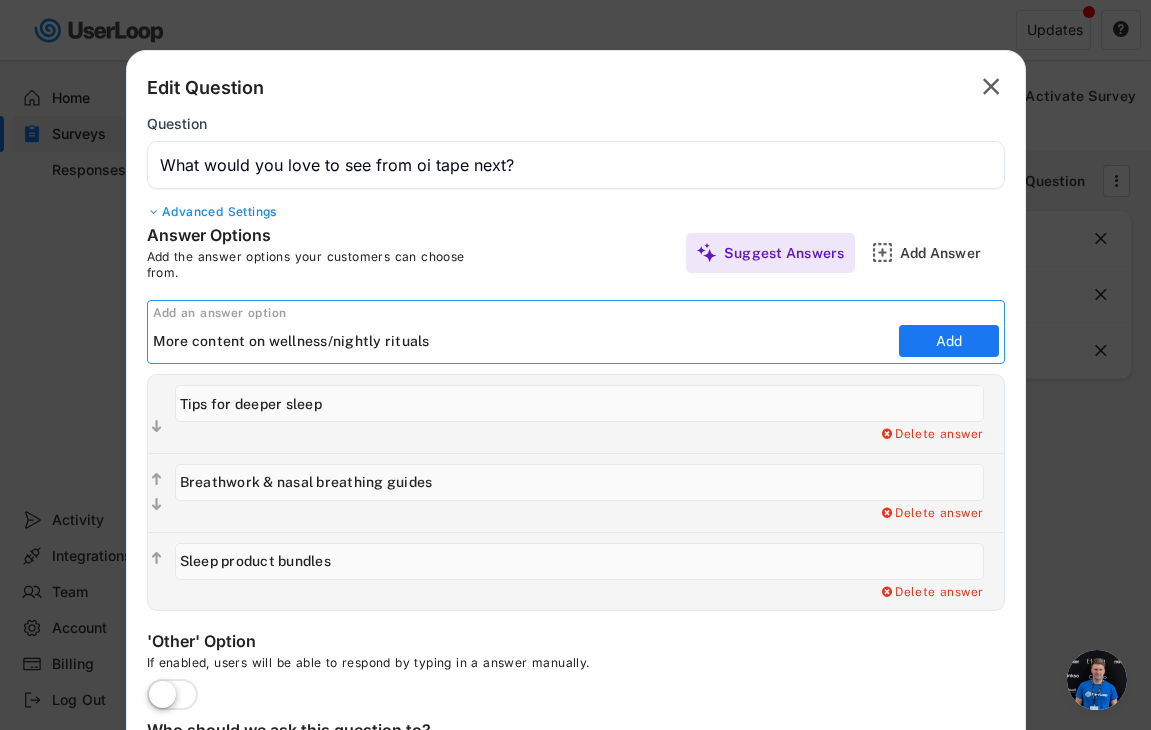 click at bounding box center (523, 341) 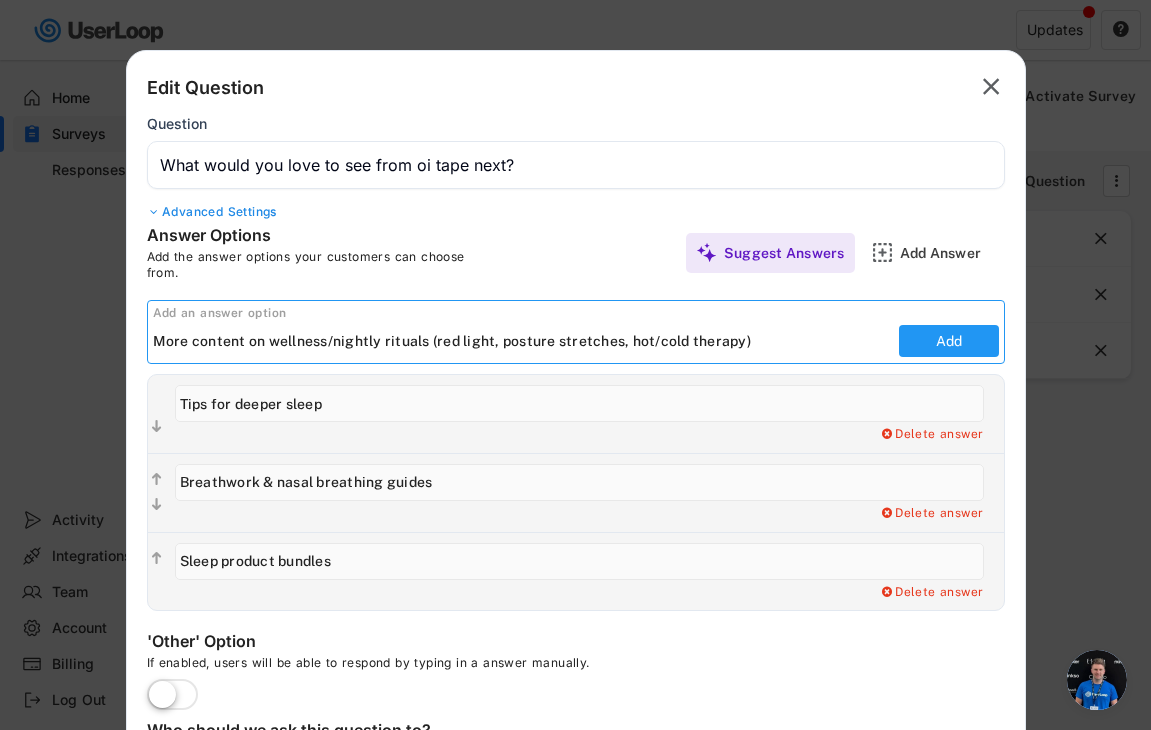type on "More content on wellness/nightly rituals (red light, posture stretches, hot/cold therapy)" 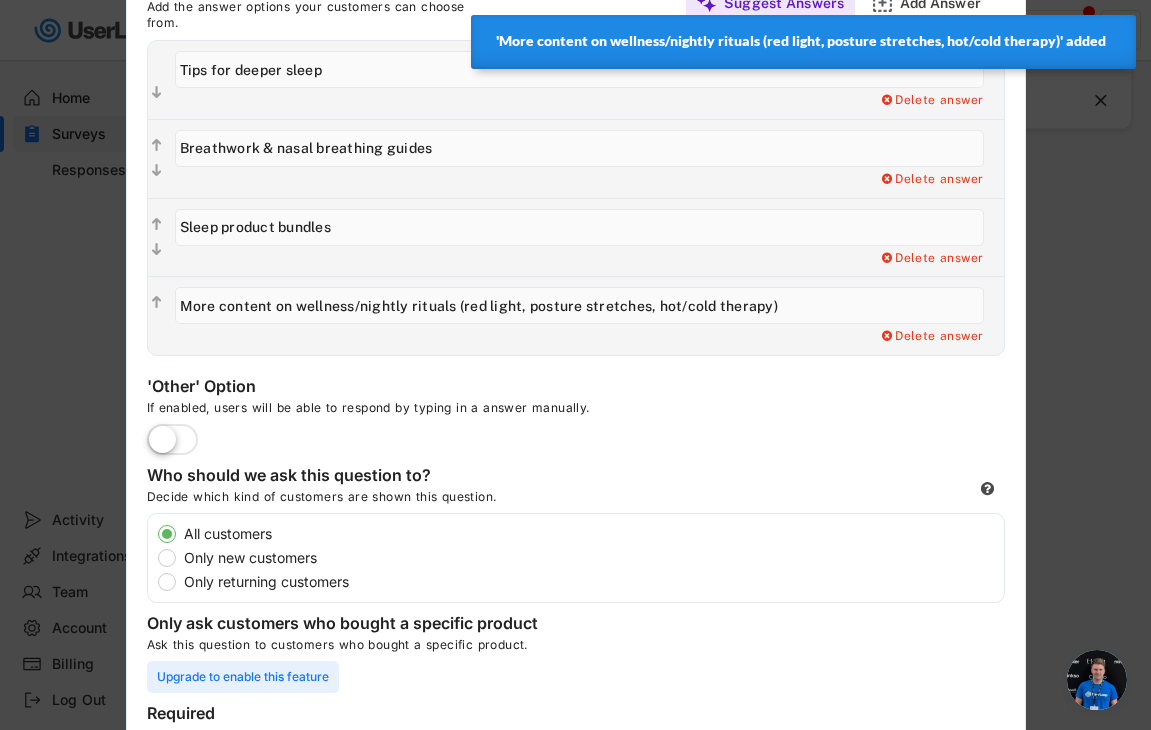 scroll, scrollTop: 472, scrollLeft: 0, axis: vertical 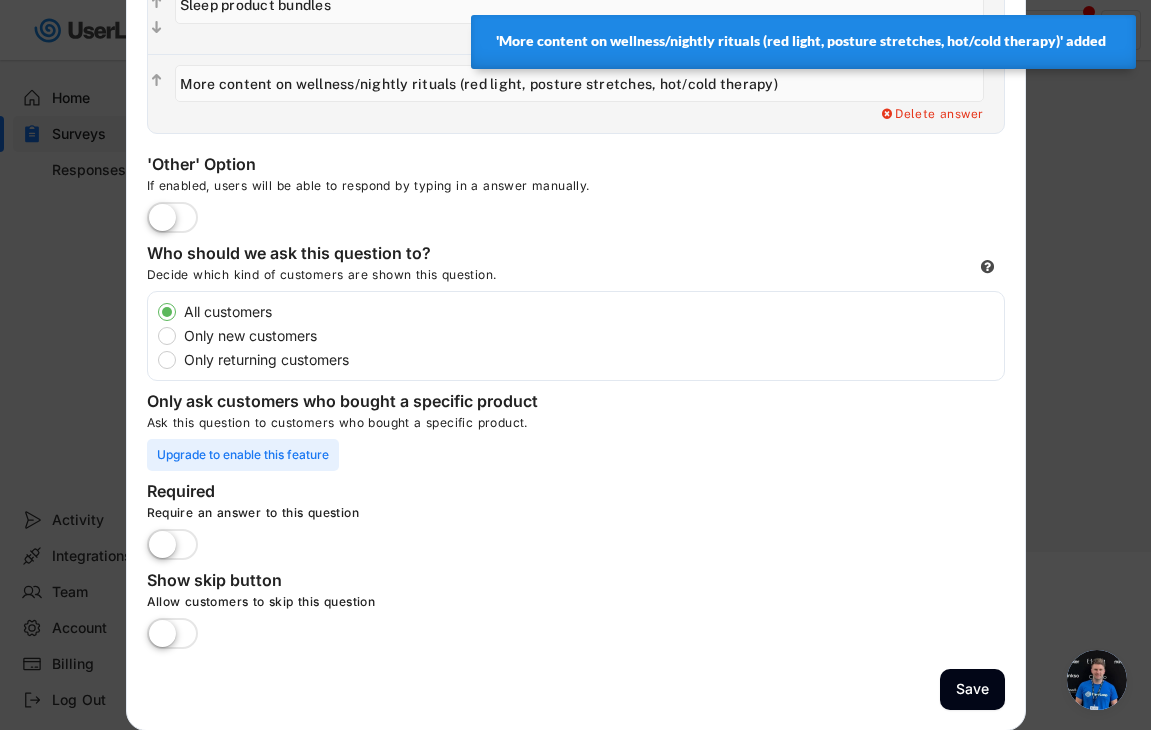 click on "Only returning customers" at bounding box center [591, 360] 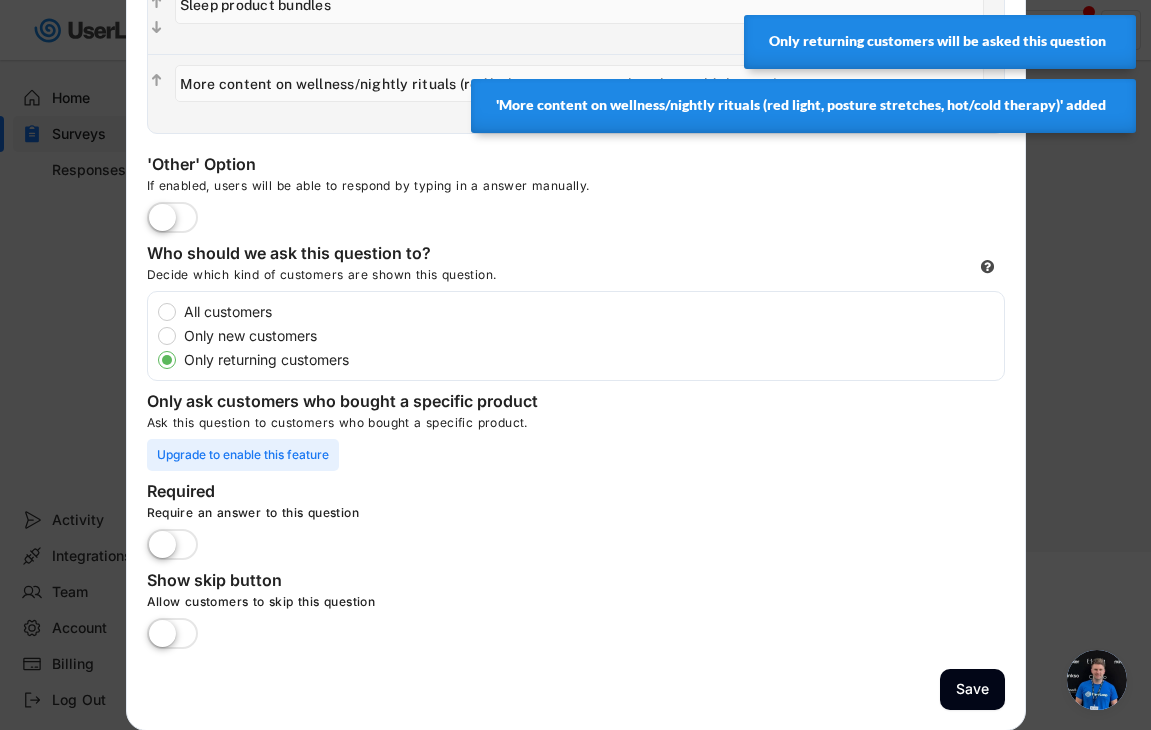 click on "Save" at bounding box center (972, 689) 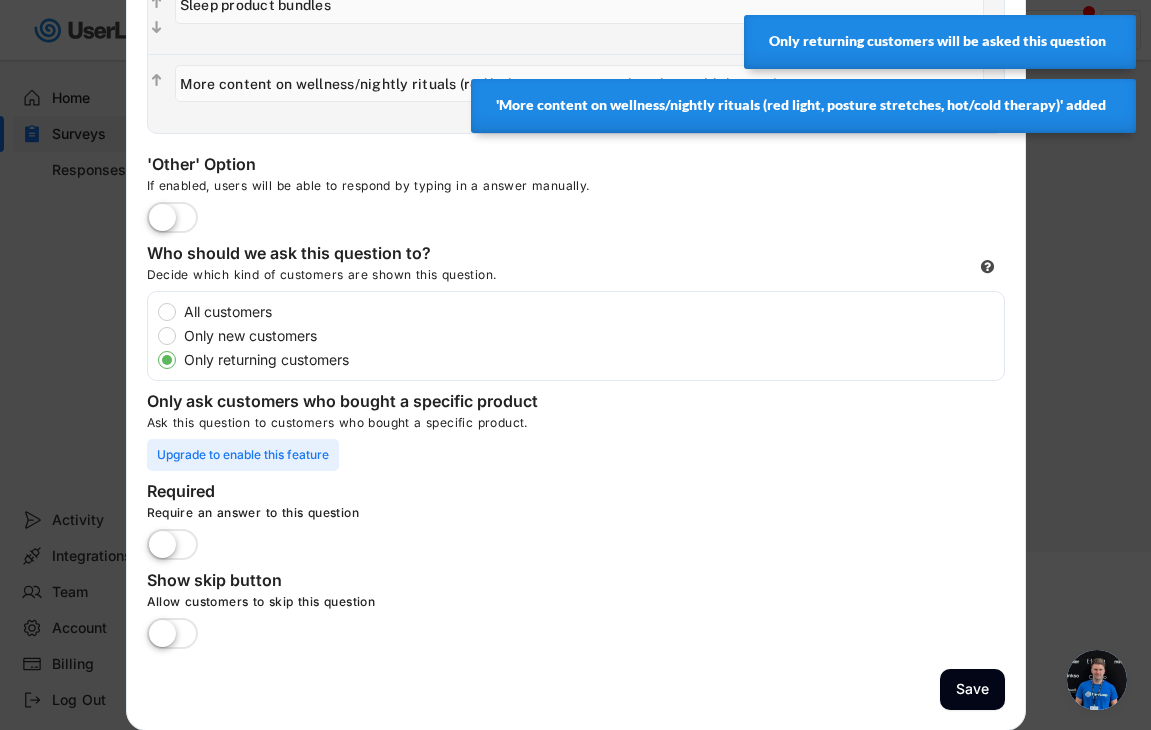 type 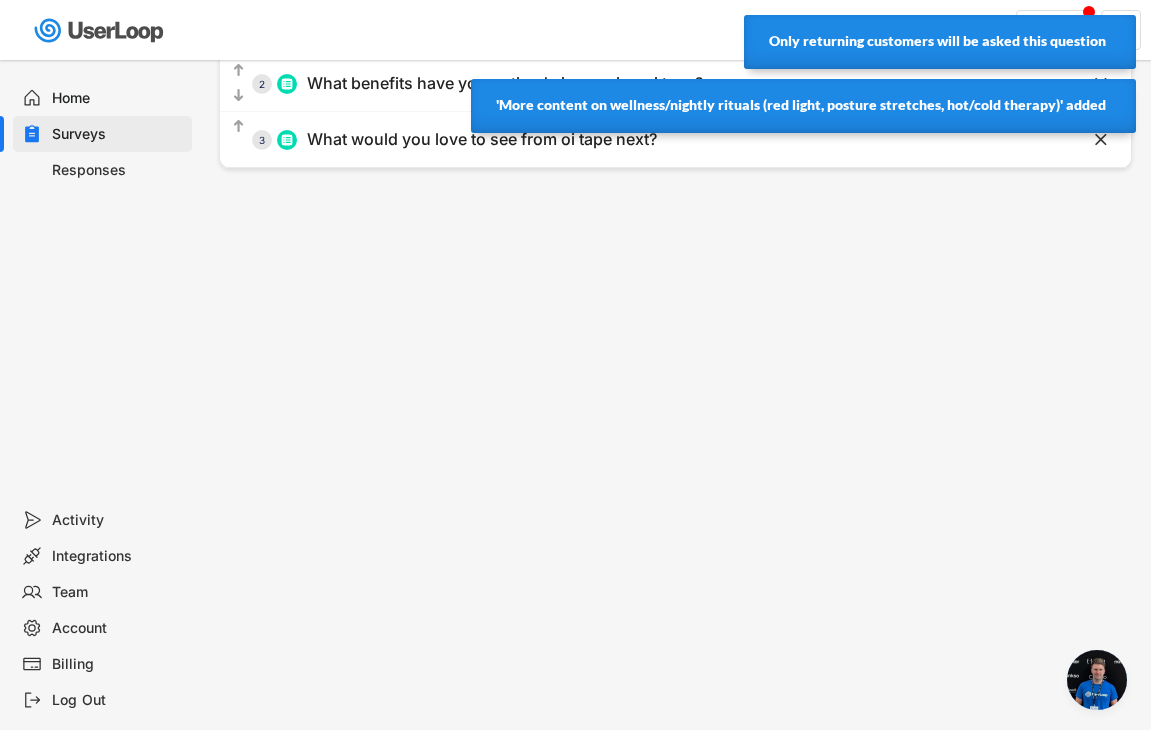 scroll, scrollTop: 0, scrollLeft: 0, axis: both 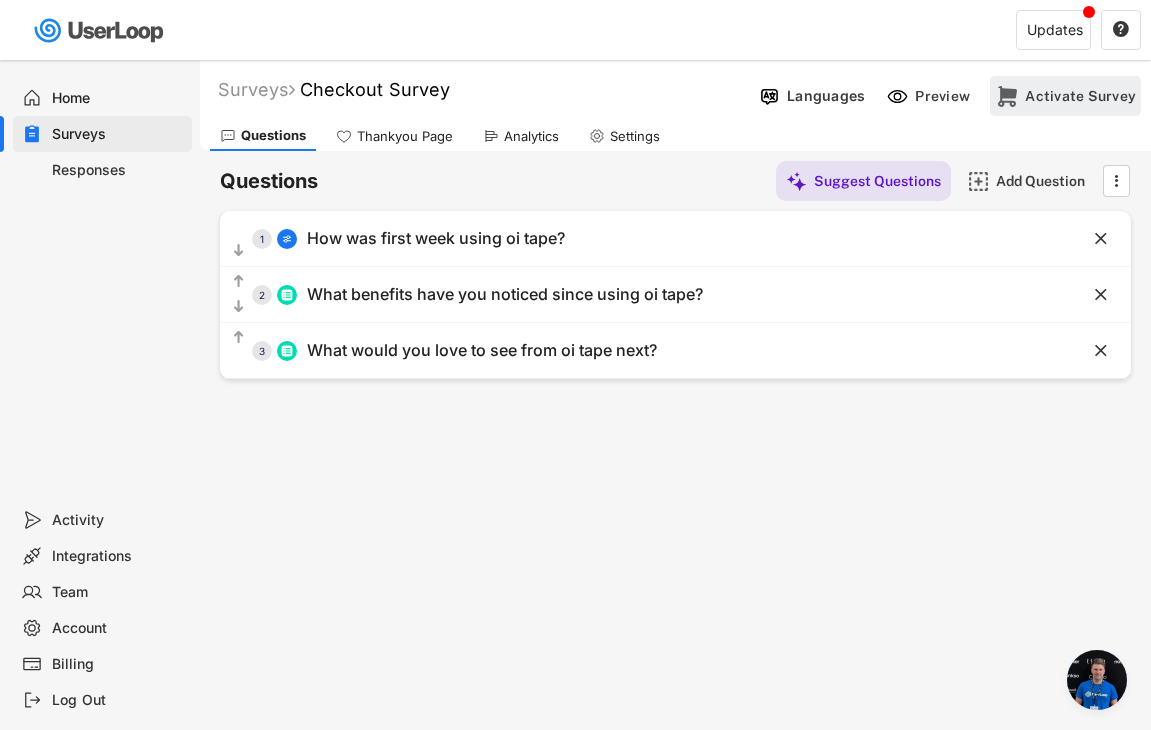 click on "Activate Survey" at bounding box center [1080, 96] 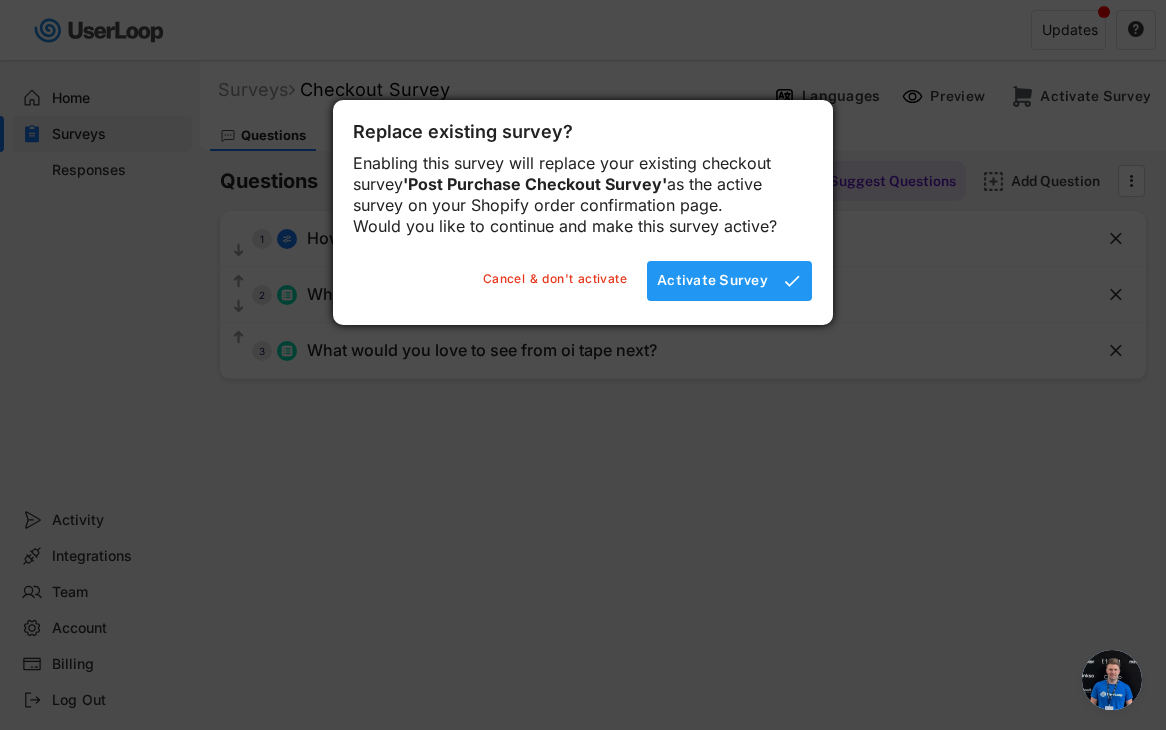 click on "Activate Survey" at bounding box center [712, 280] 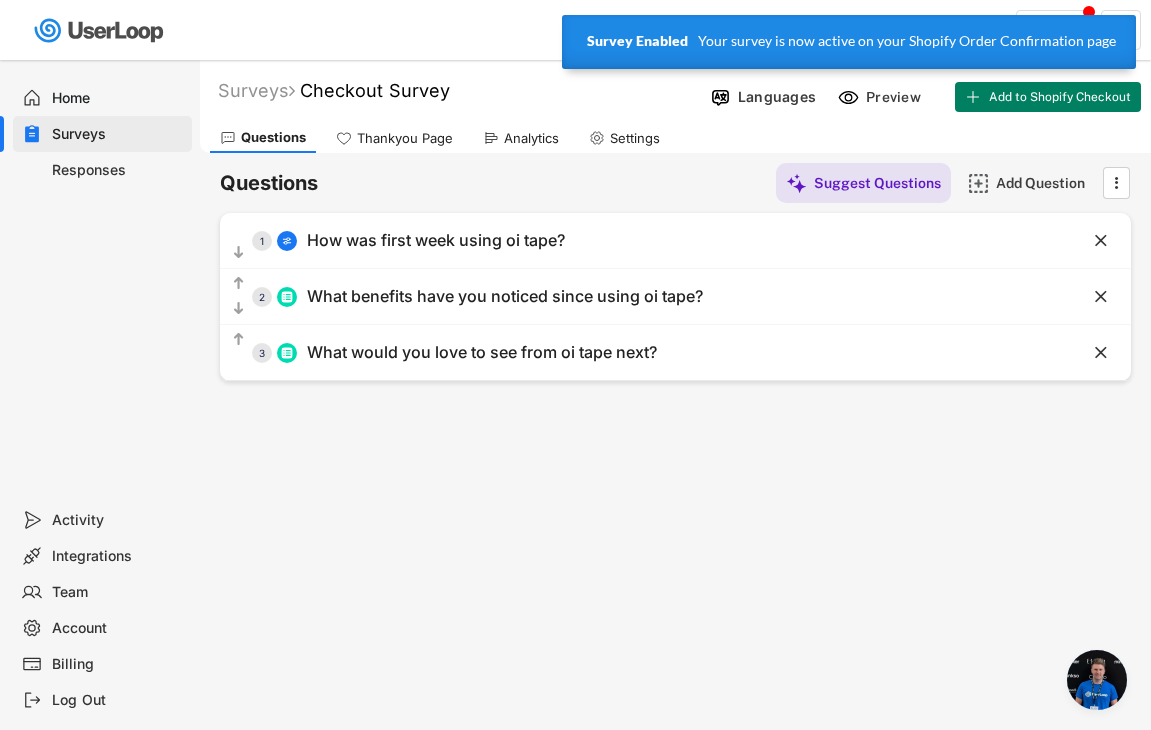 click on "Surveys" at bounding box center [118, 134] 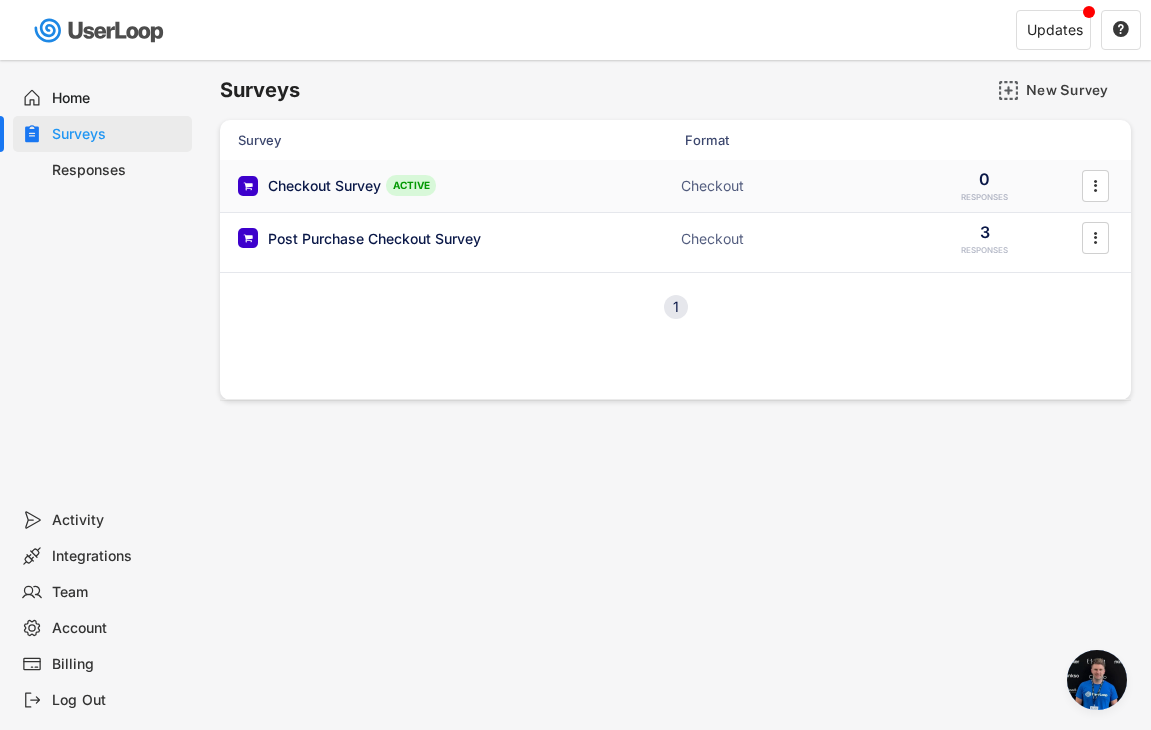 click on "Checkout Survey  ACTIVE" at bounding box center [438, 185] 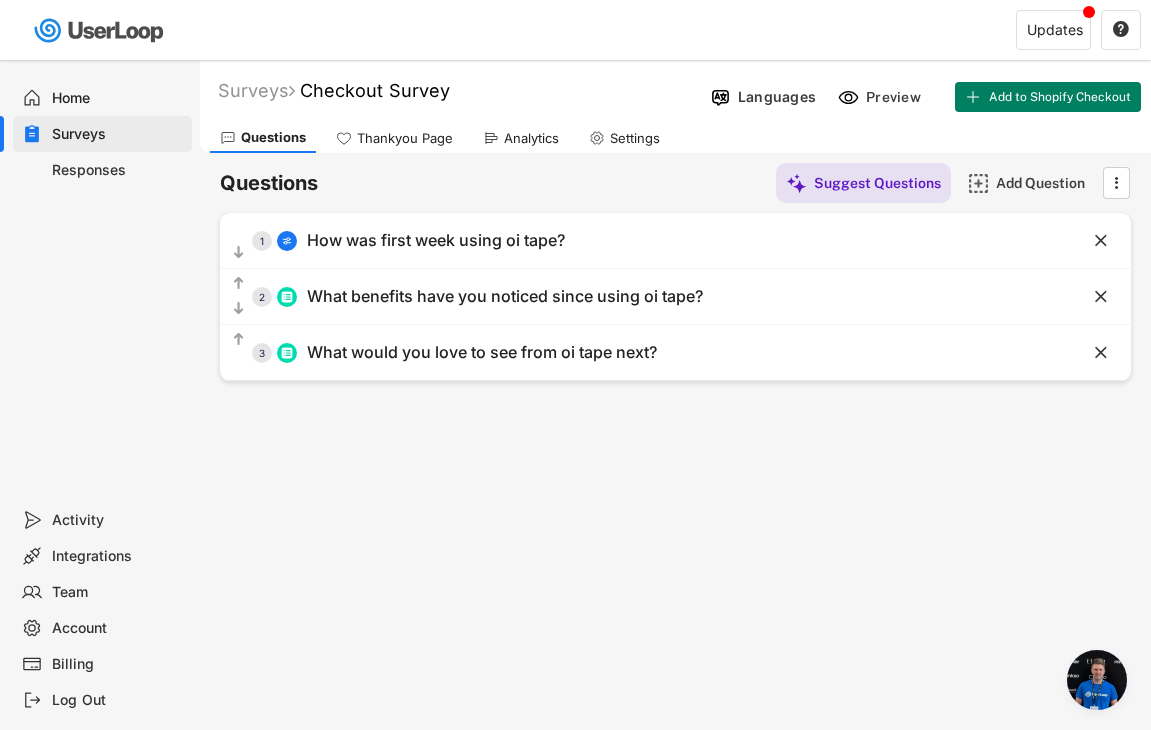 click on "Surveys  Checkout Survey
" at bounding box center (451, 90) 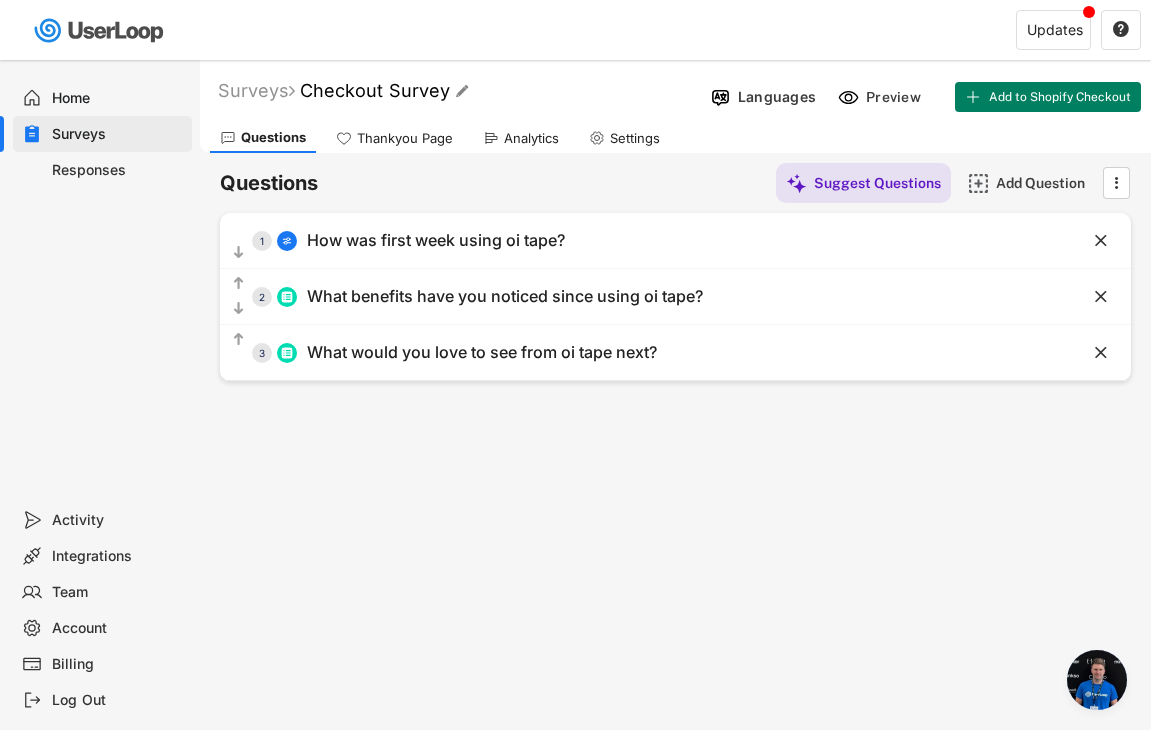 click on "Checkout Survey" at bounding box center (375, 90) 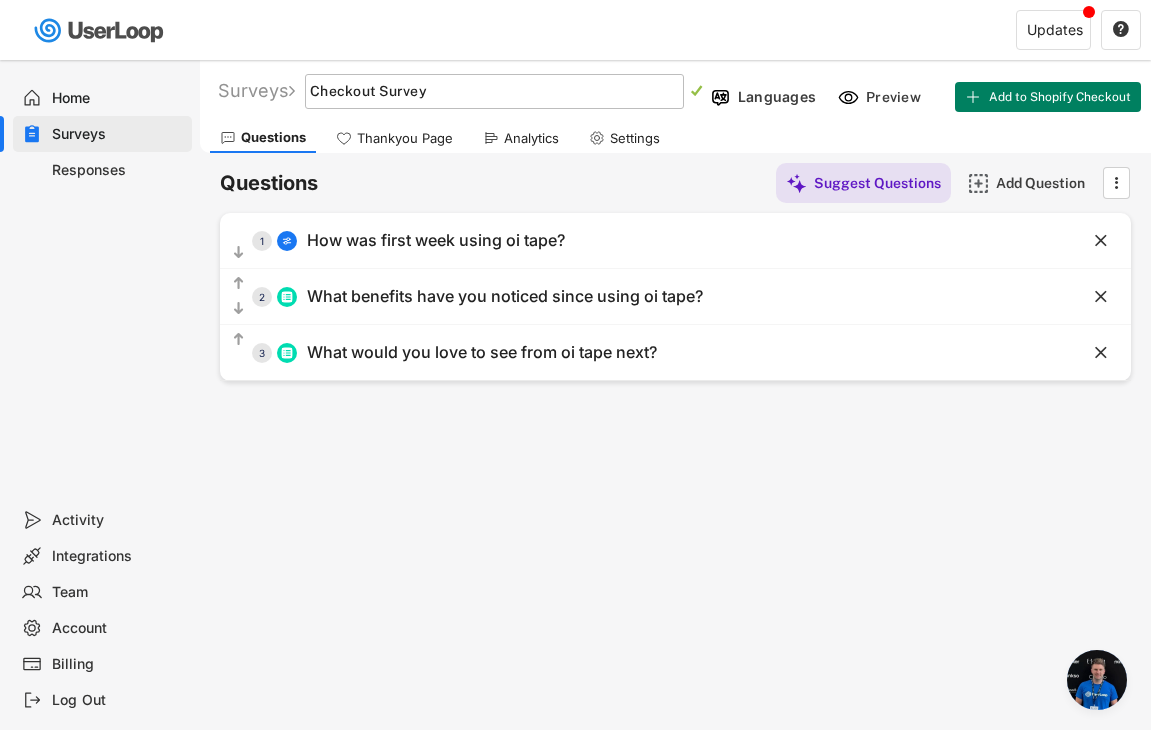 click at bounding box center [494, 91] 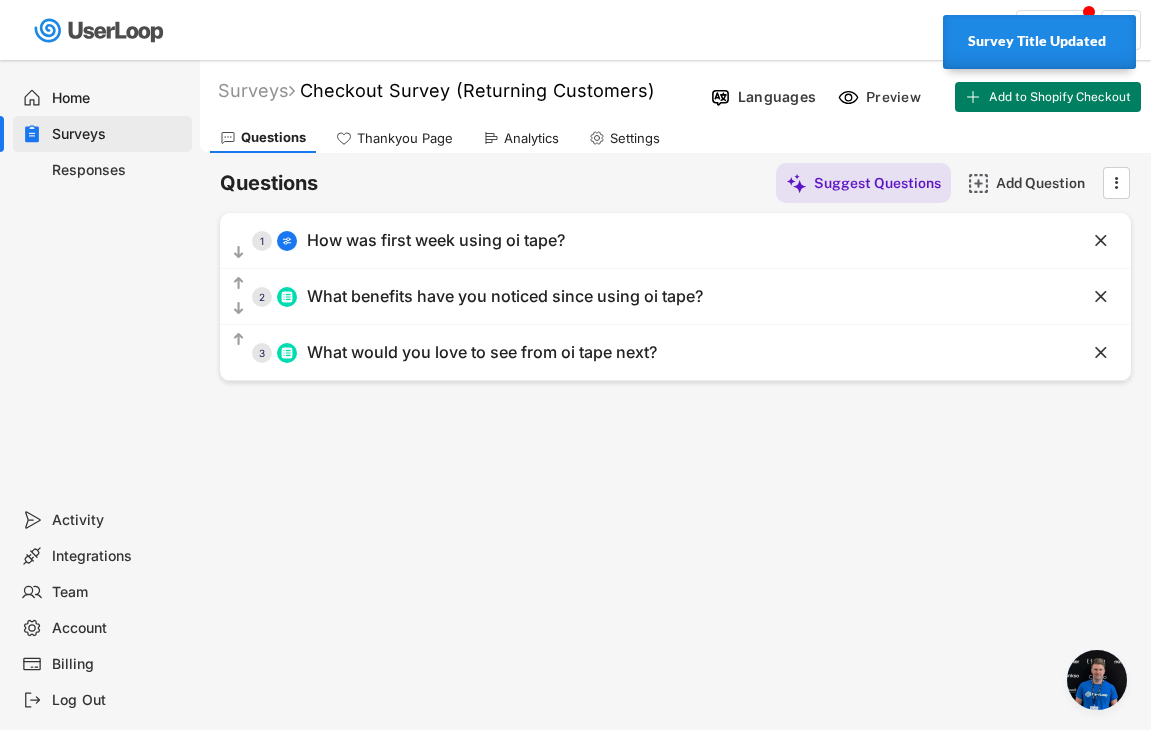 click on "Surveys" at bounding box center [118, 134] 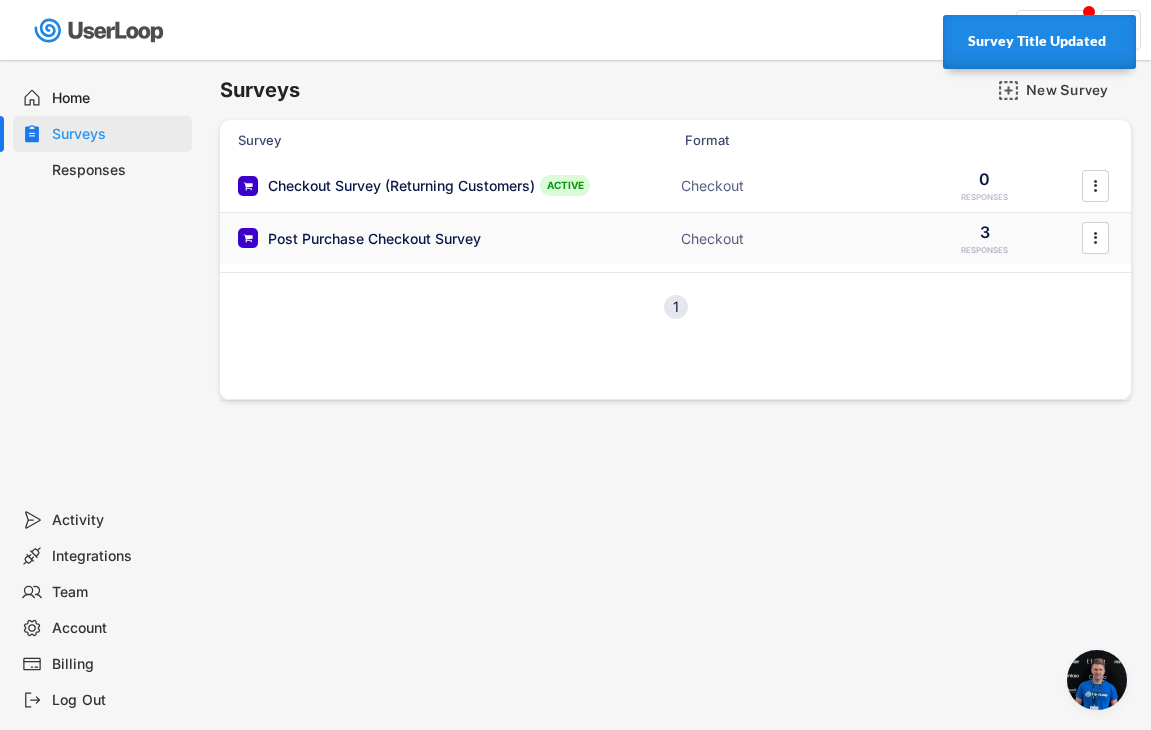 click on "Post Purchase Checkout Survey" at bounding box center [374, 239] 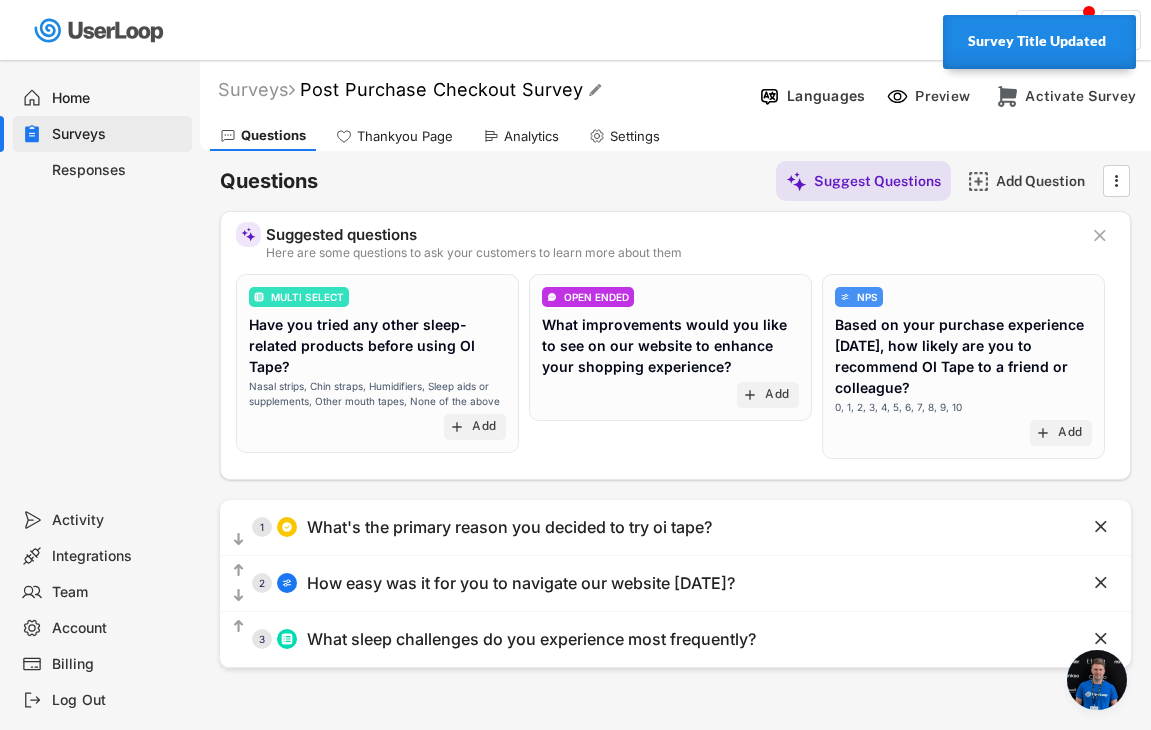 click on "Post Purchase Checkout Survey" at bounding box center (441, 89) 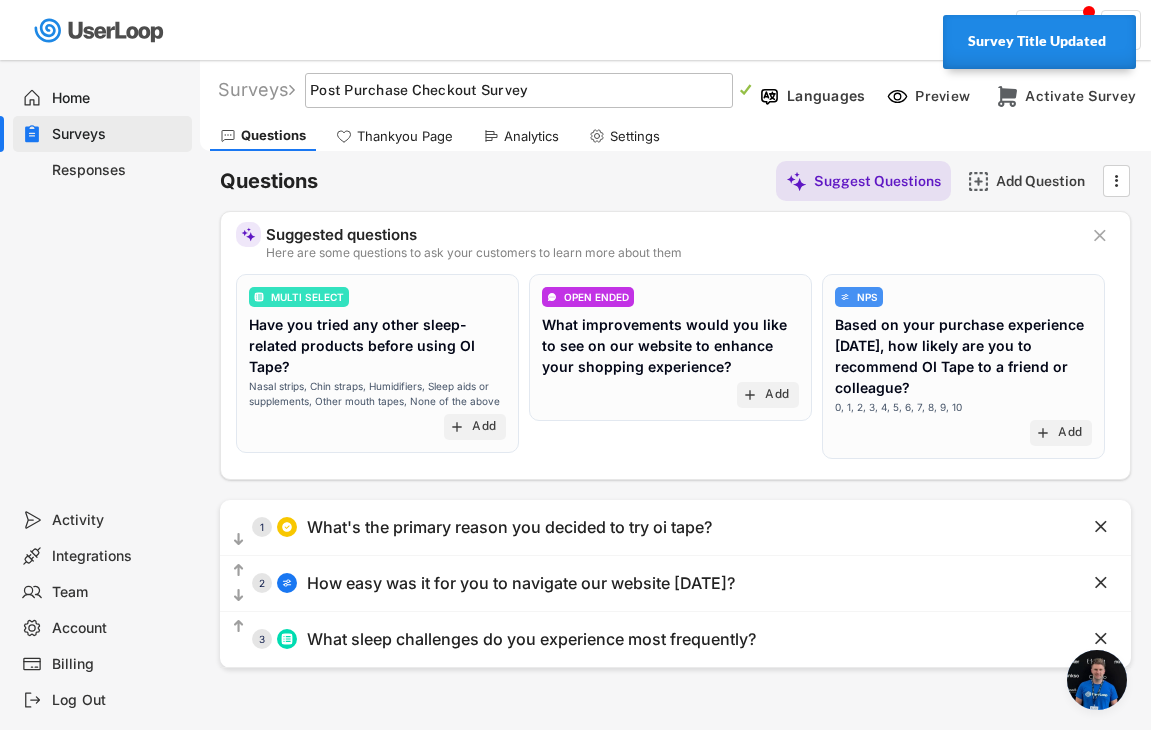 drag, startPoint x: 564, startPoint y: 88, endPoint x: 449, endPoint y: 91, distance: 115.03912 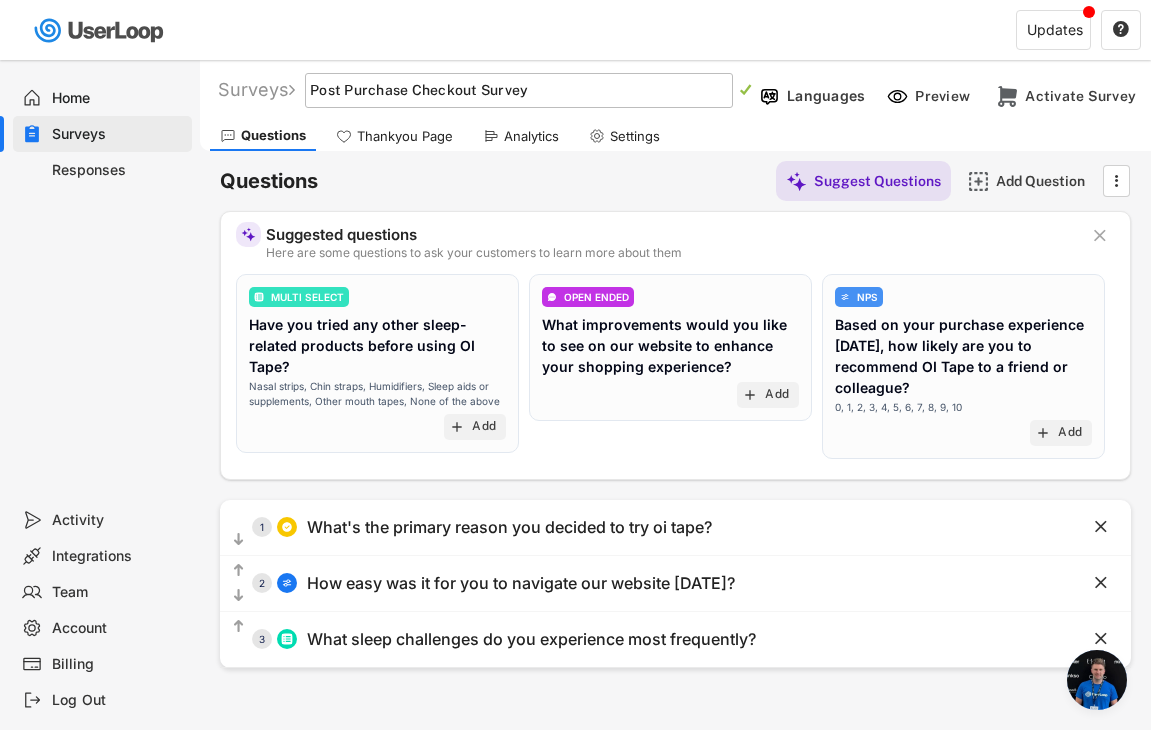 drag, startPoint x: 422, startPoint y: 91, endPoint x: 237, endPoint y: 81, distance: 185.27008 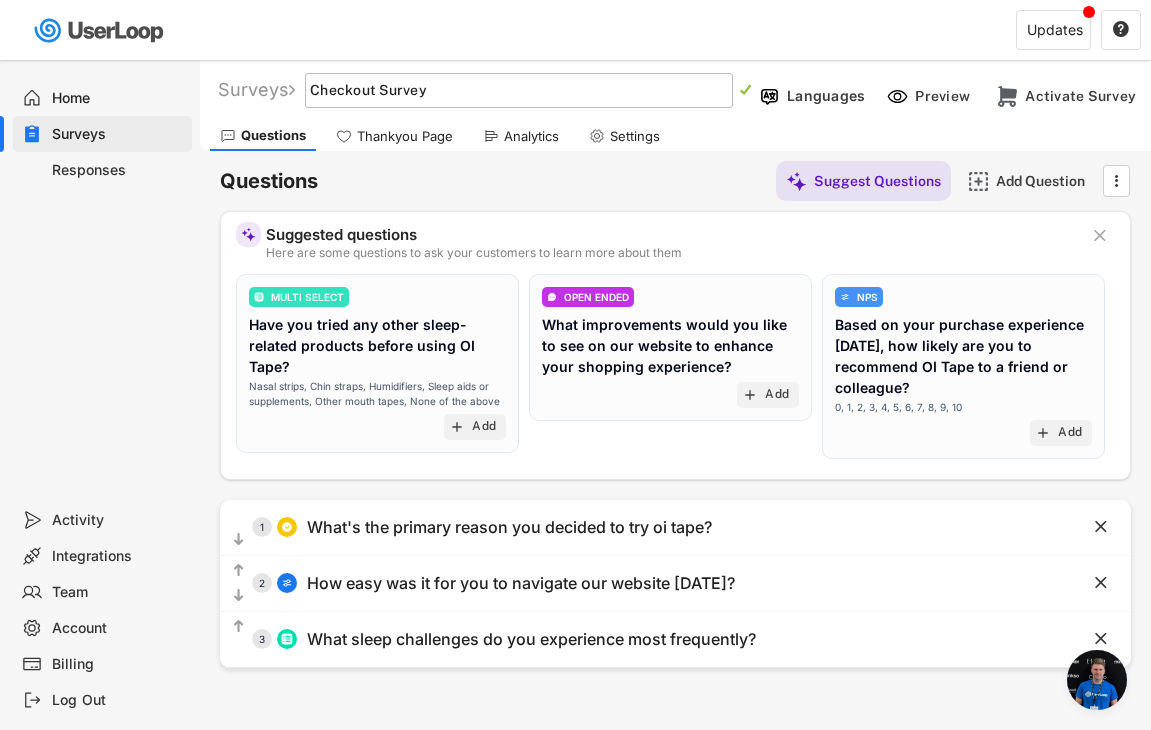 click at bounding box center [519, 90] 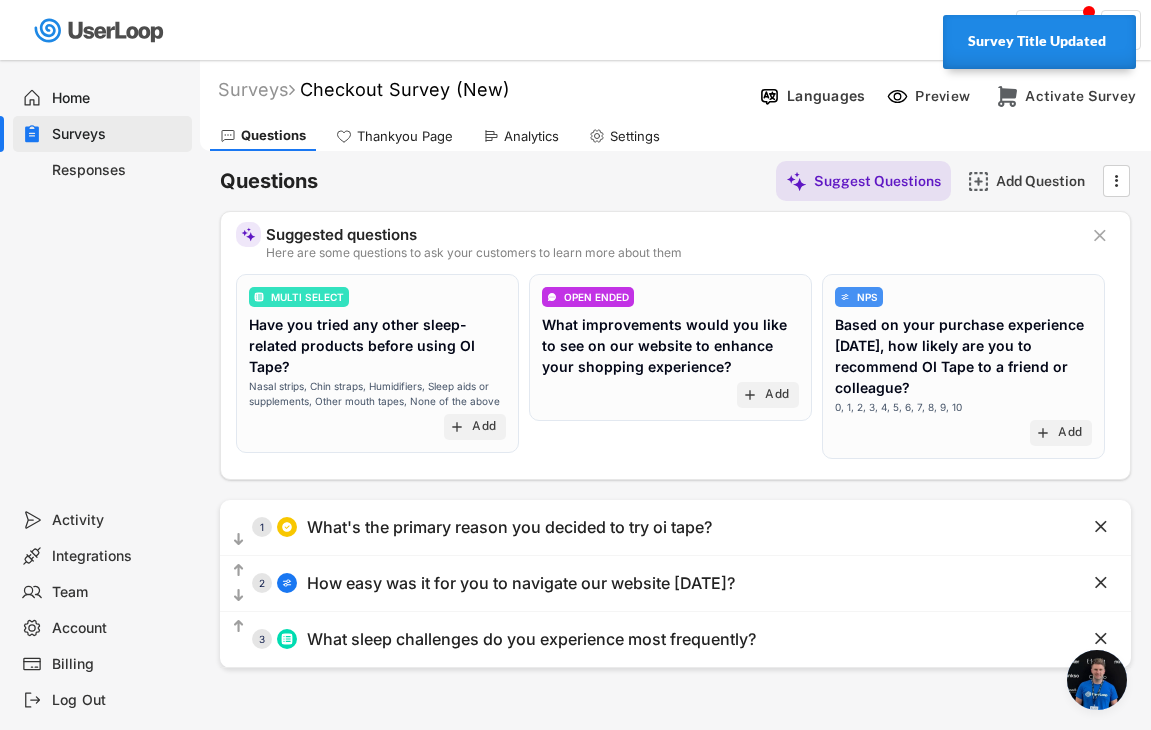 click on "Surveys" at bounding box center [118, 134] 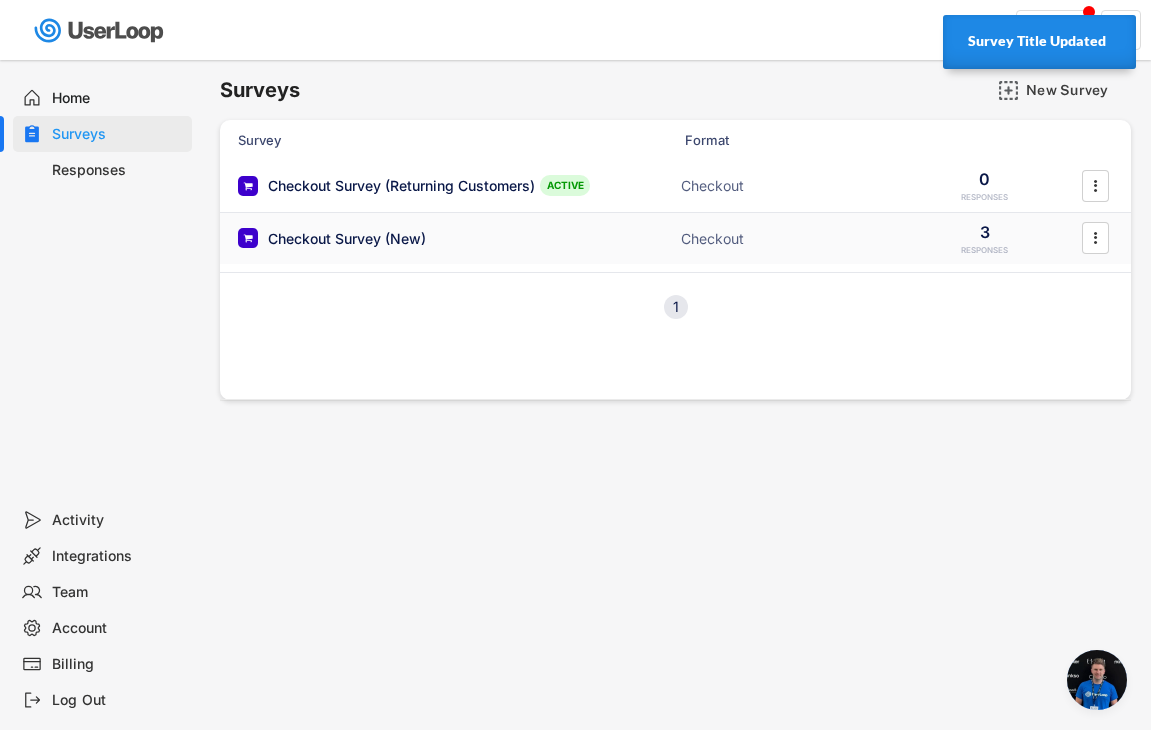click on "Checkout Survey (New)" at bounding box center [347, 239] 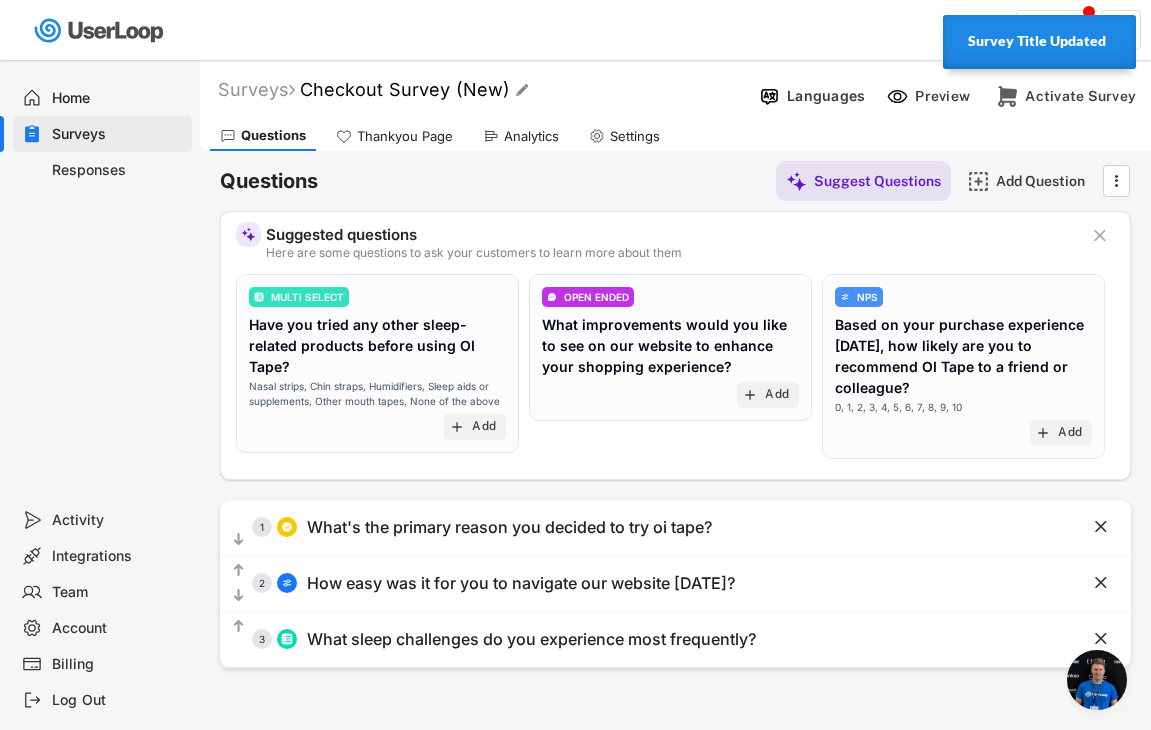 click on "Checkout Survey (New)" at bounding box center (405, 89) 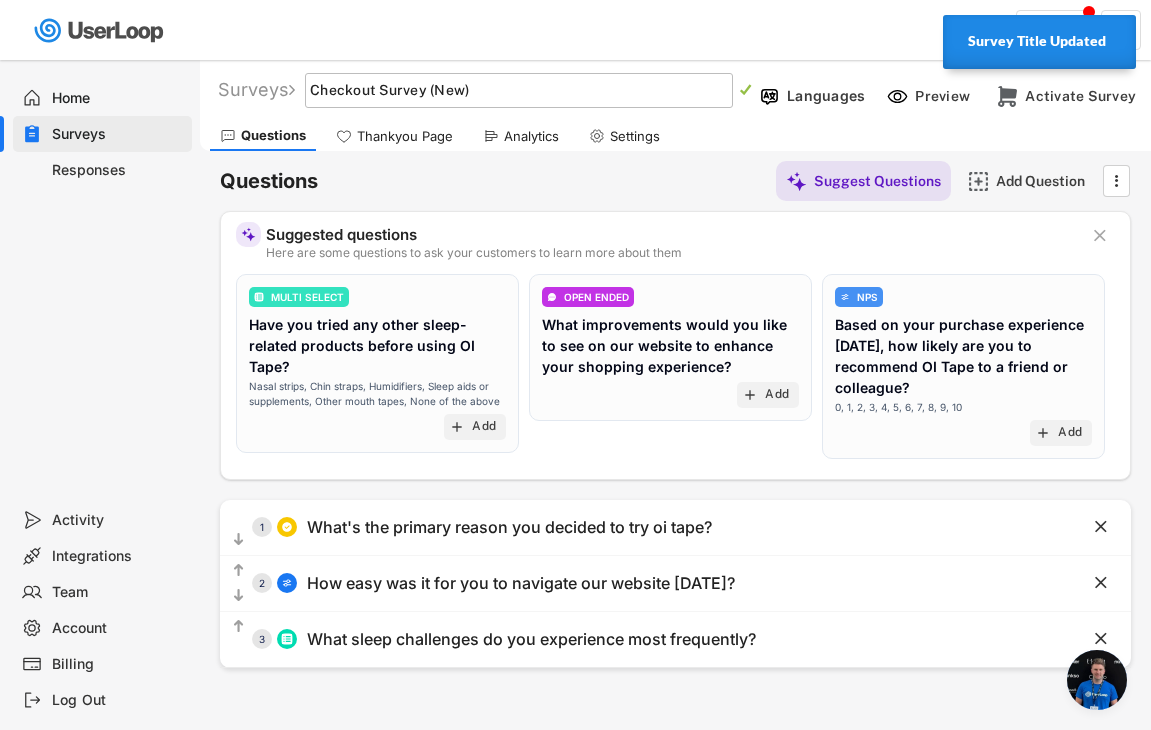 click at bounding box center (519, 90) 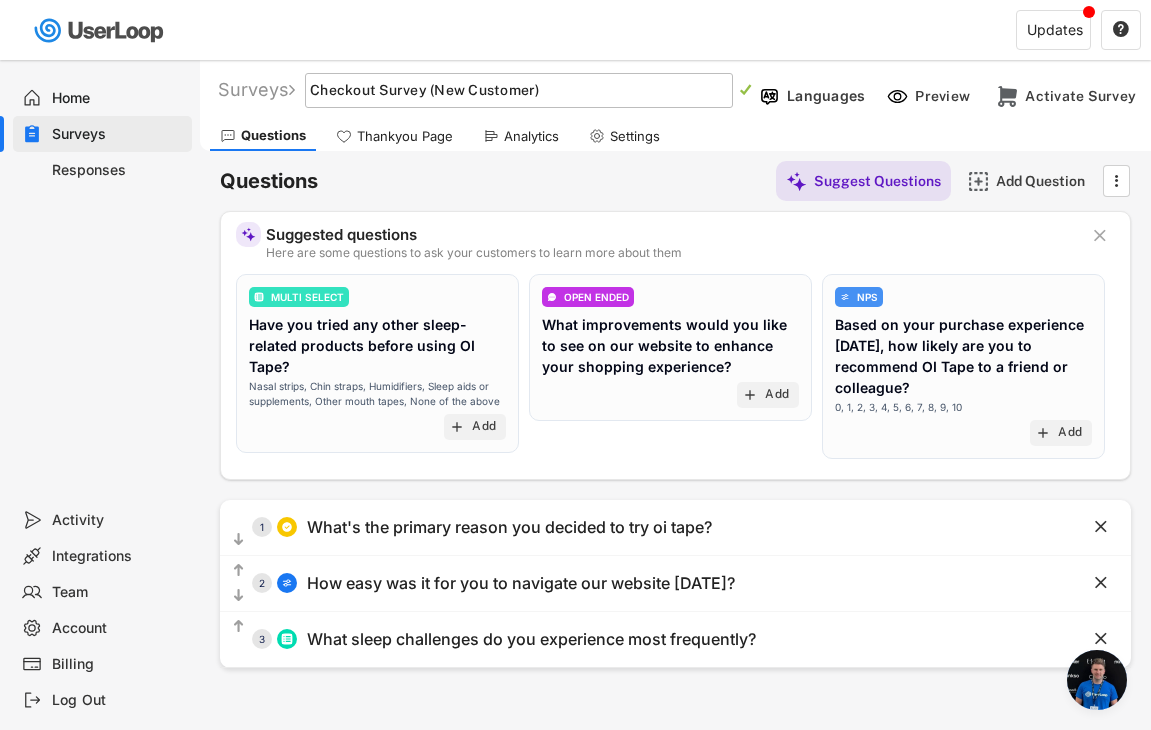 type on "Checkout Survey (New Customers)" 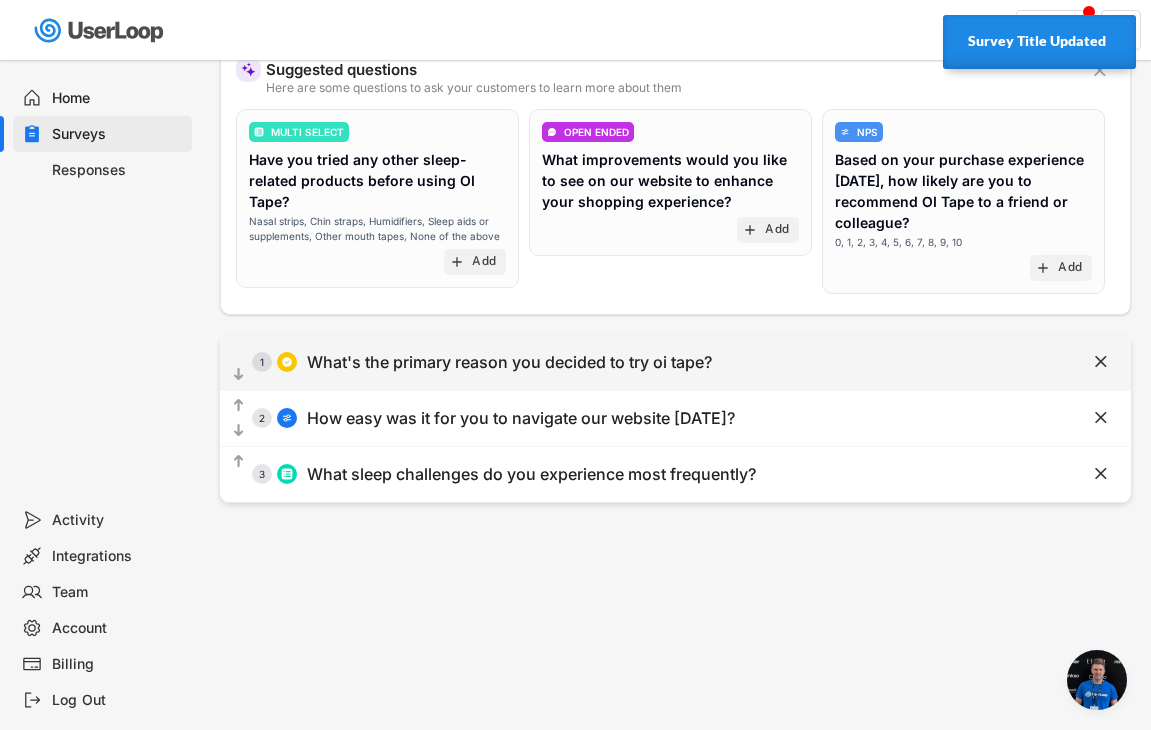 scroll, scrollTop: 166, scrollLeft: 0, axis: vertical 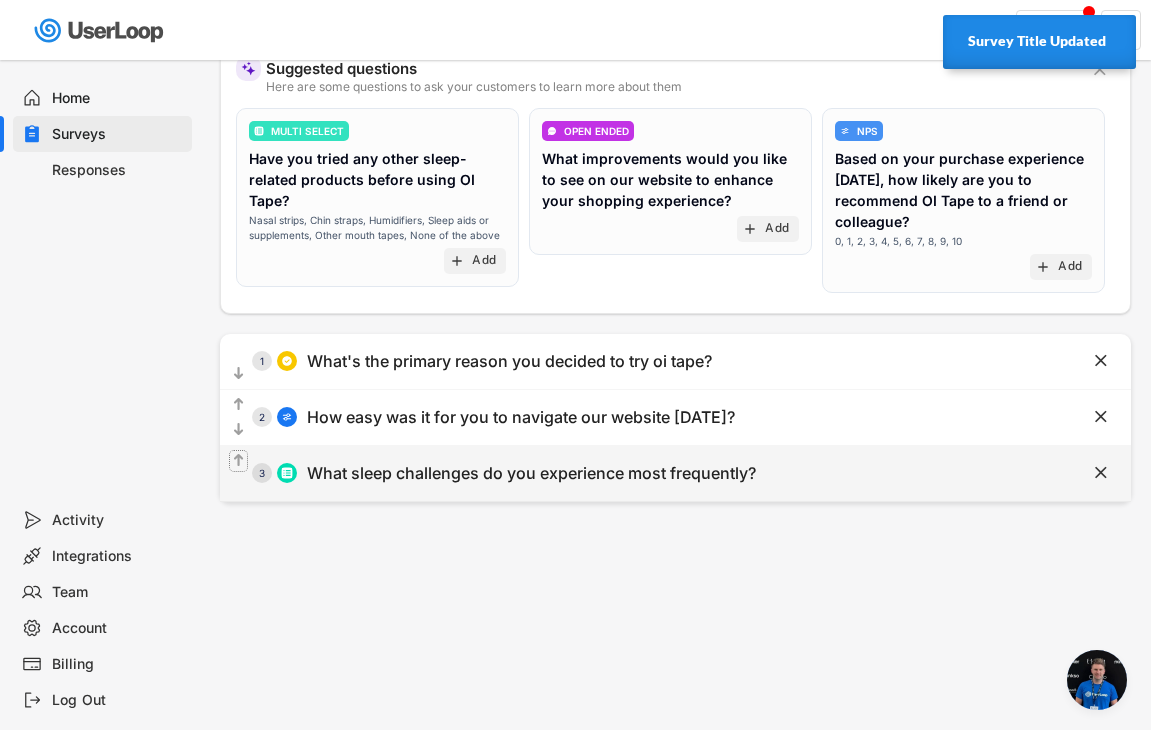 click on "" 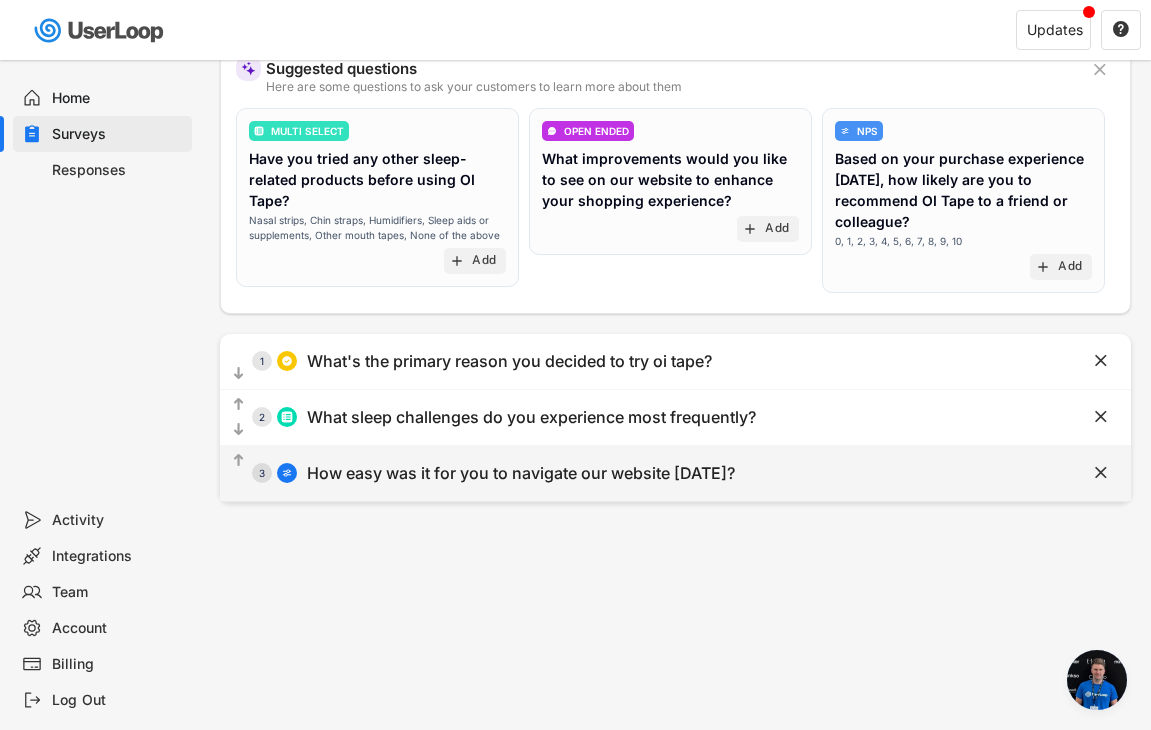 click on "How easy was it for you to navigate our website [DATE]?" at bounding box center [521, 473] 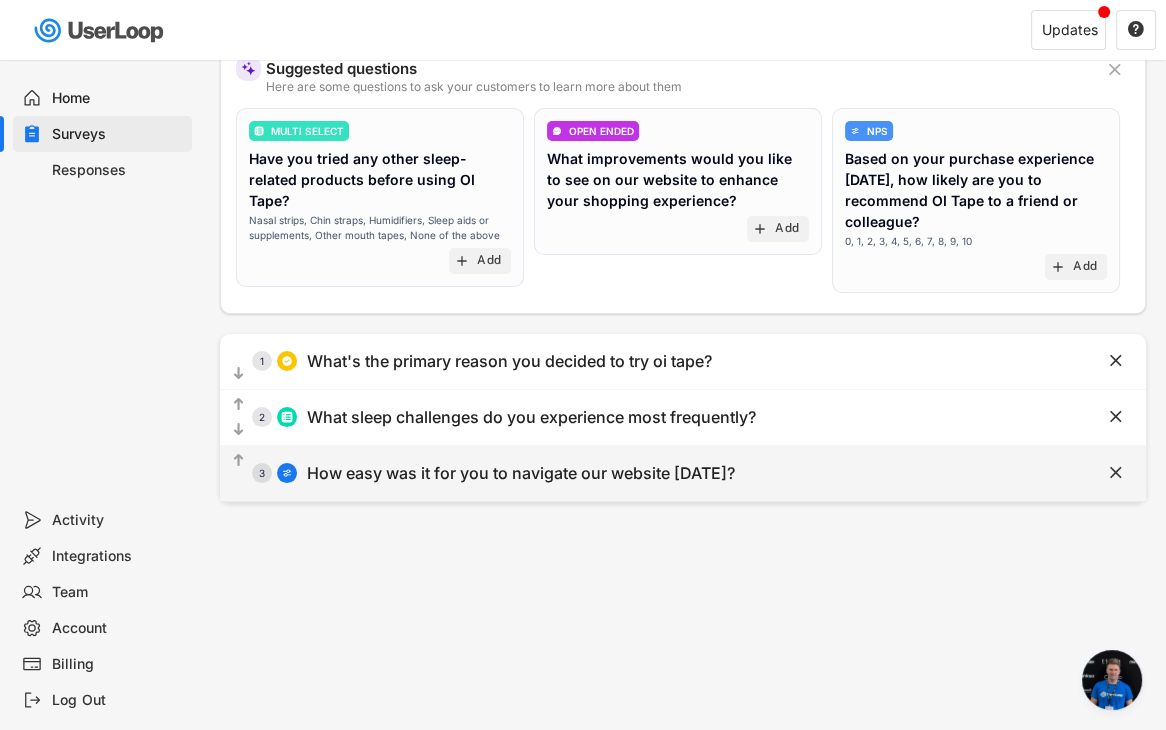 type on "How easy was it for you to navigate our website [DATE]?" 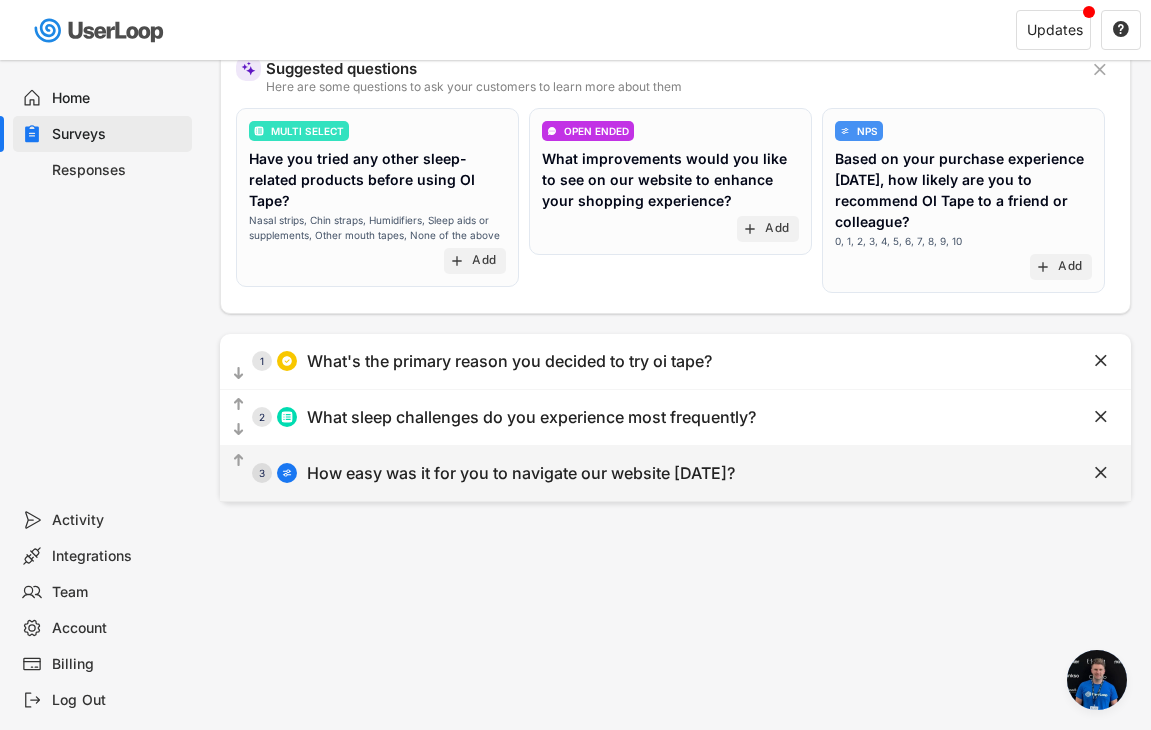 select on ""1_5"" 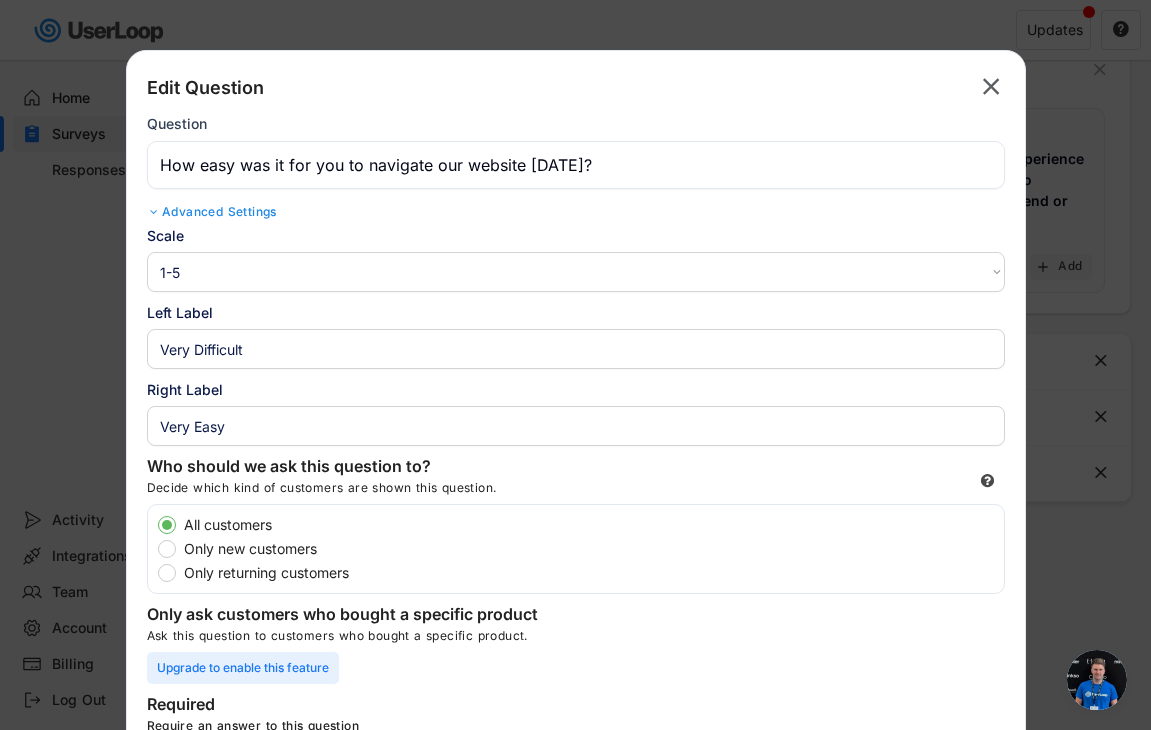 click at bounding box center [576, 165] 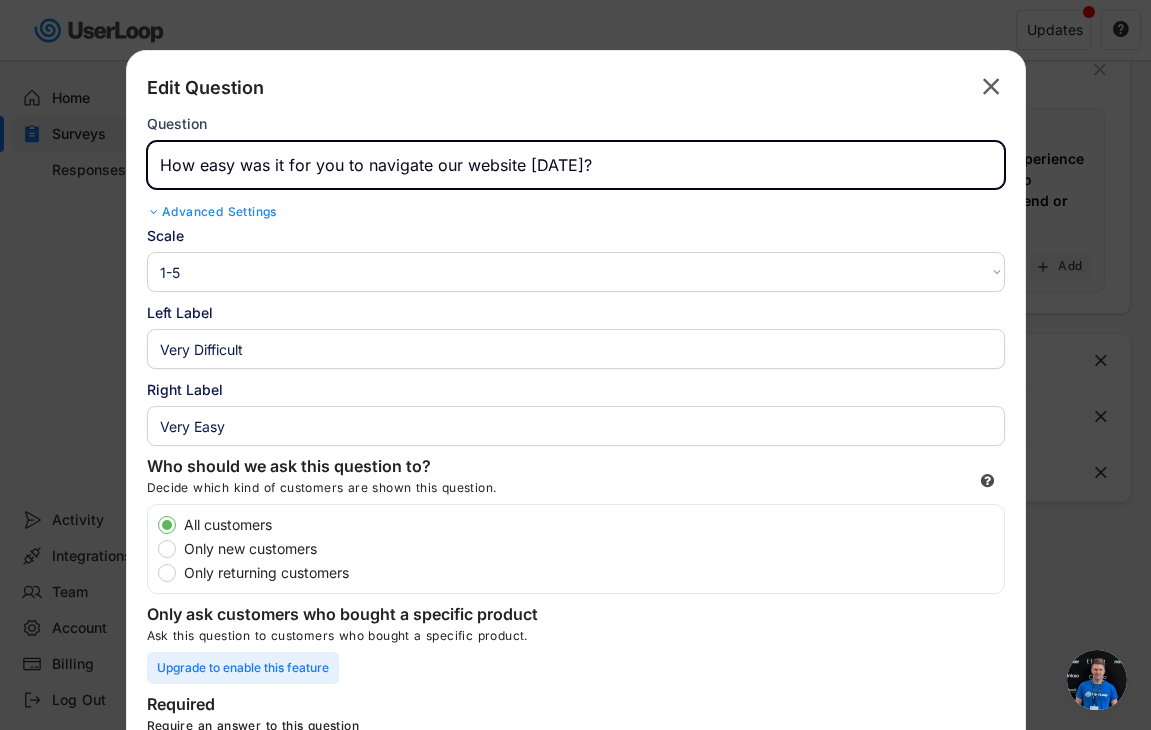 click at bounding box center [576, 165] 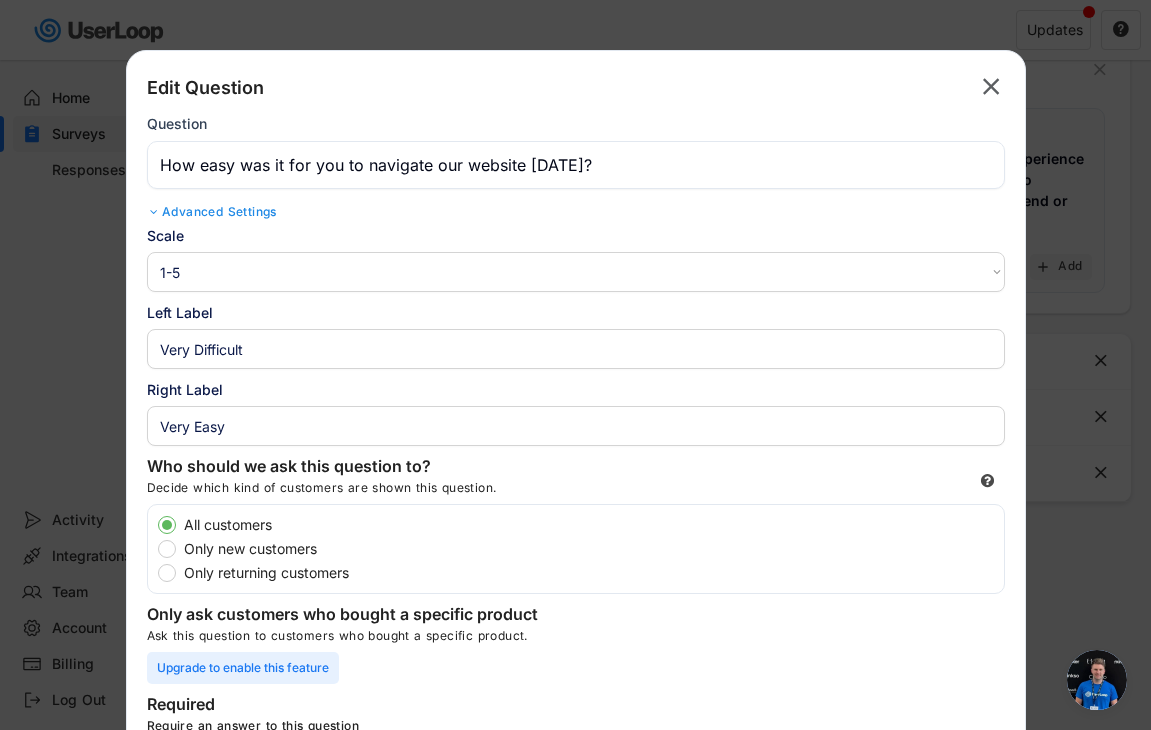 click at bounding box center [576, 165] 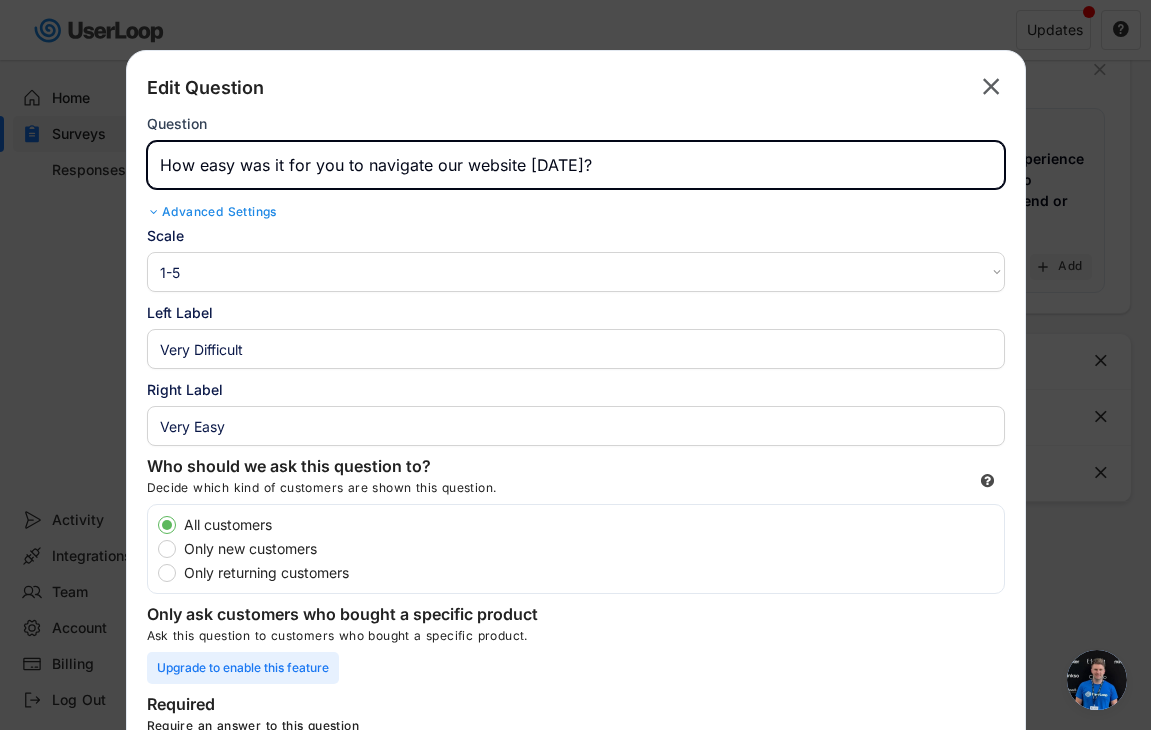 click at bounding box center (576, 165) 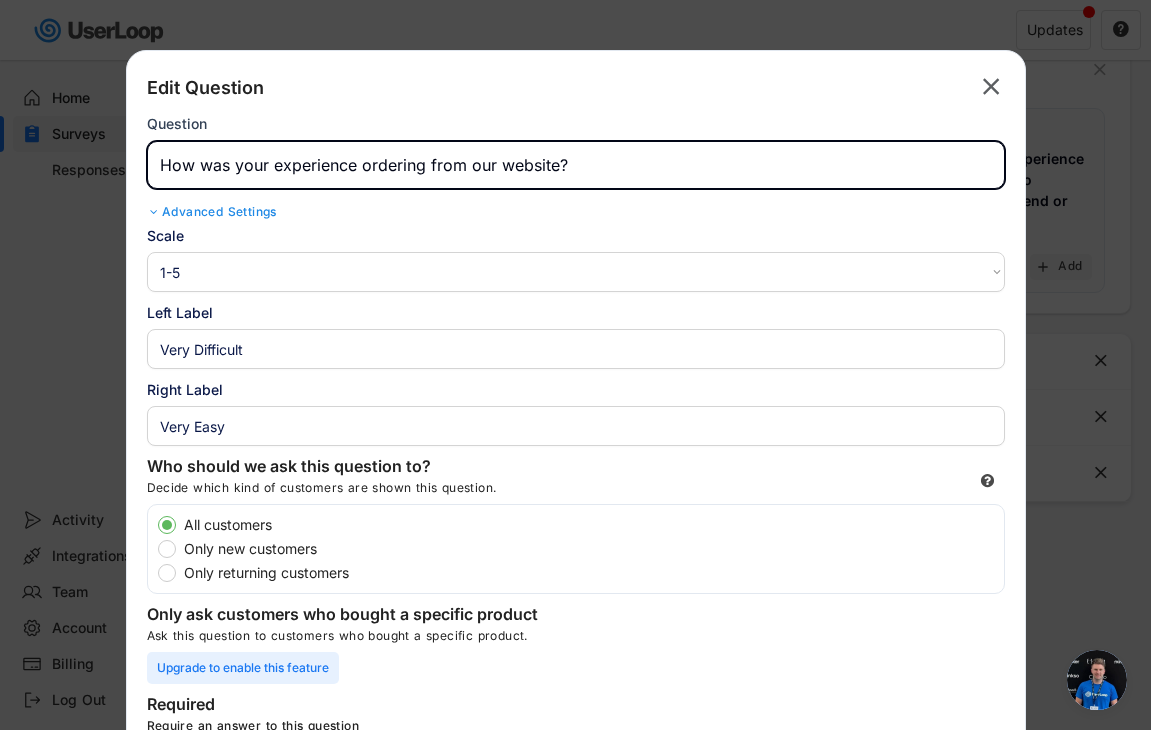 scroll, scrollTop: 380, scrollLeft: 0, axis: vertical 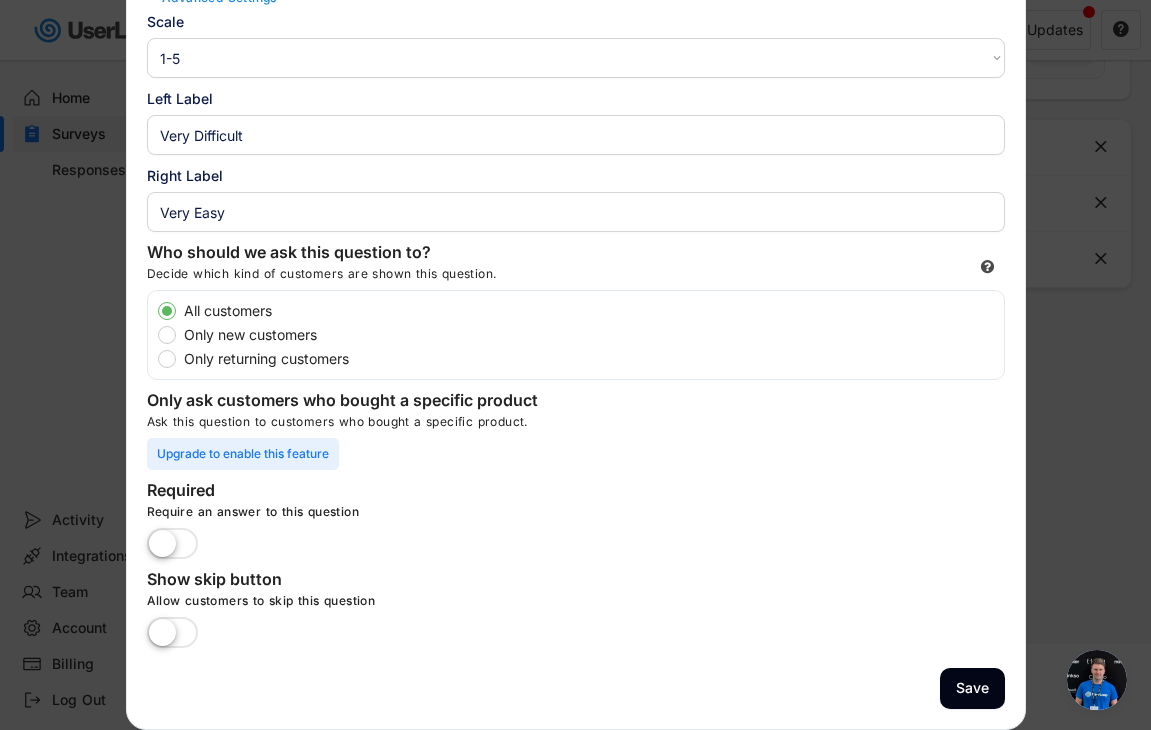 type on "How was your experience ordering from our website?" 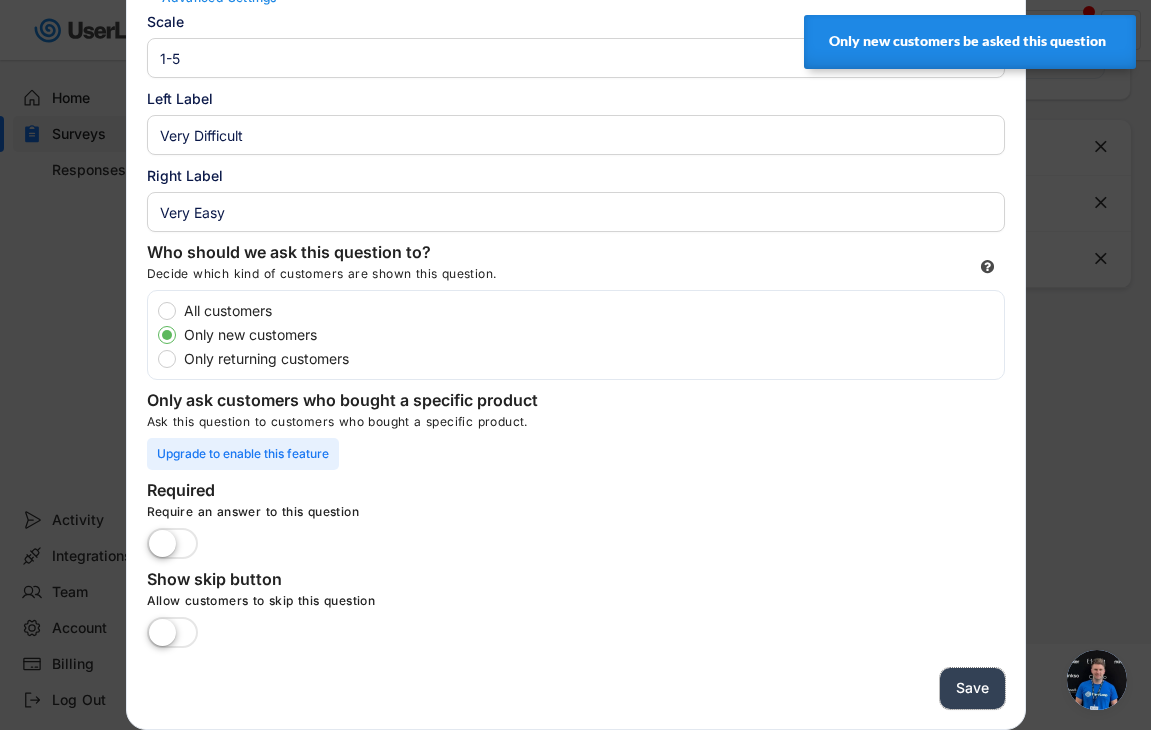 click on "Save" at bounding box center [972, 688] 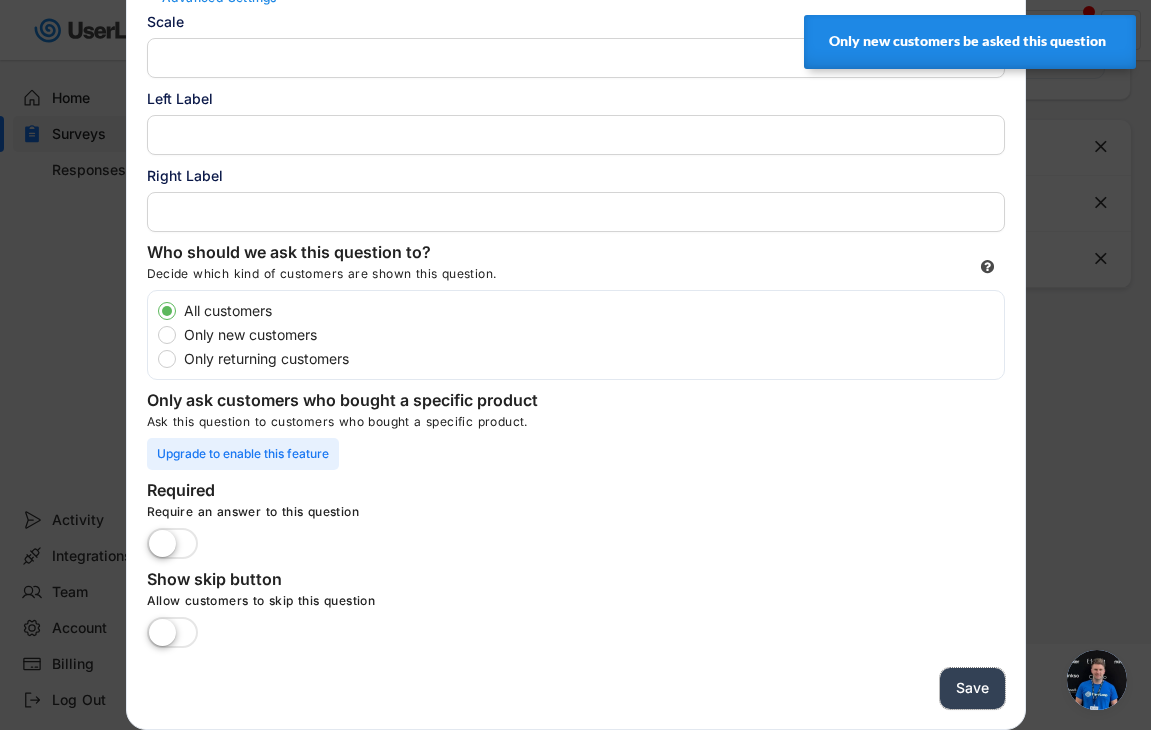 scroll, scrollTop: 354, scrollLeft: 0, axis: vertical 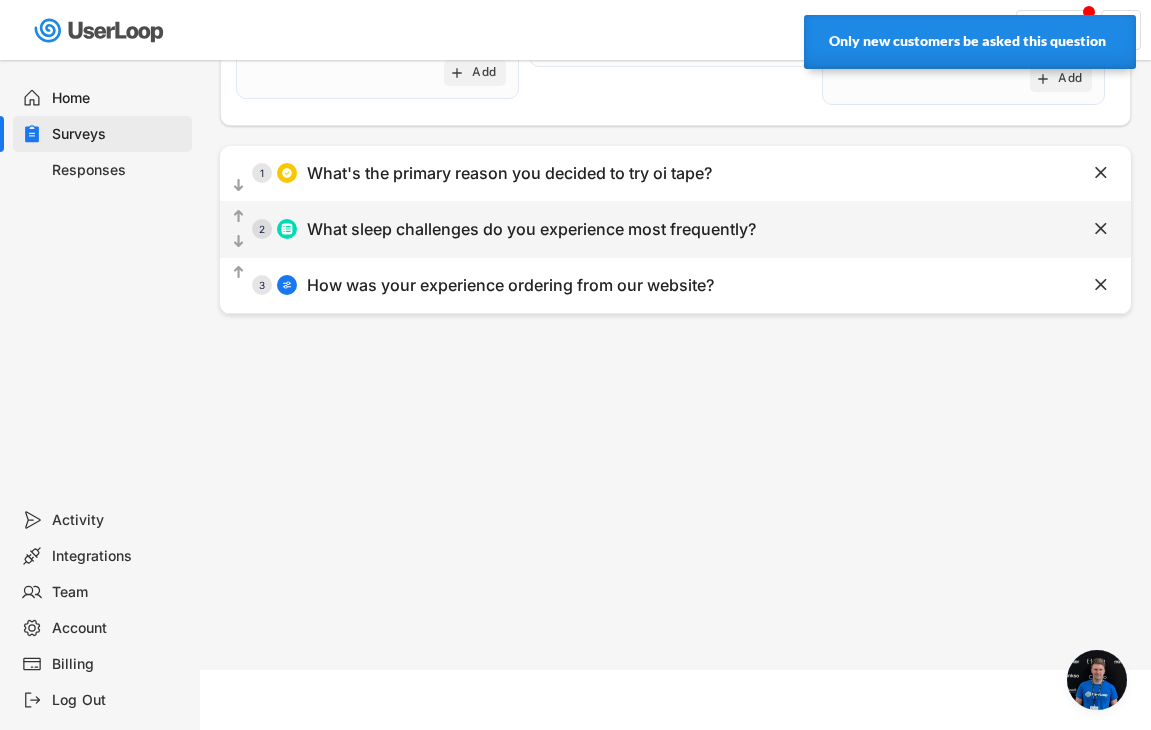click on "What sleep challenges do you experience most frequently?" at bounding box center (531, 229) 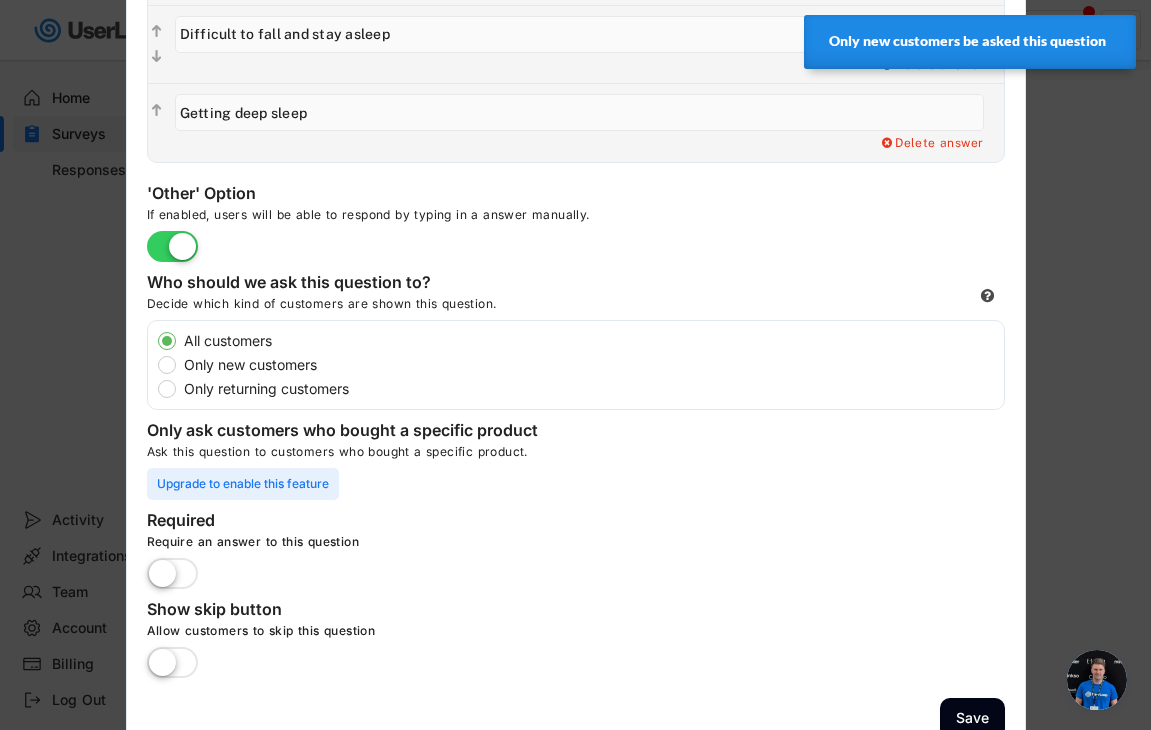 scroll, scrollTop: 983, scrollLeft: 0, axis: vertical 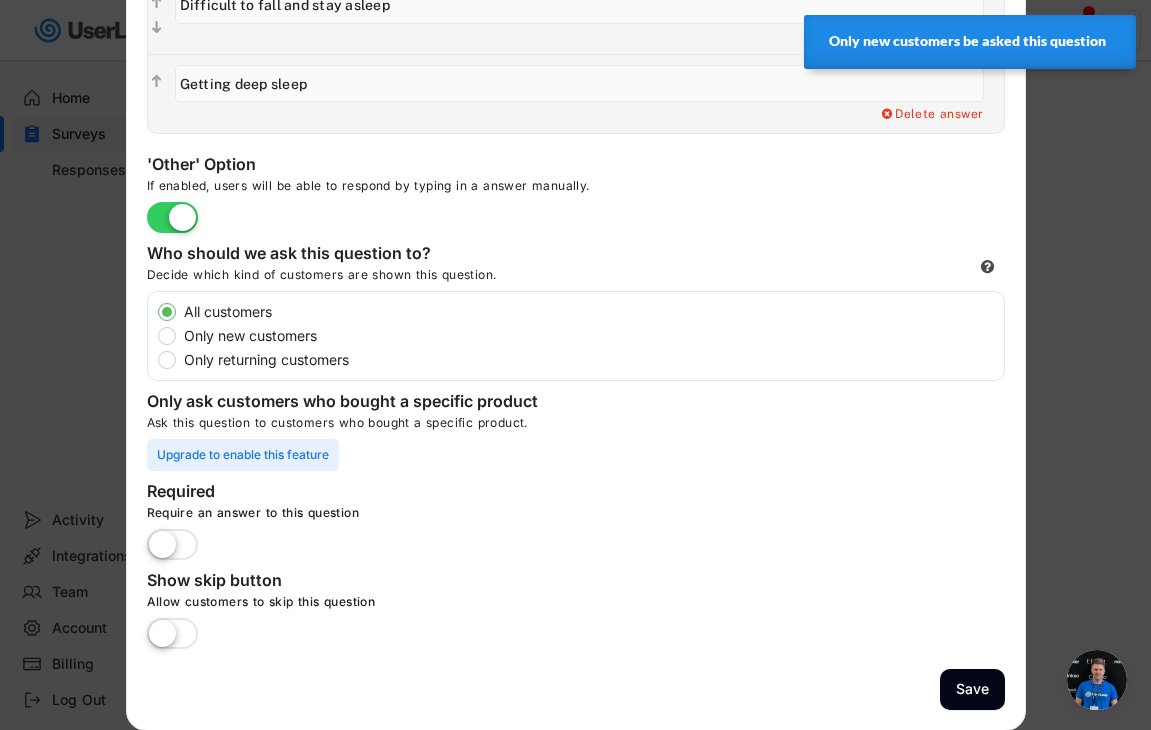click on "Only new customers" at bounding box center (591, 336) 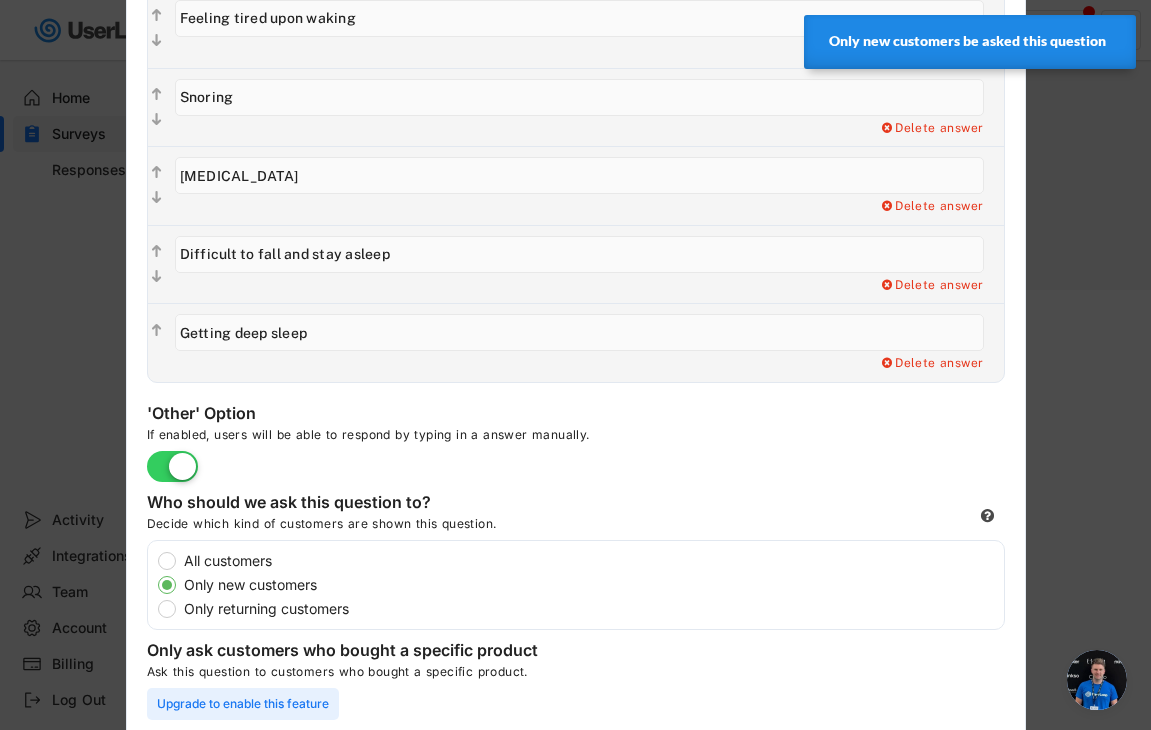 scroll, scrollTop: 740, scrollLeft: 0, axis: vertical 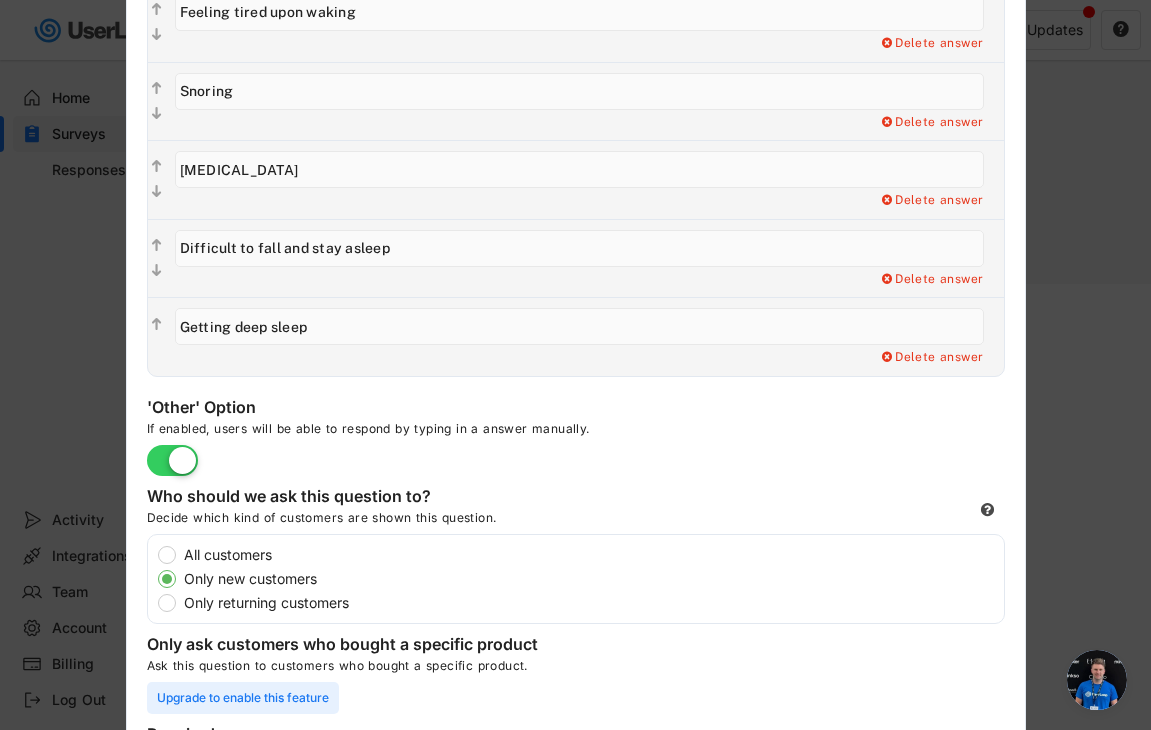 click on "Delete answer" at bounding box center (932, 358) 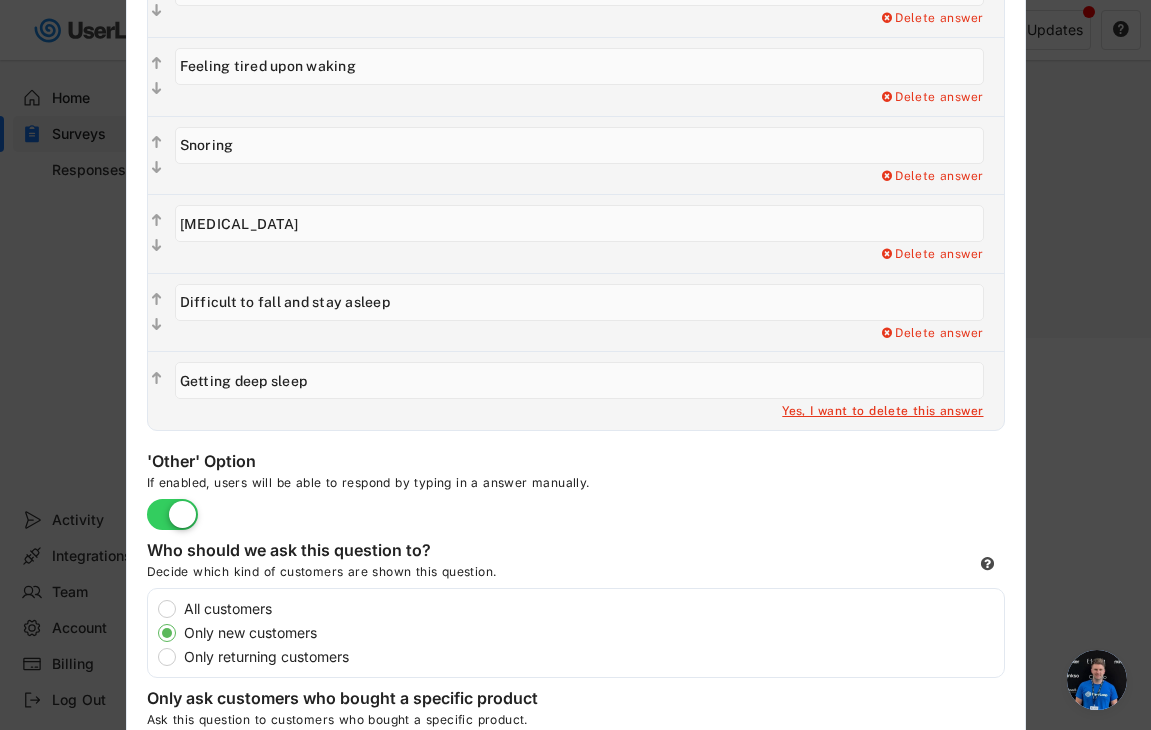 scroll, scrollTop: 680, scrollLeft: 0, axis: vertical 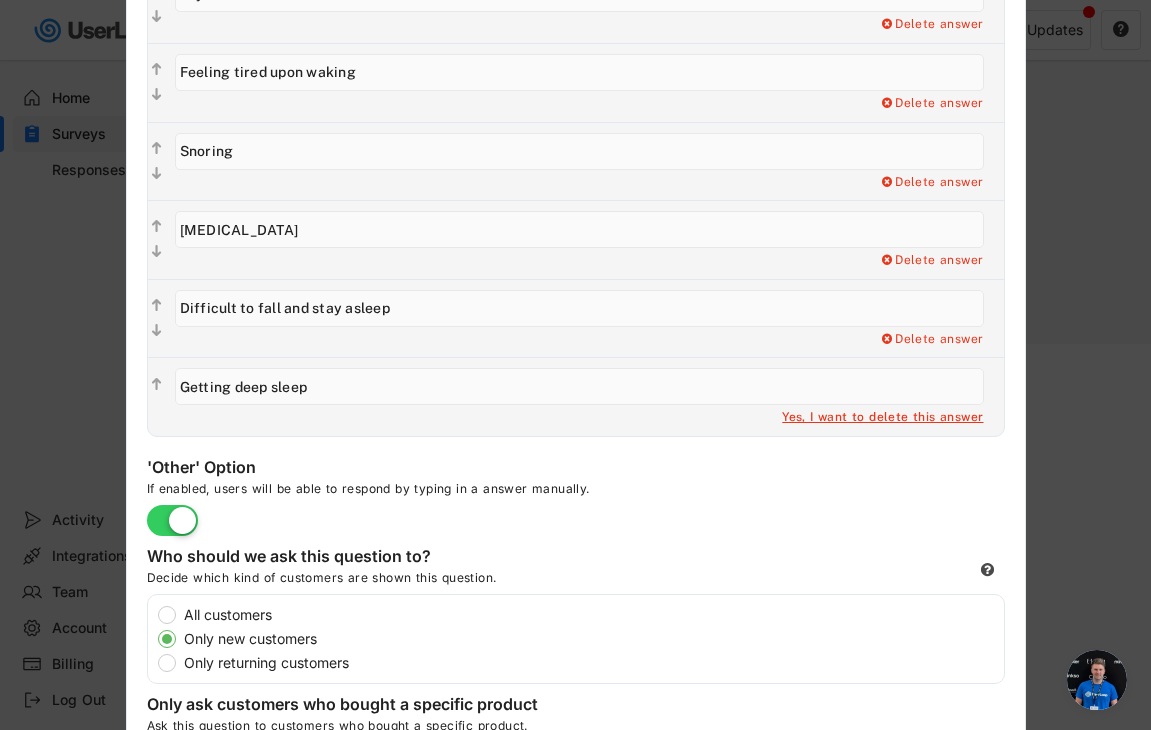 click on "Yes, I want to delete this answer" at bounding box center (882, 418) 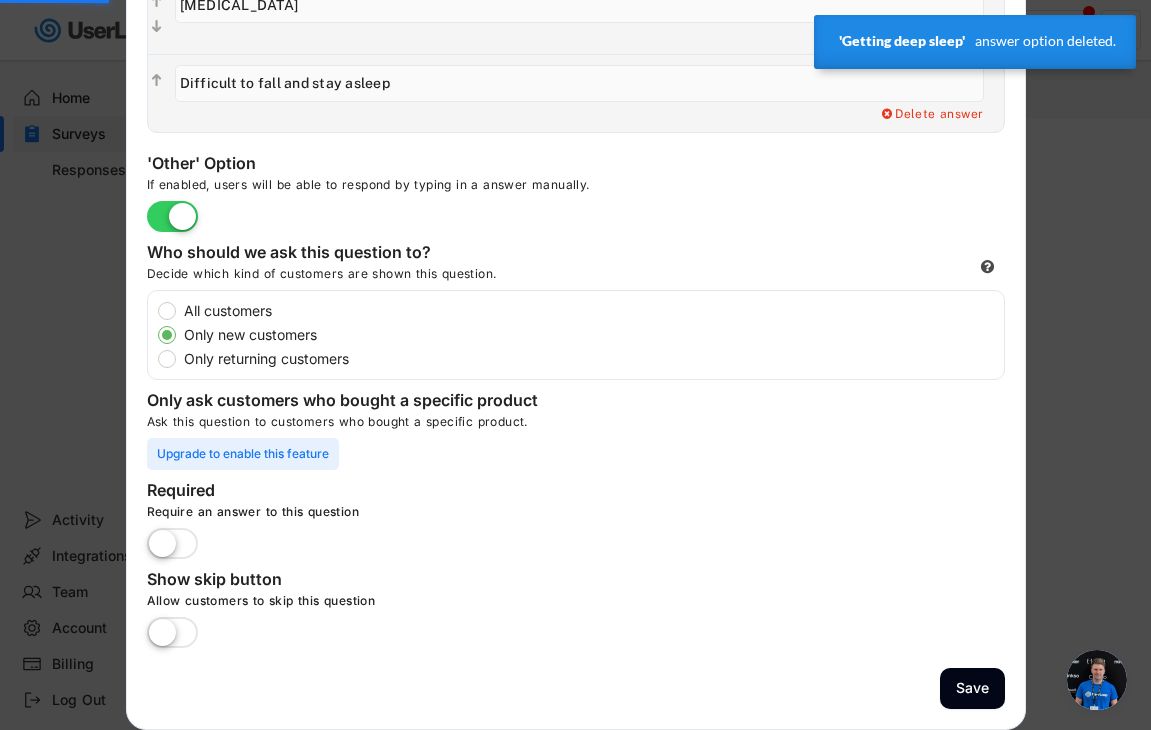 click on "Save" at bounding box center [972, 688] 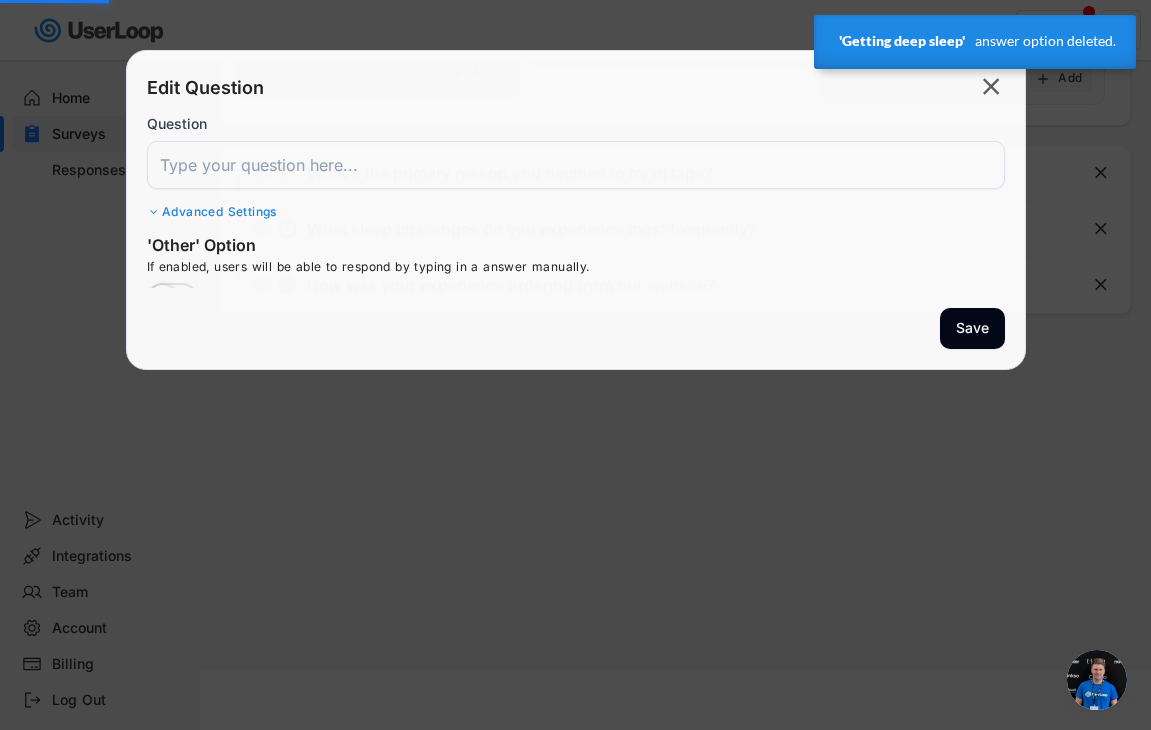 scroll, scrollTop: 354, scrollLeft: 0, axis: vertical 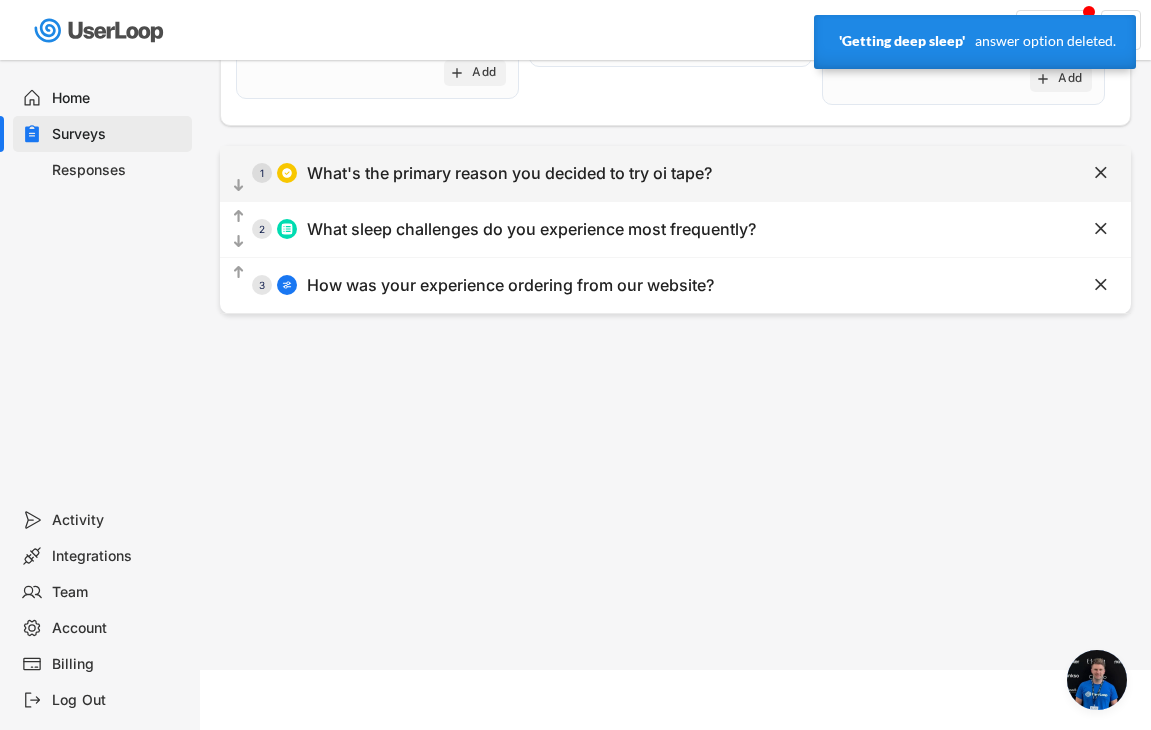 click on "What's the primary reason you decided to try oi tape?" at bounding box center [509, 173] 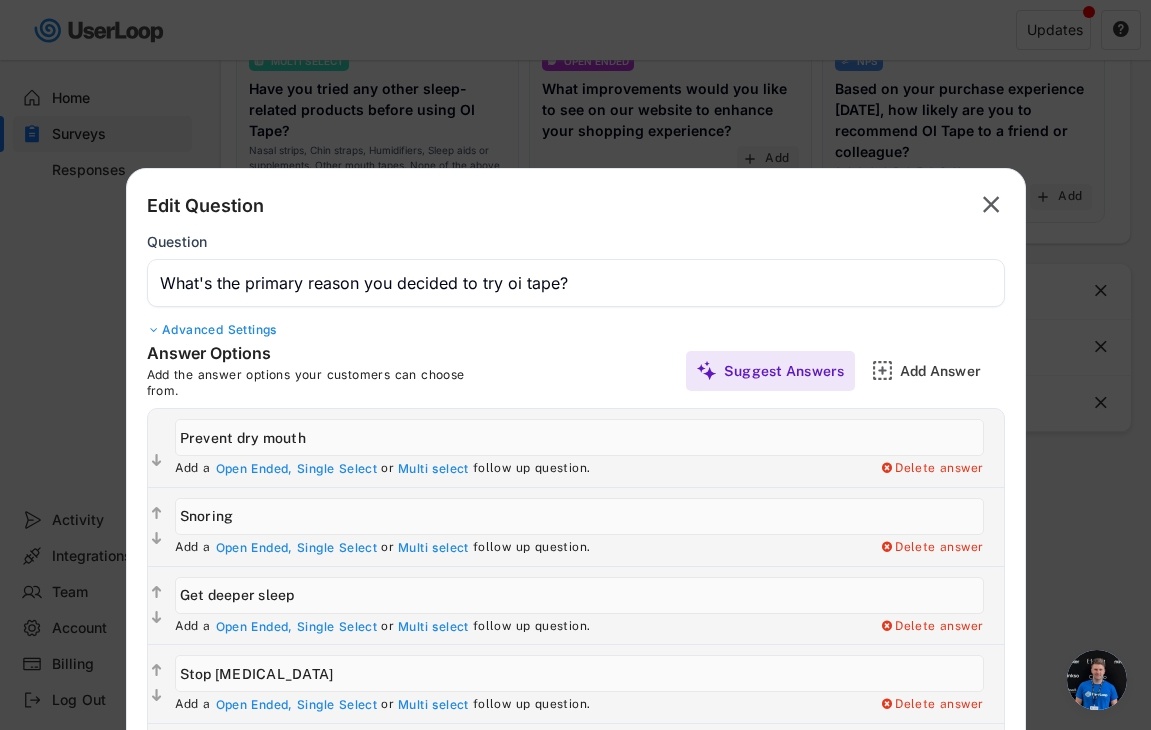 scroll, scrollTop: 0, scrollLeft: 0, axis: both 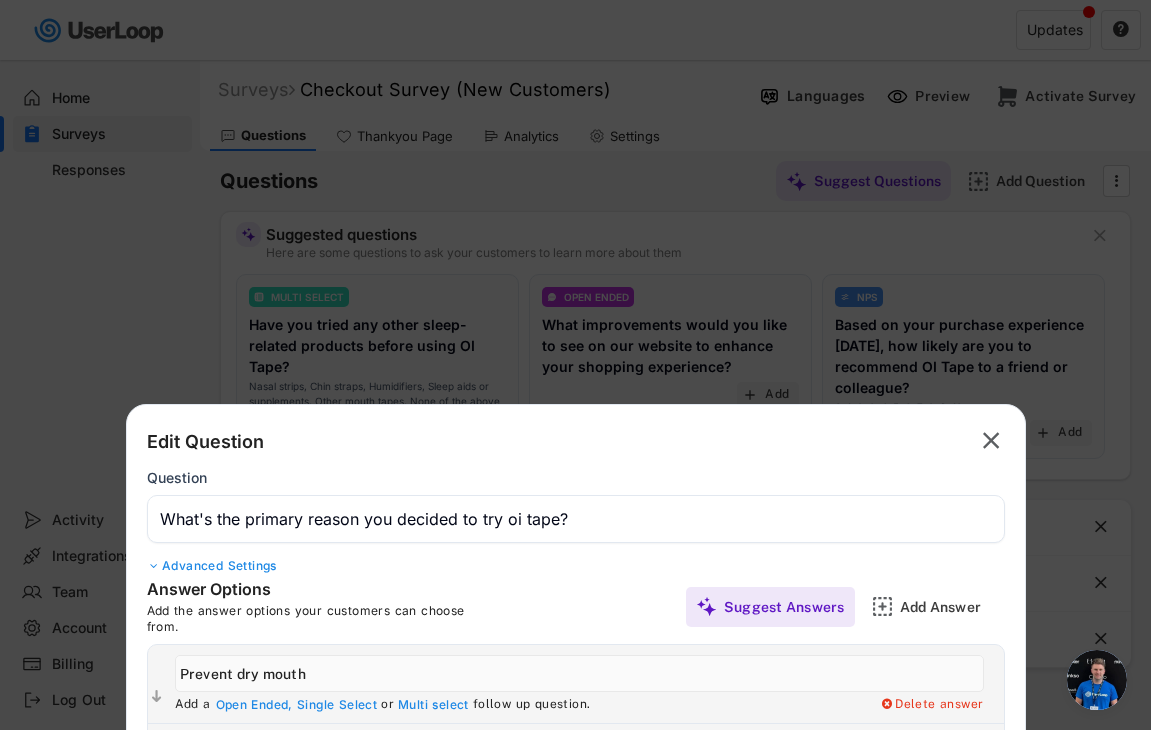 click on "" 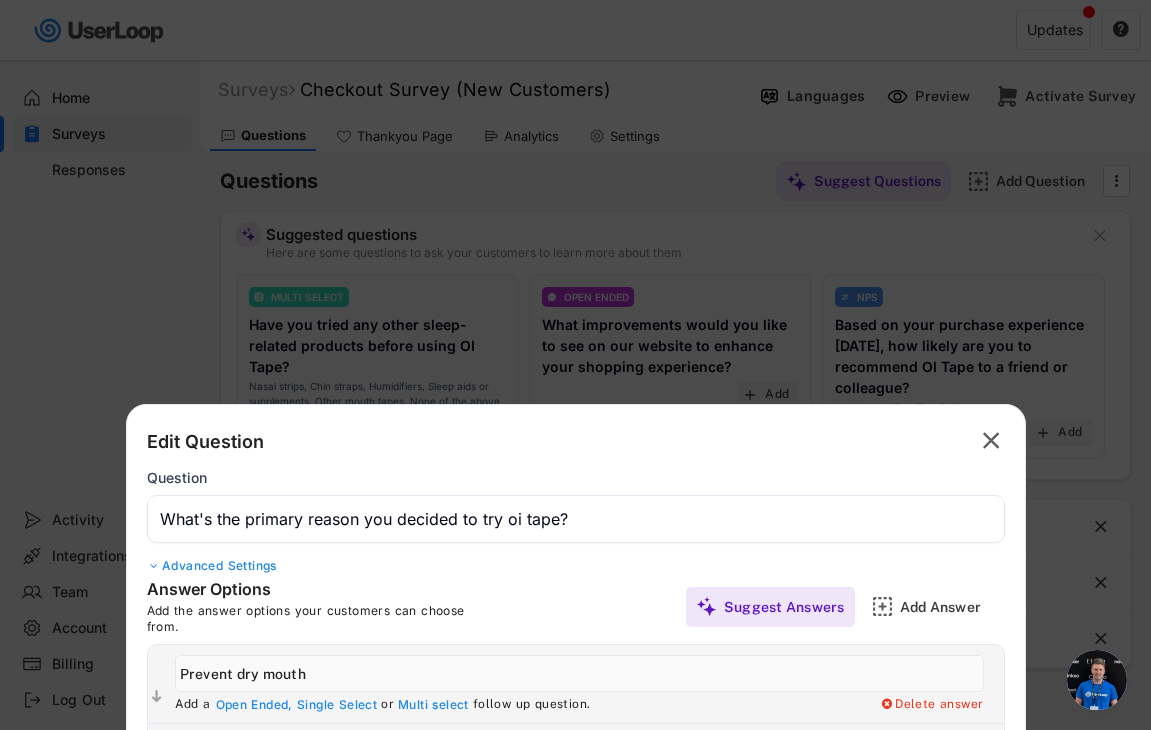 type 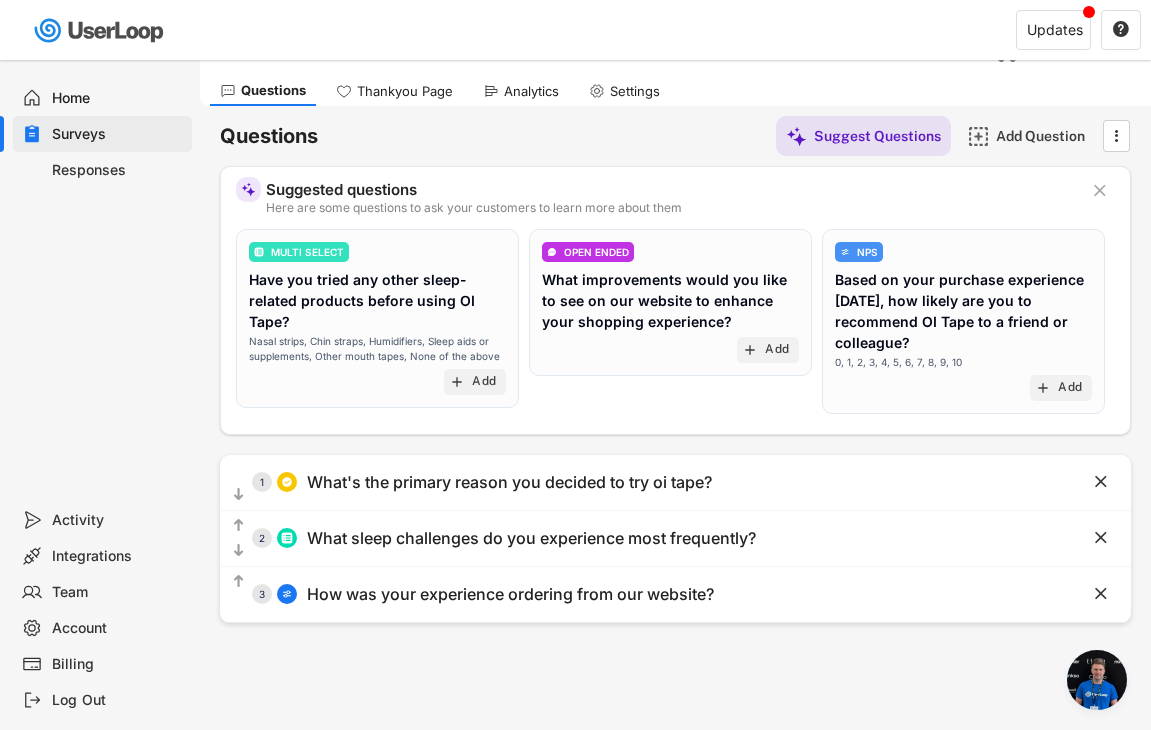 scroll, scrollTop: 11, scrollLeft: 0, axis: vertical 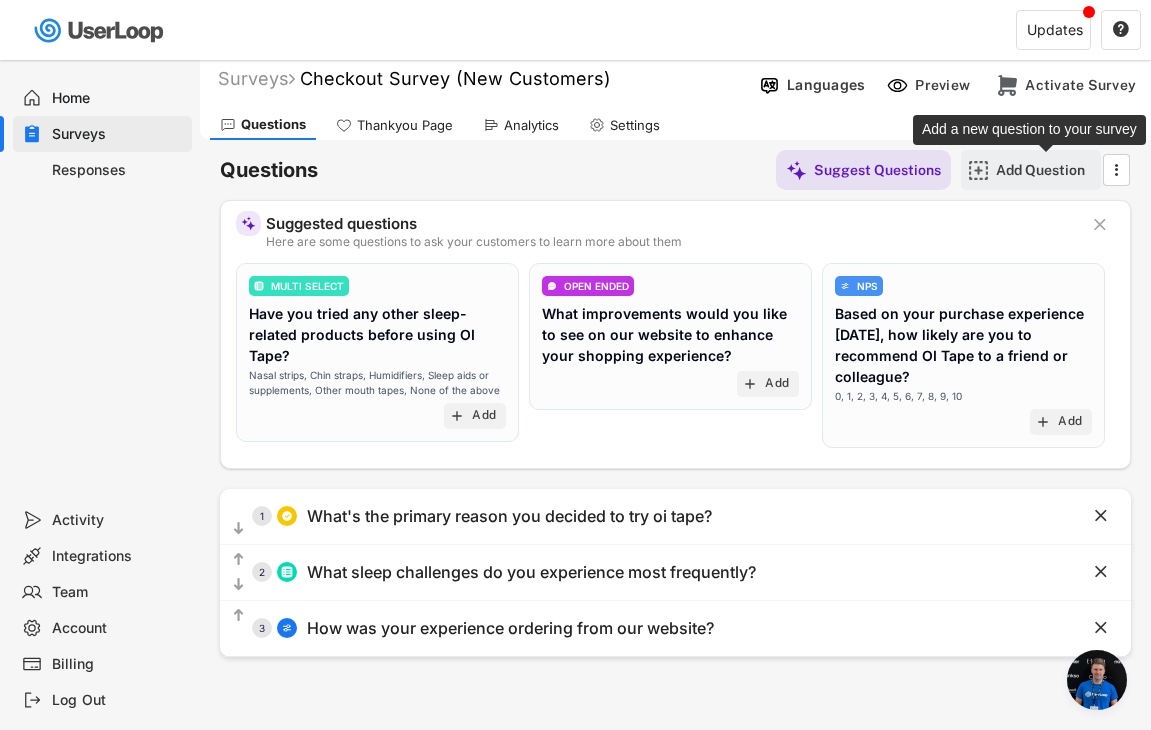 click on "Add Question" at bounding box center [1046, 170] 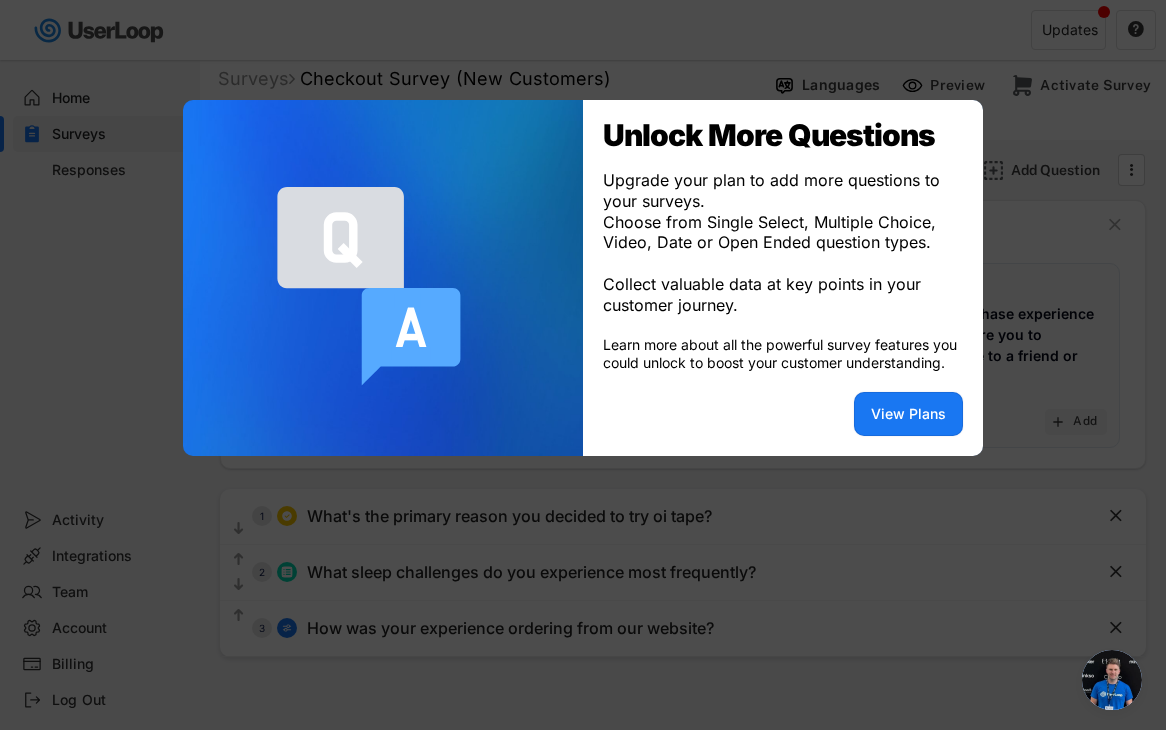click at bounding box center (583, 365) 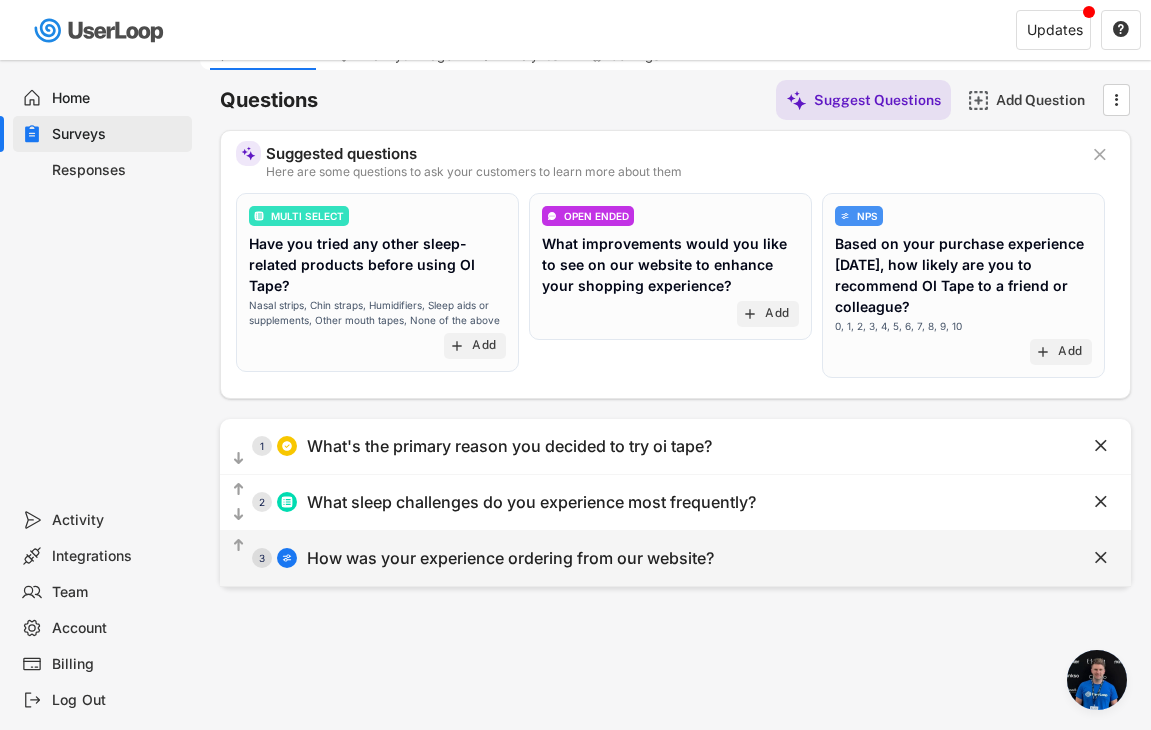 scroll, scrollTop: 124, scrollLeft: 0, axis: vertical 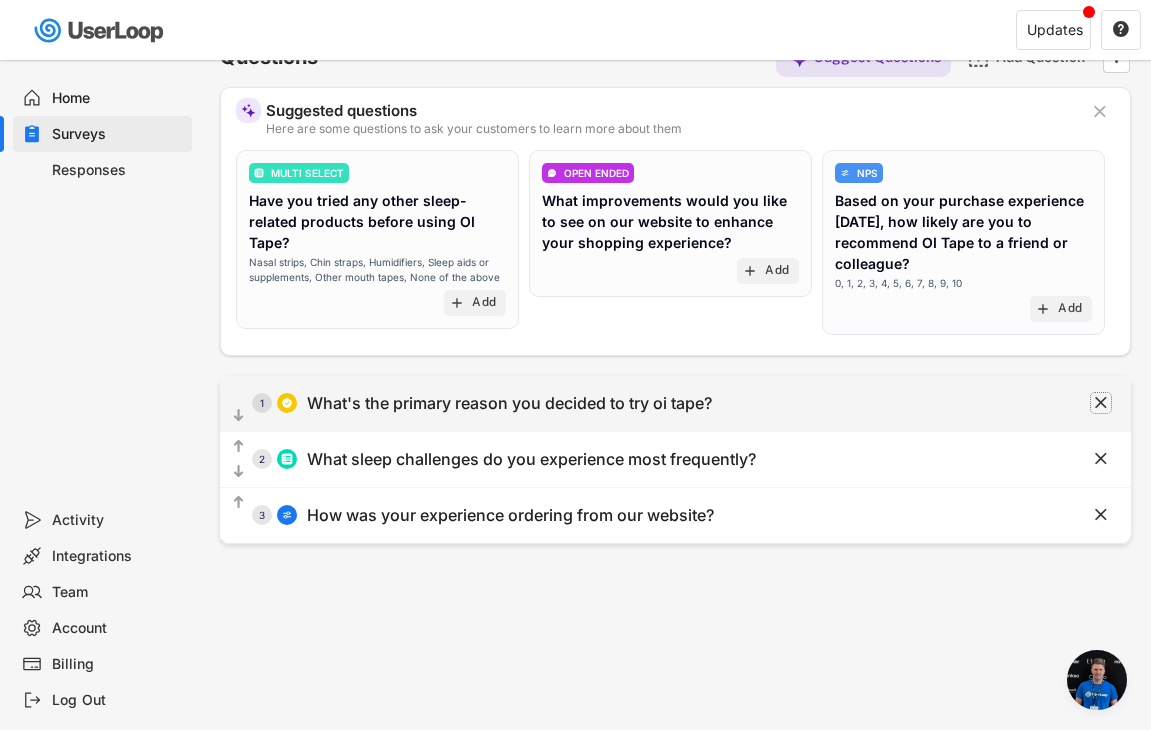 click on "" 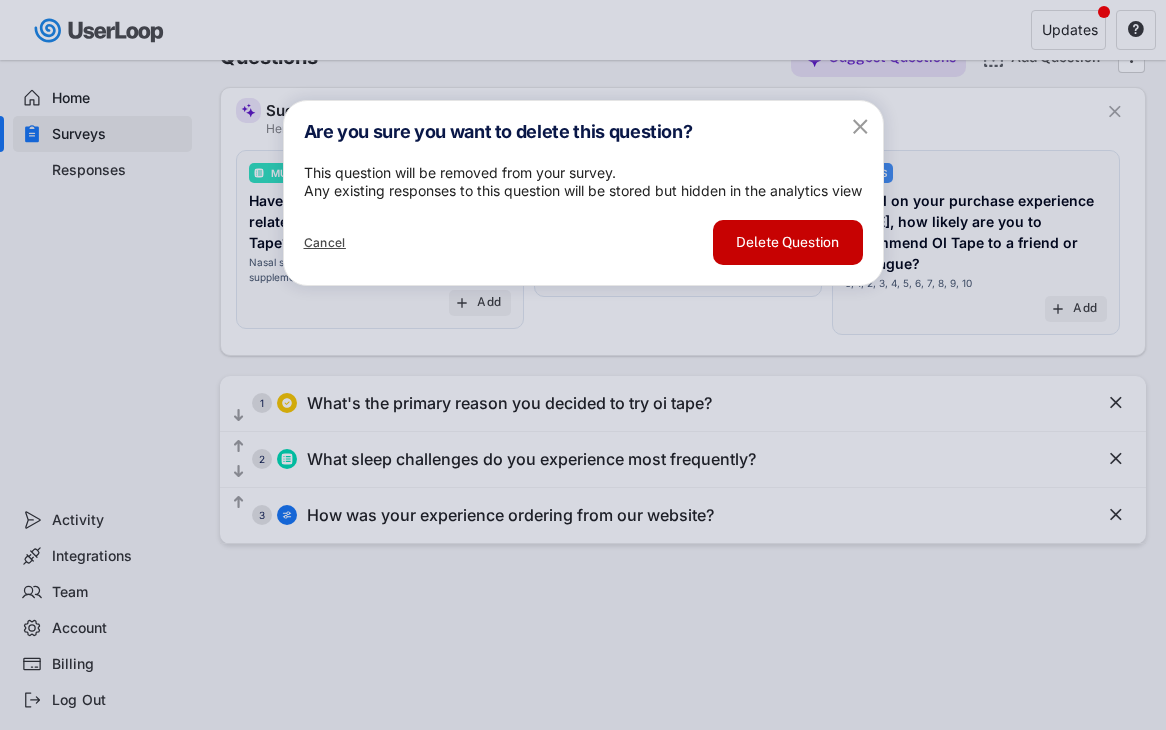 click on "Delete Question" at bounding box center (788, 242) 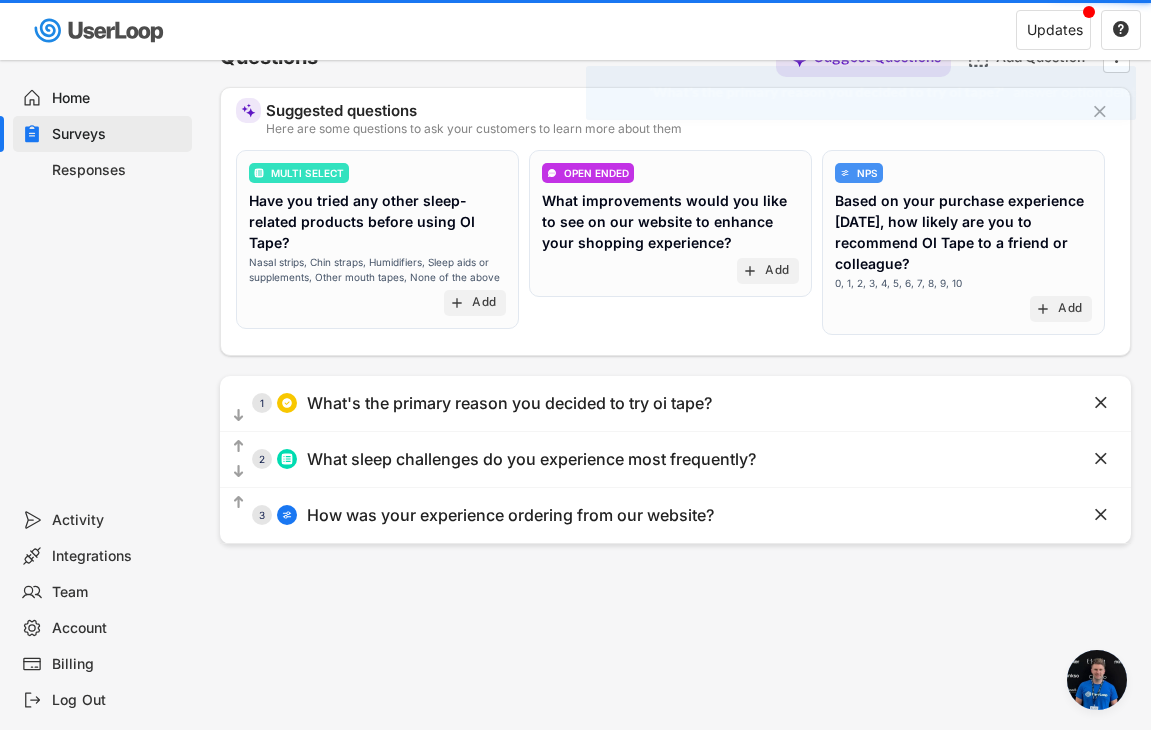 scroll, scrollTop: 0, scrollLeft: 0, axis: both 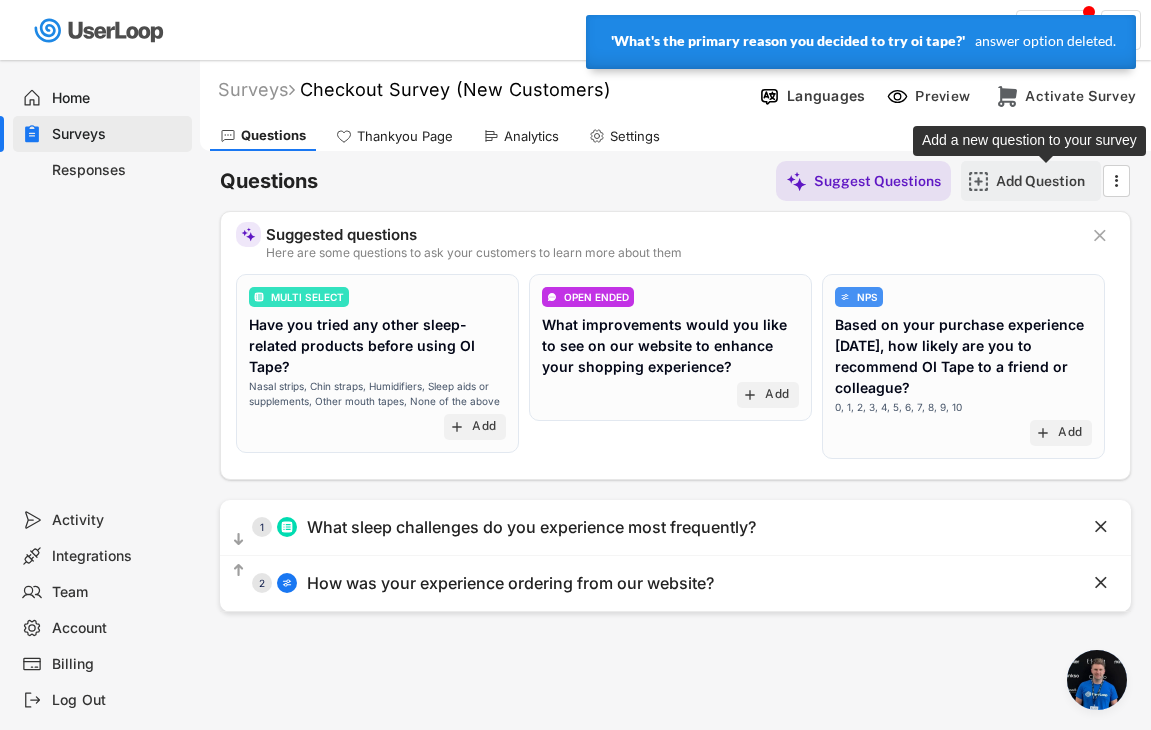 click on "Add Question" at bounding box center (1046, 181) 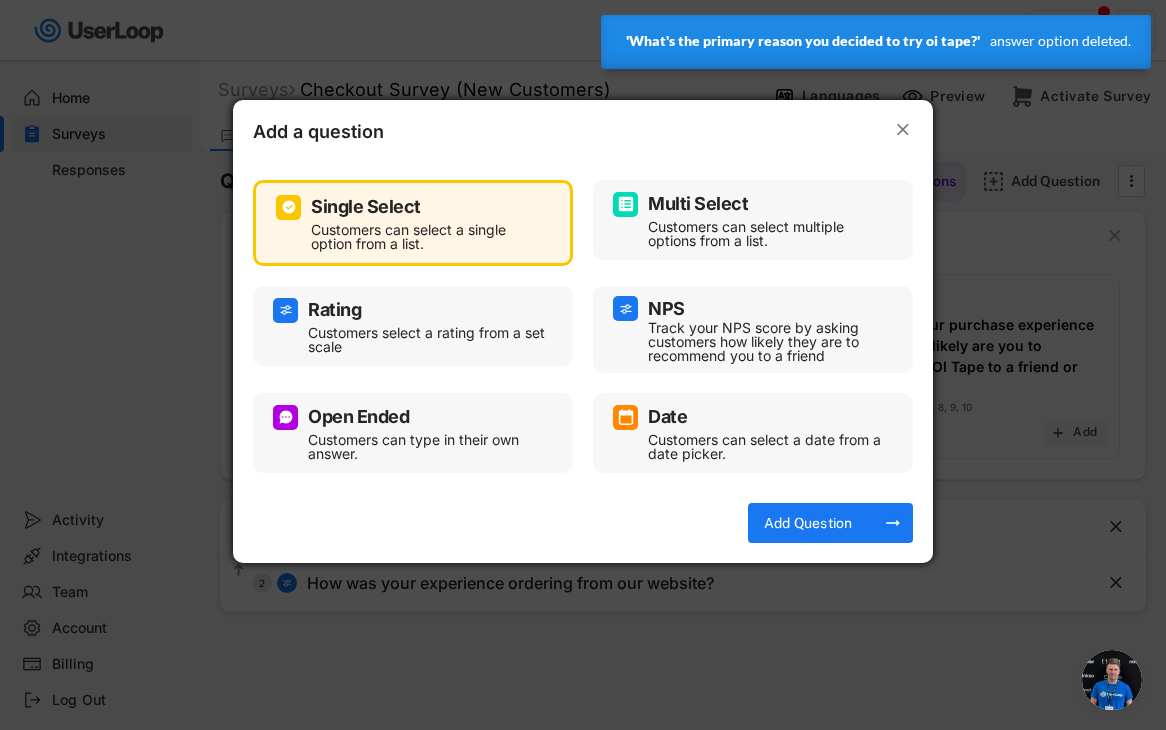 click on "Multi Select" at bounding box center [753, 204] 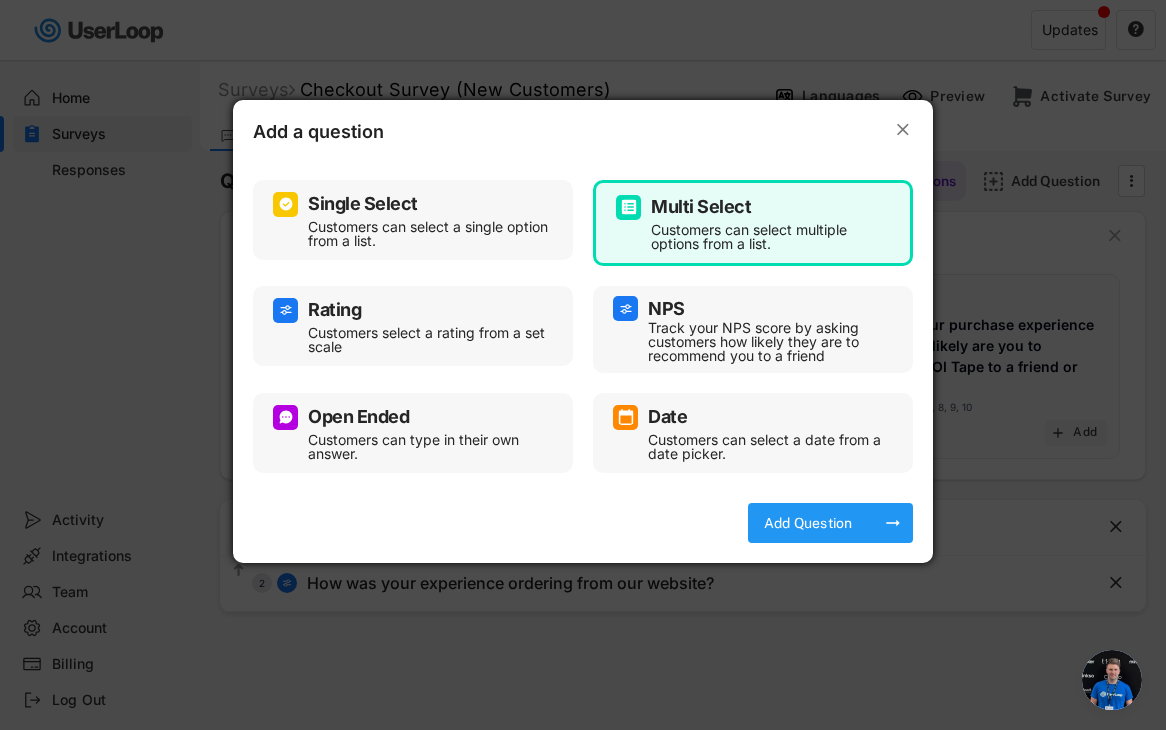 click on "Add Question
arrow_right_alt" 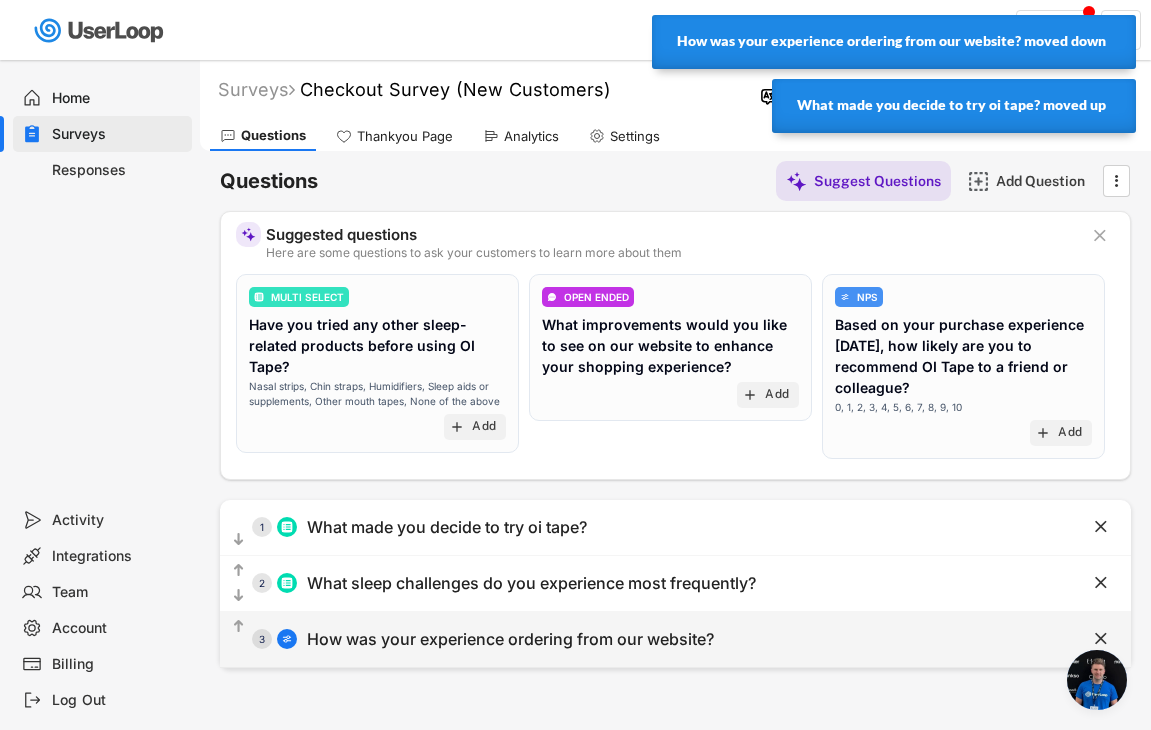 click on "

3 How was your experience ordering from our website?" at bounding box center [625, 639] 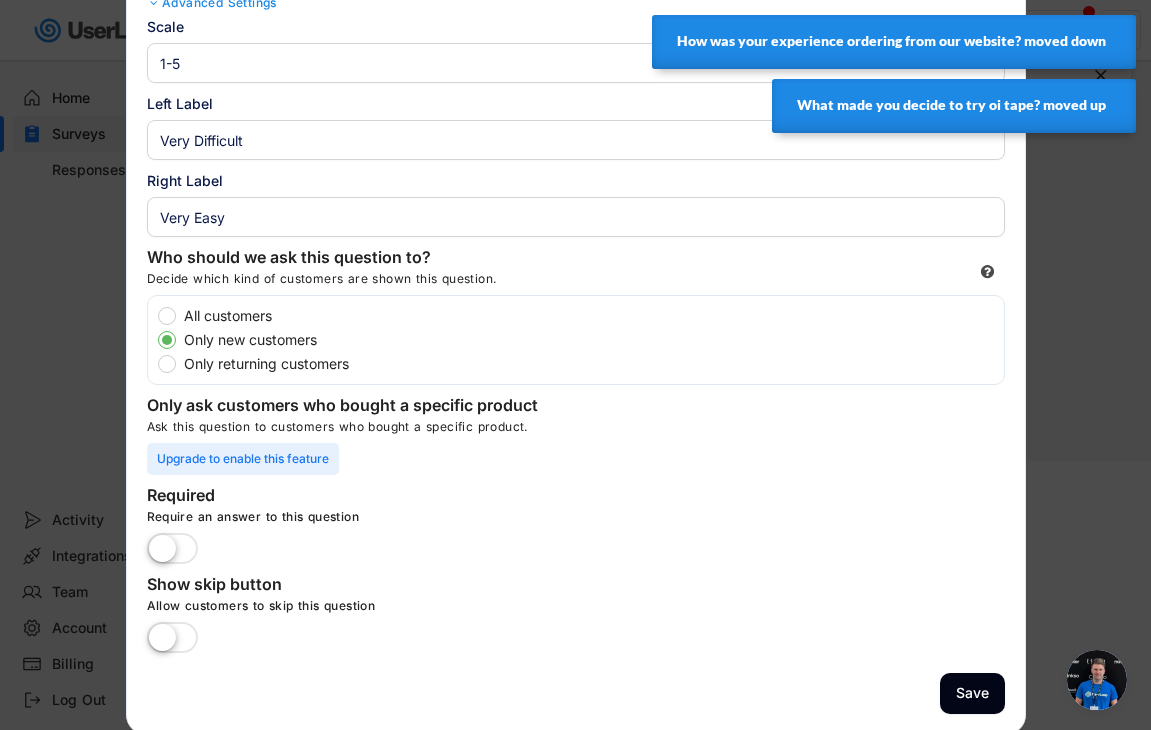 scroll, scrollTop: 568, scrollLeft: 0, axis: vertical 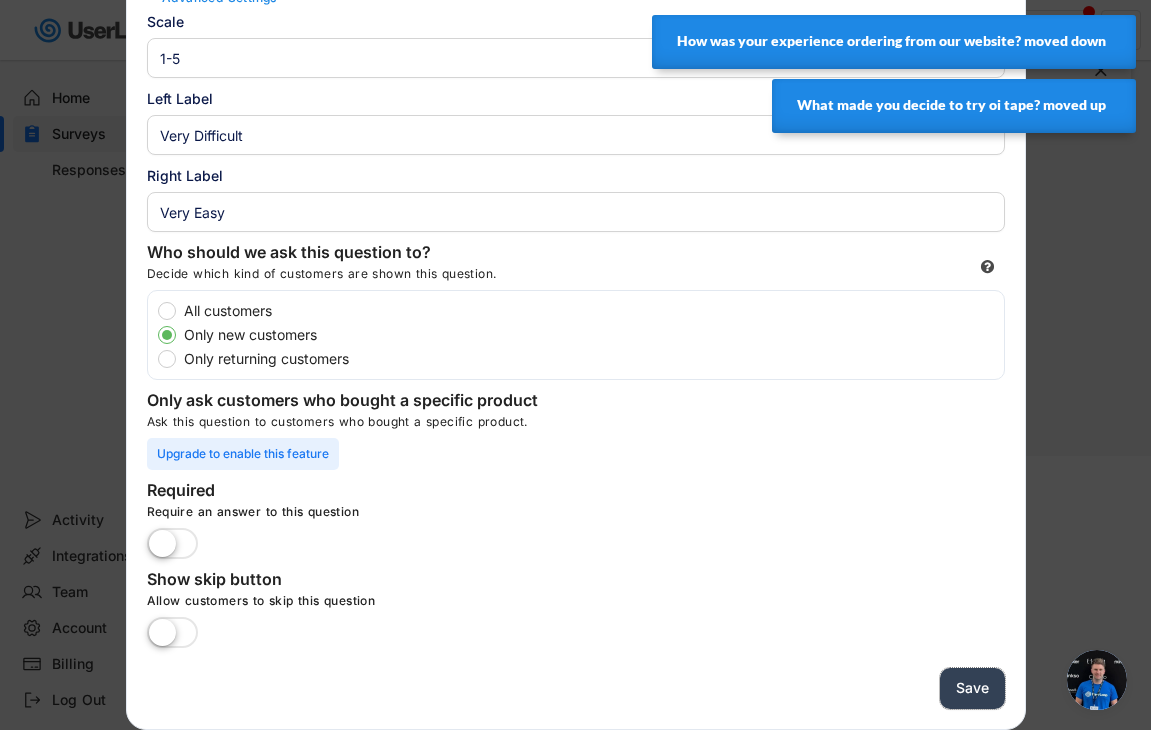 click on "Save" at bounding box center [972, 688] 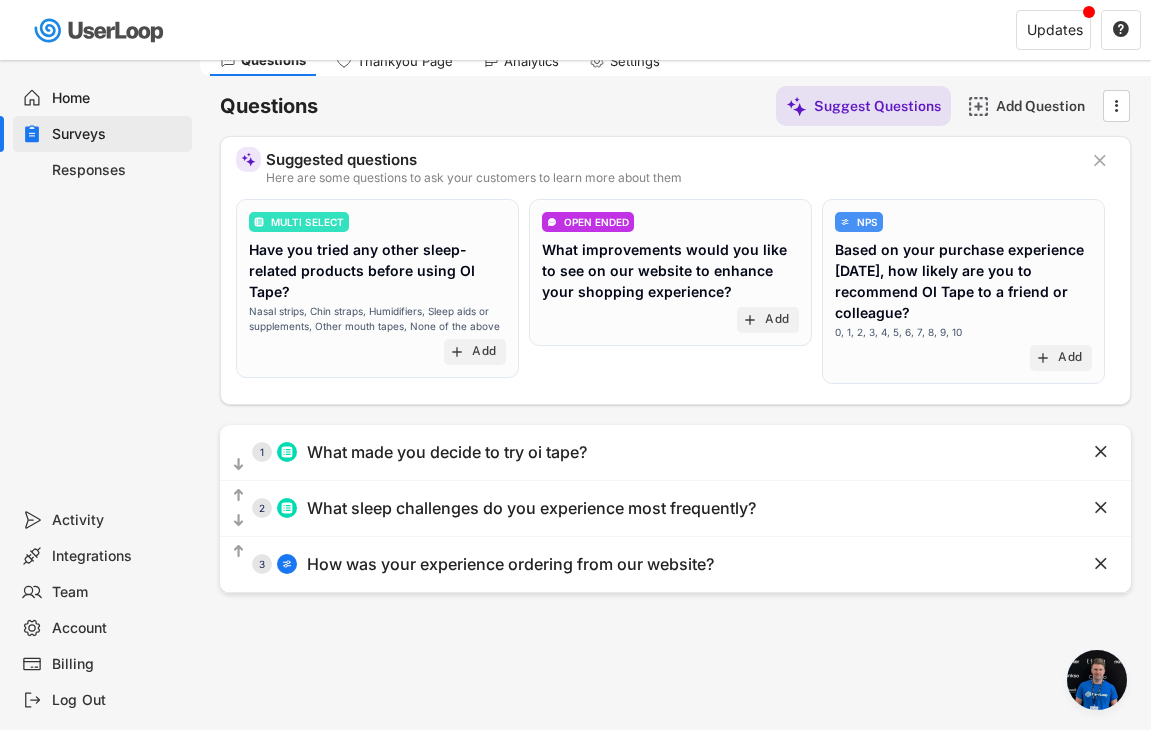 scroll, scrollTop: 0, scrollLeft: 0, axis: both 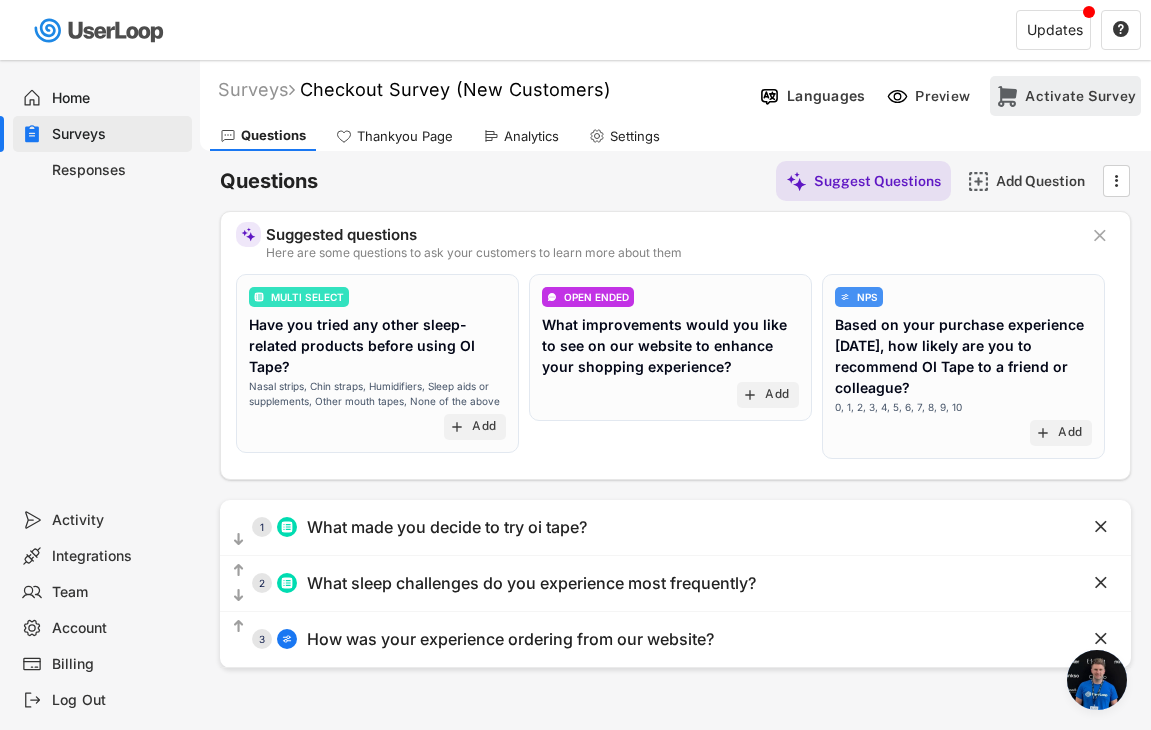 click on "Activate Survey" at bounding box center (1080, 96) 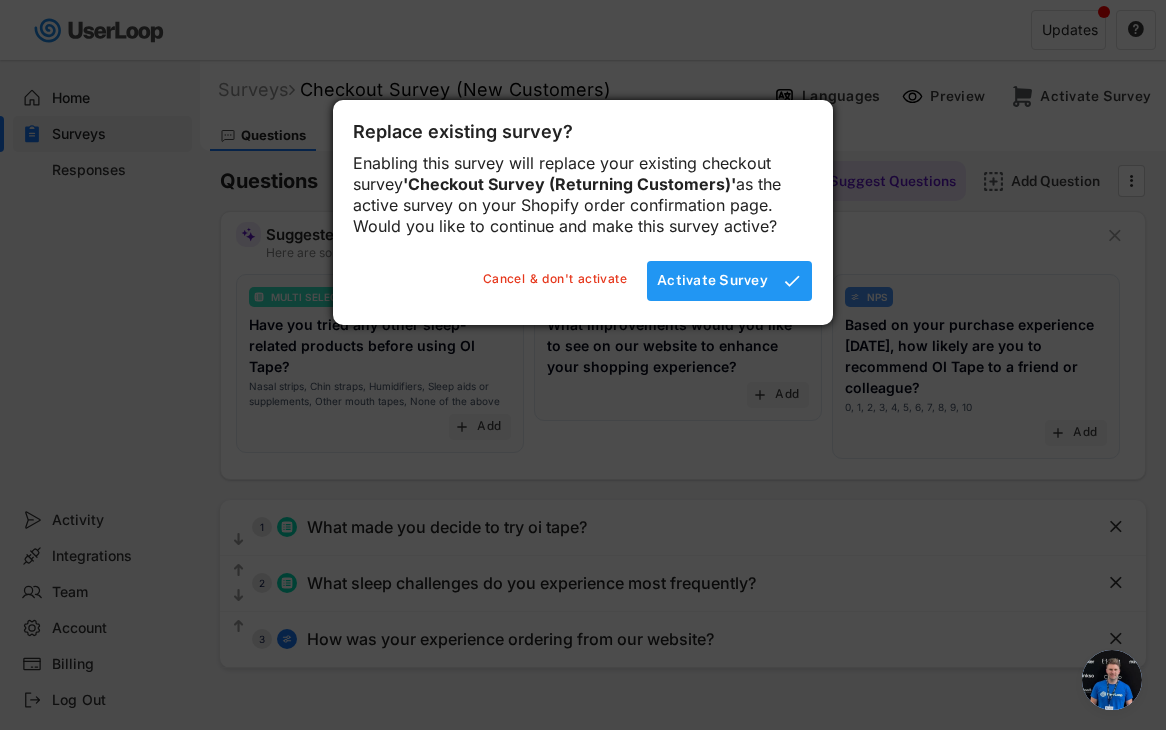 click on "Activate Survey" at bounding box center [712, 280] 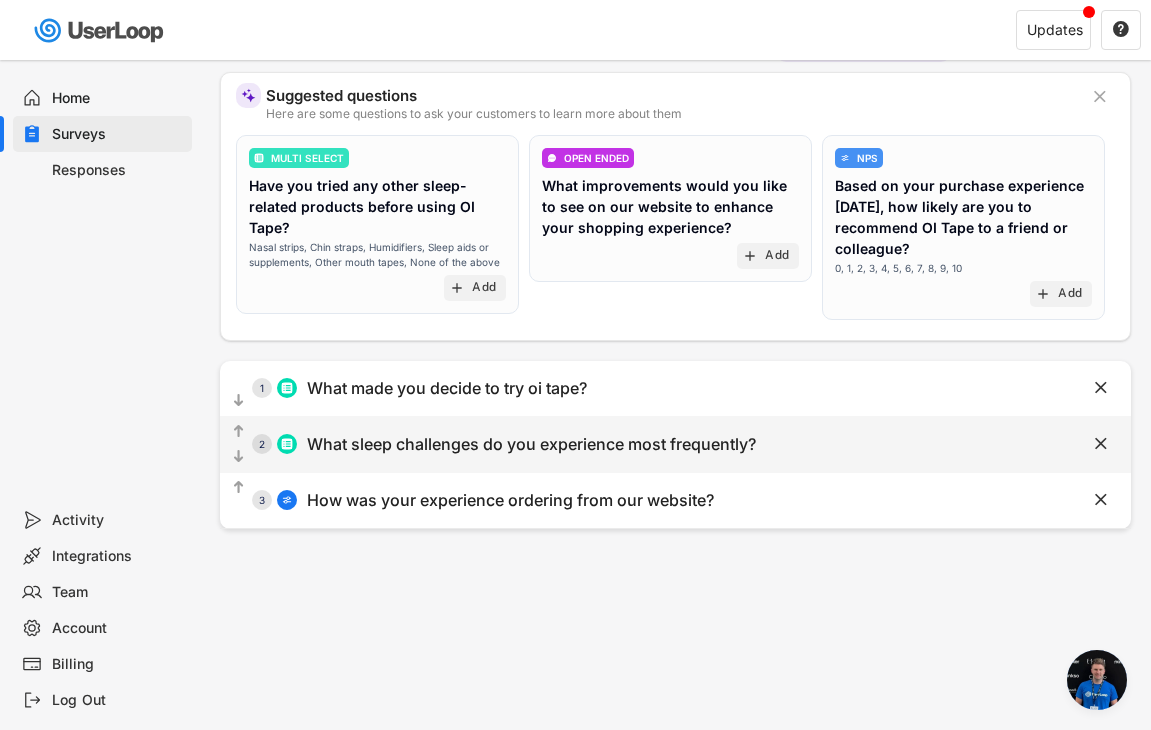 scroll, scrollTop: 0, scrollLeft: 0, axis: both 